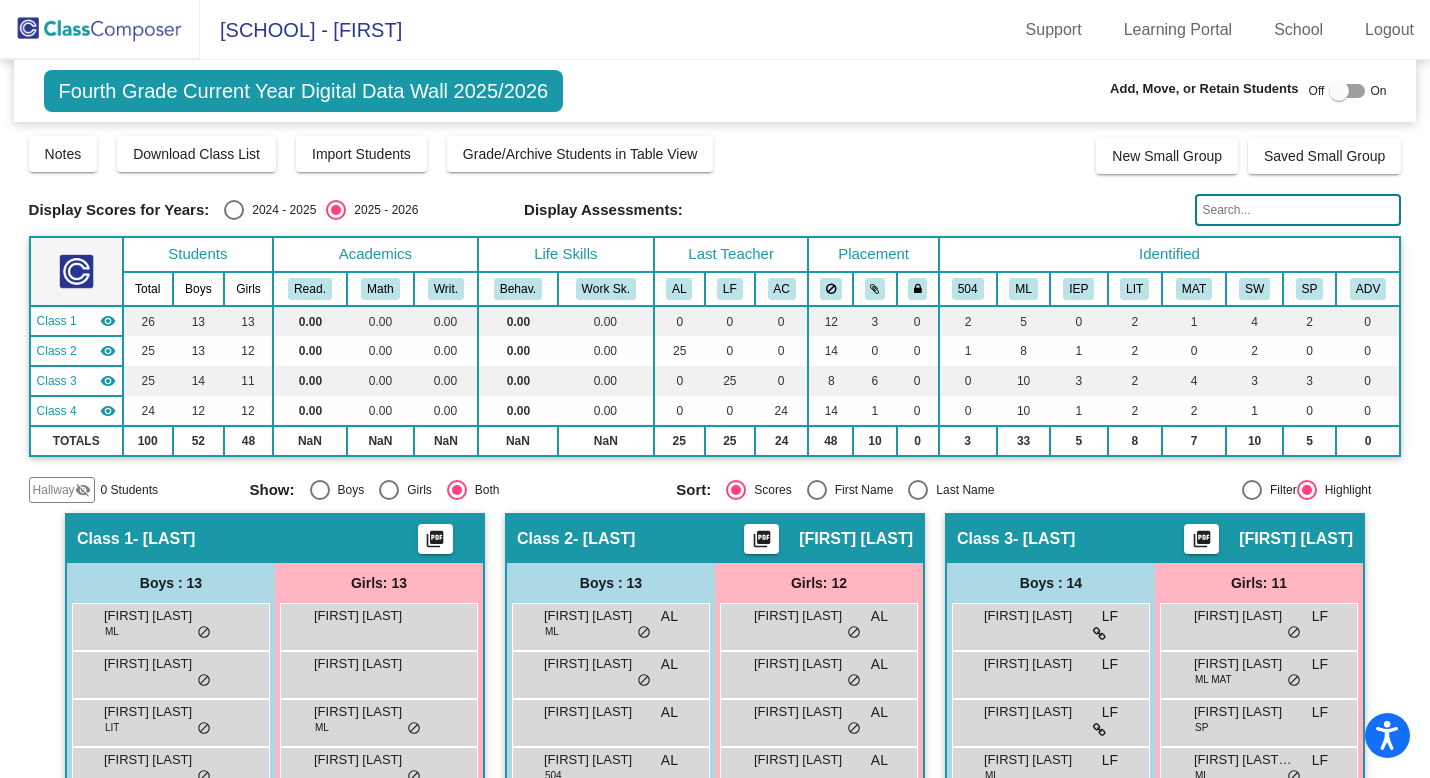 scroll, scrollTop: 0, scrollLeft: 0, axis: both 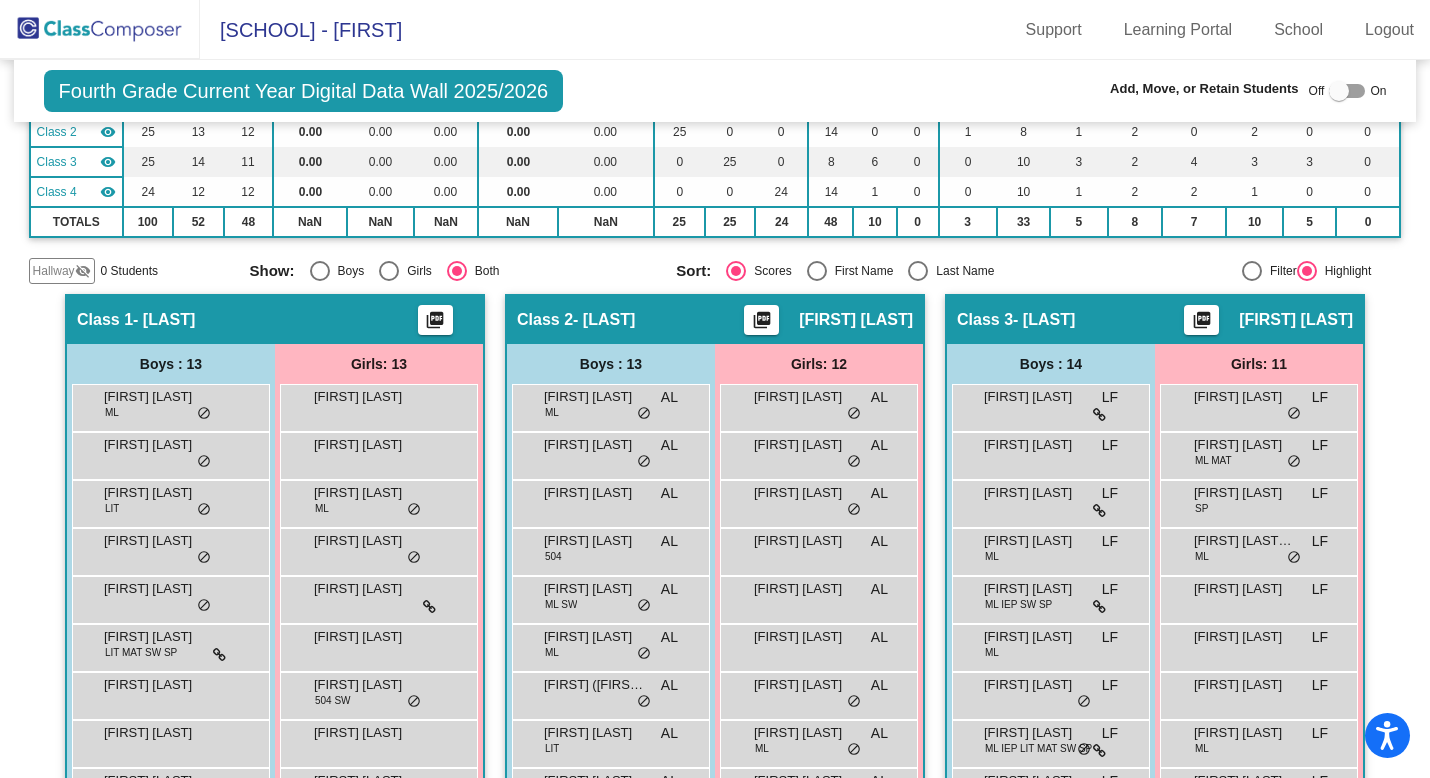 click 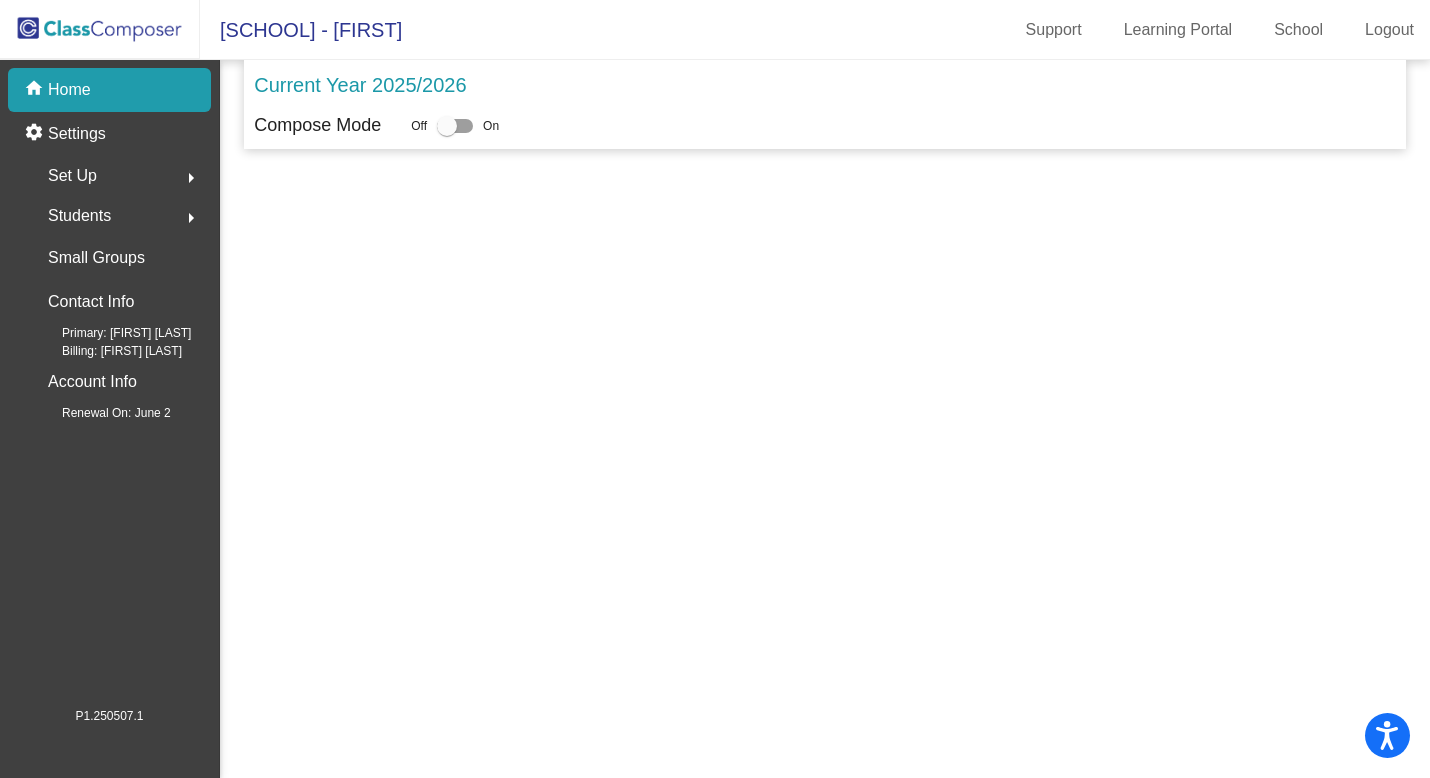 scroll, scrollTop: 0, scrollLeft: 0, axis: both 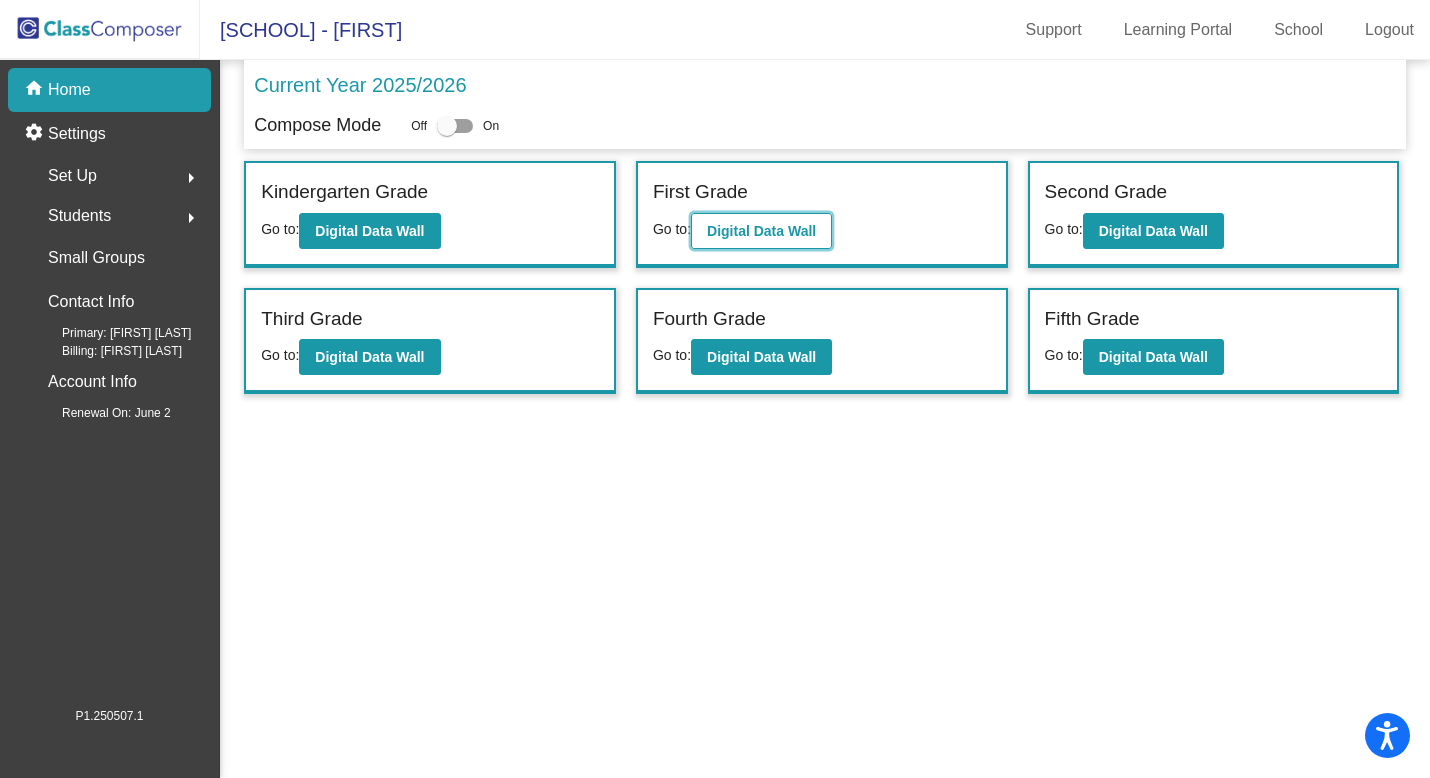 click on "Digital Data Wall" 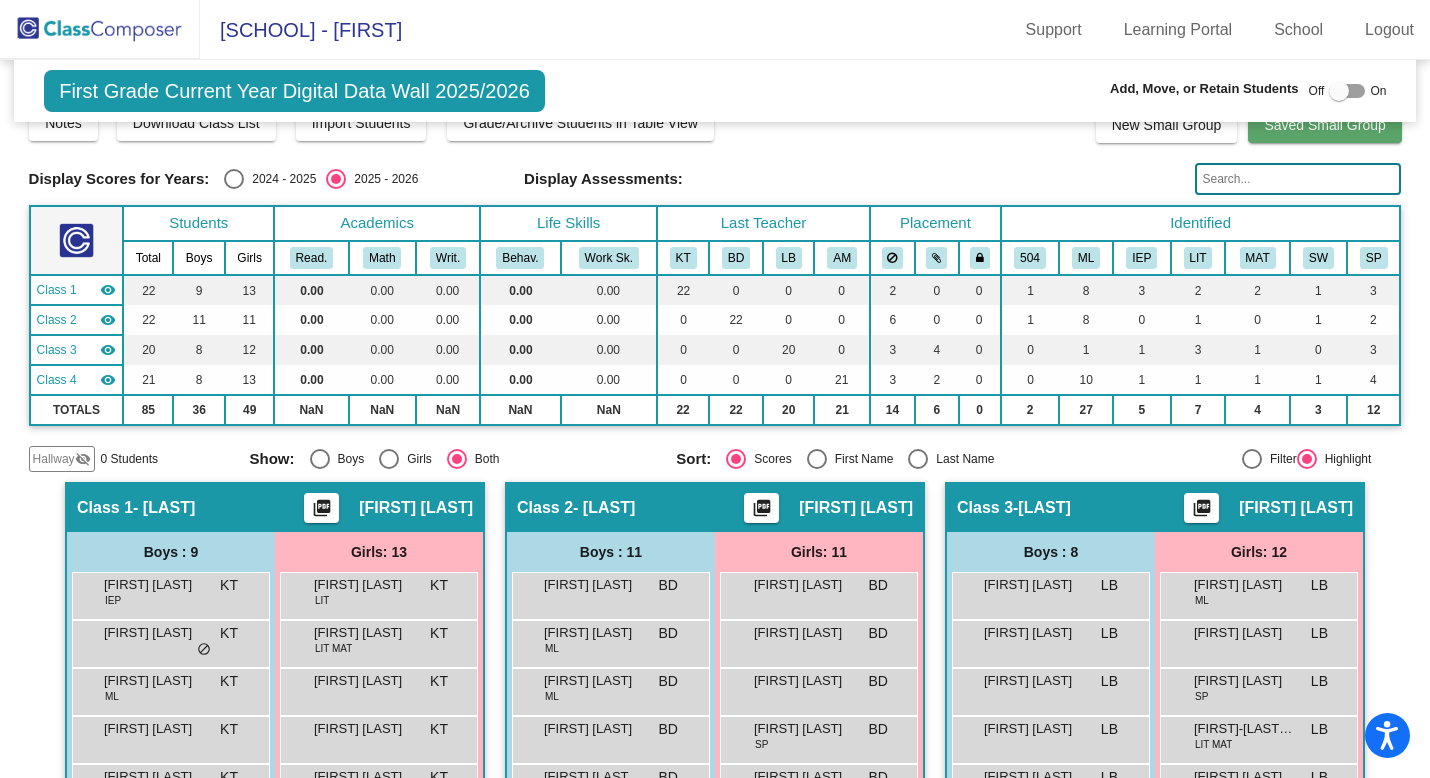 scroll, scrollTop: 0, scrollLeft: 0, axis: both 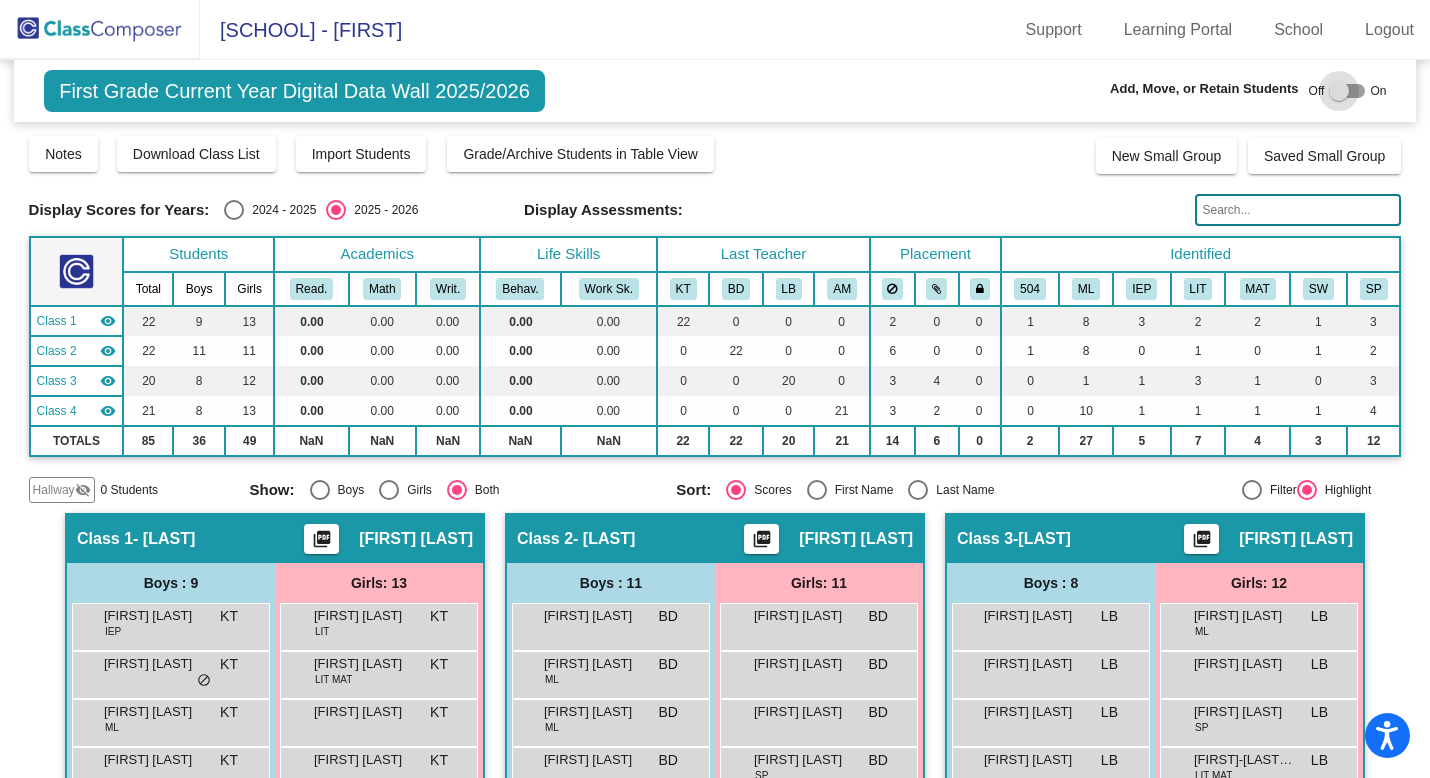click at bounding box center (1347, 91) 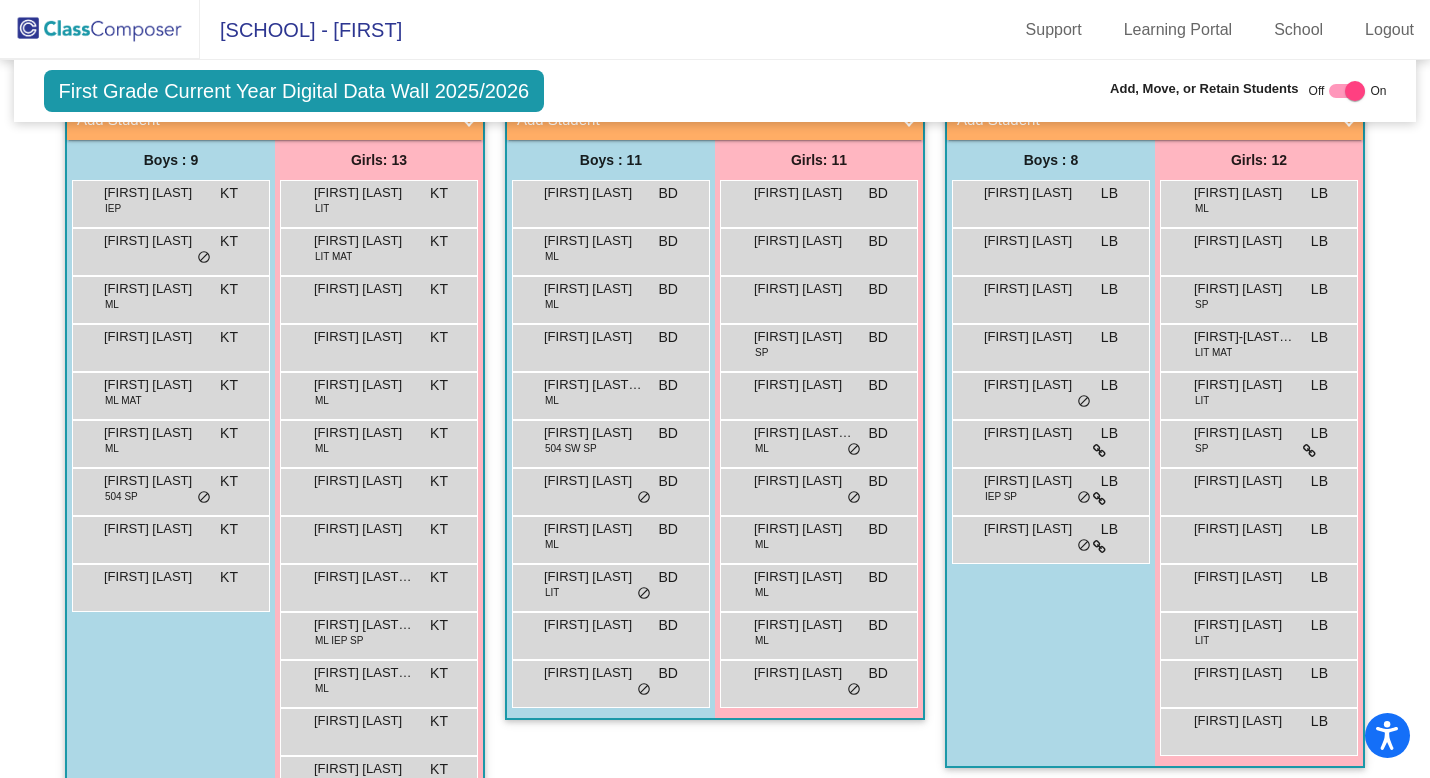 scroll, scrollTop: 415, scrollLeft: 0, axis: vertical 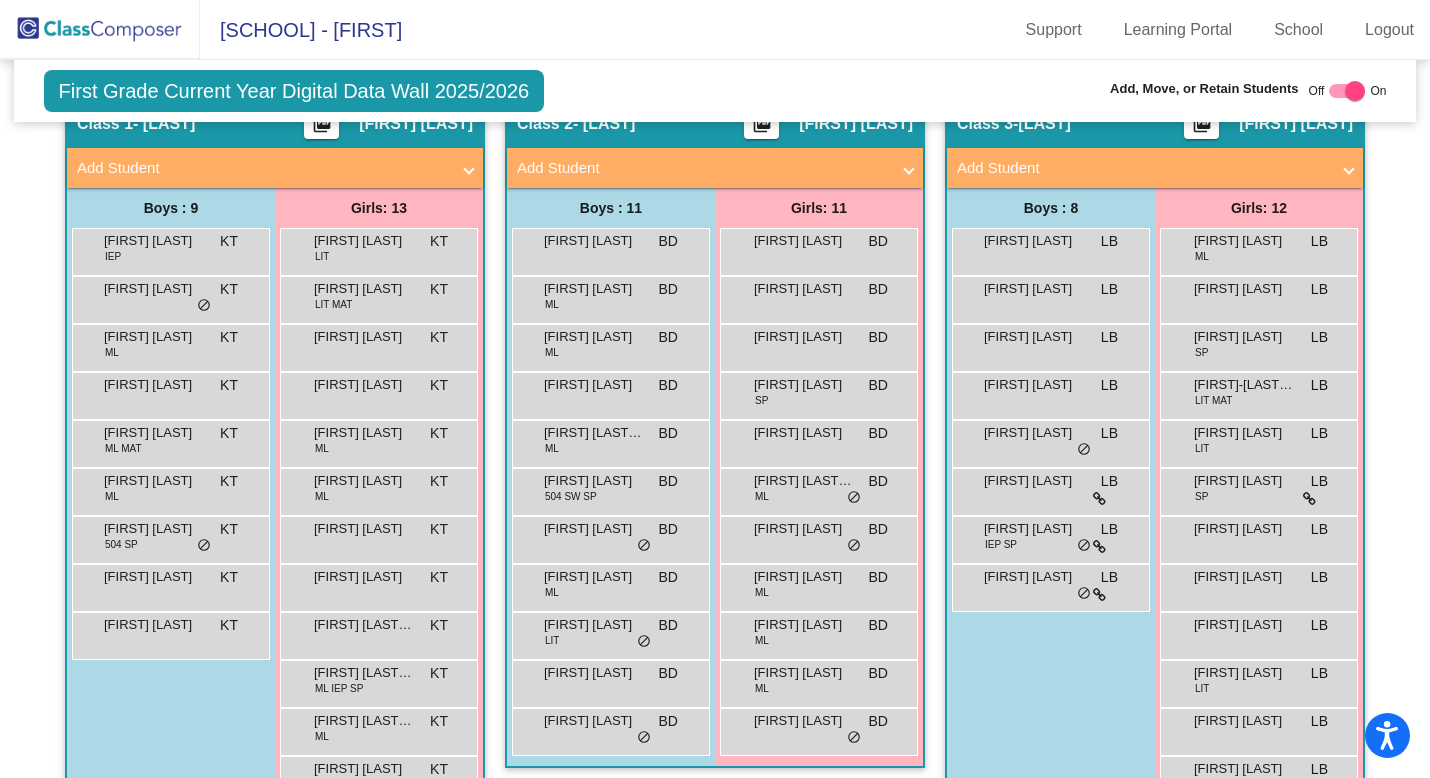click on "Add Student" at bounding box center (1155, 168) 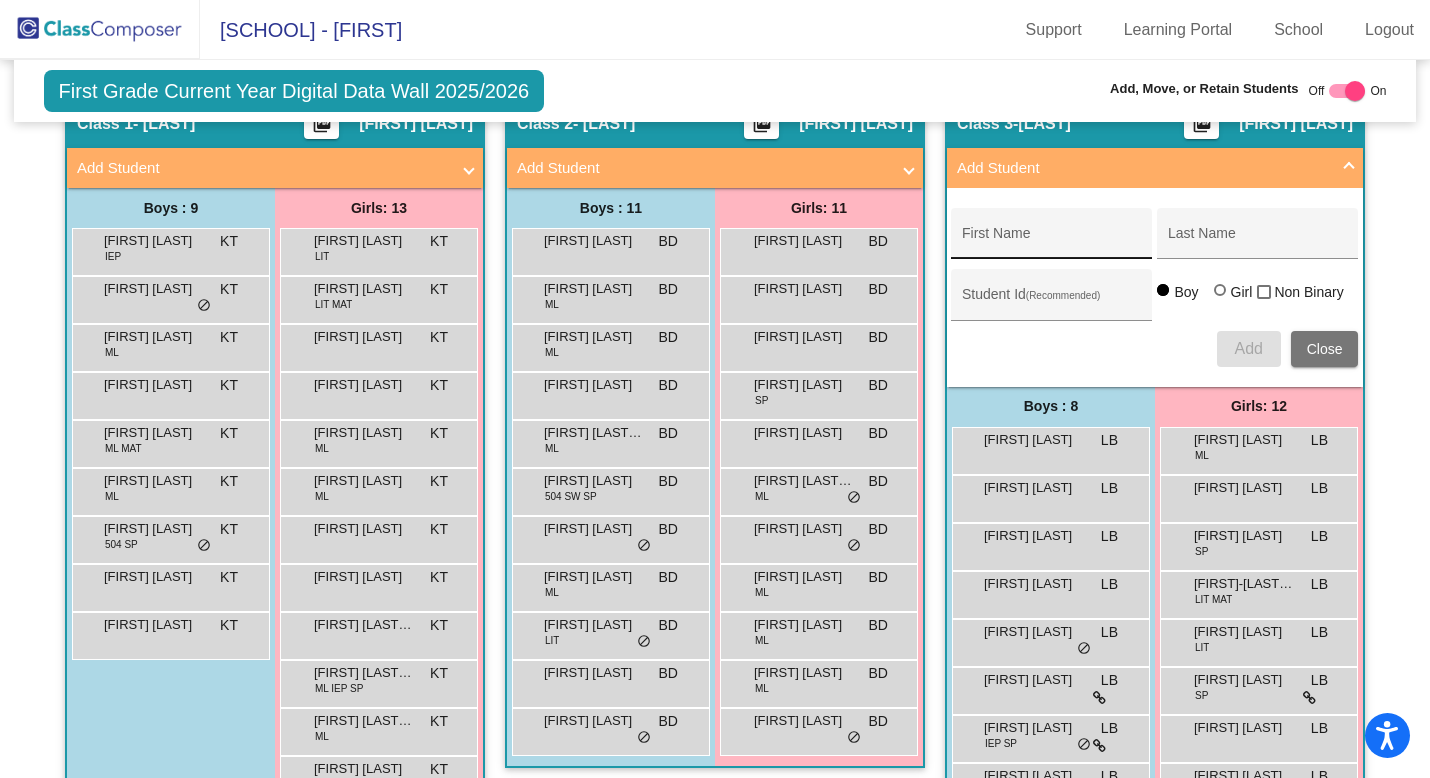 click on "First Name" at bounding box center [1052, 239] 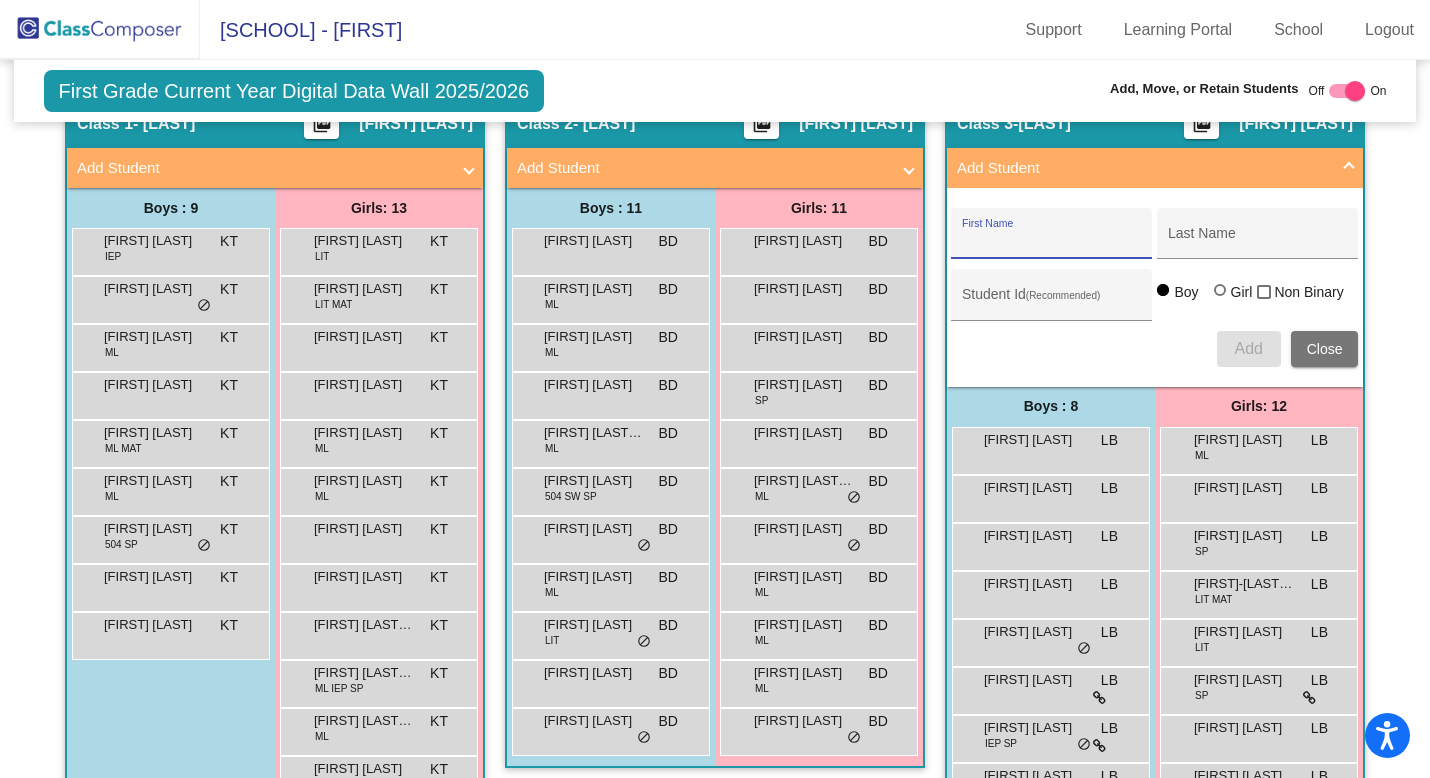 paste on "Dhakiya" 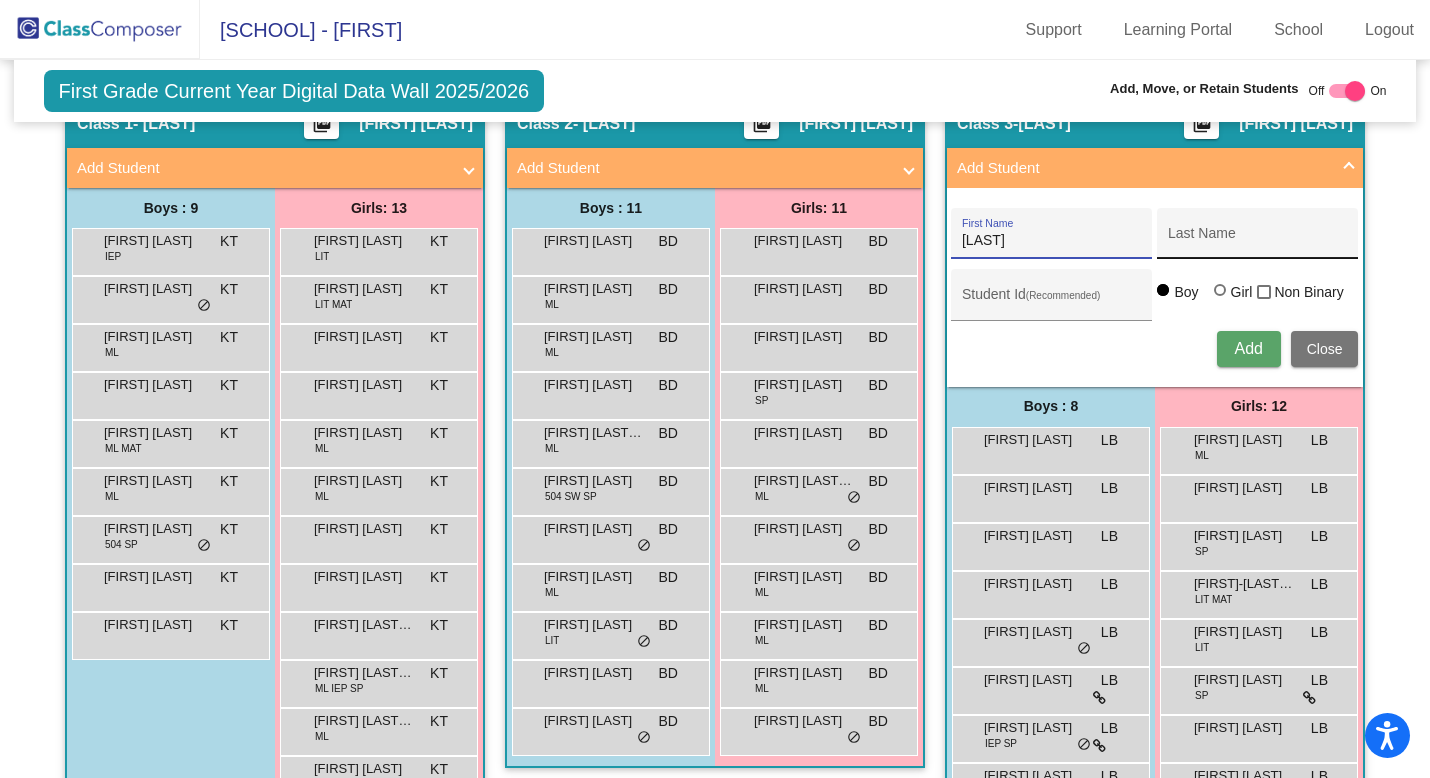 type on "Dhakiya" 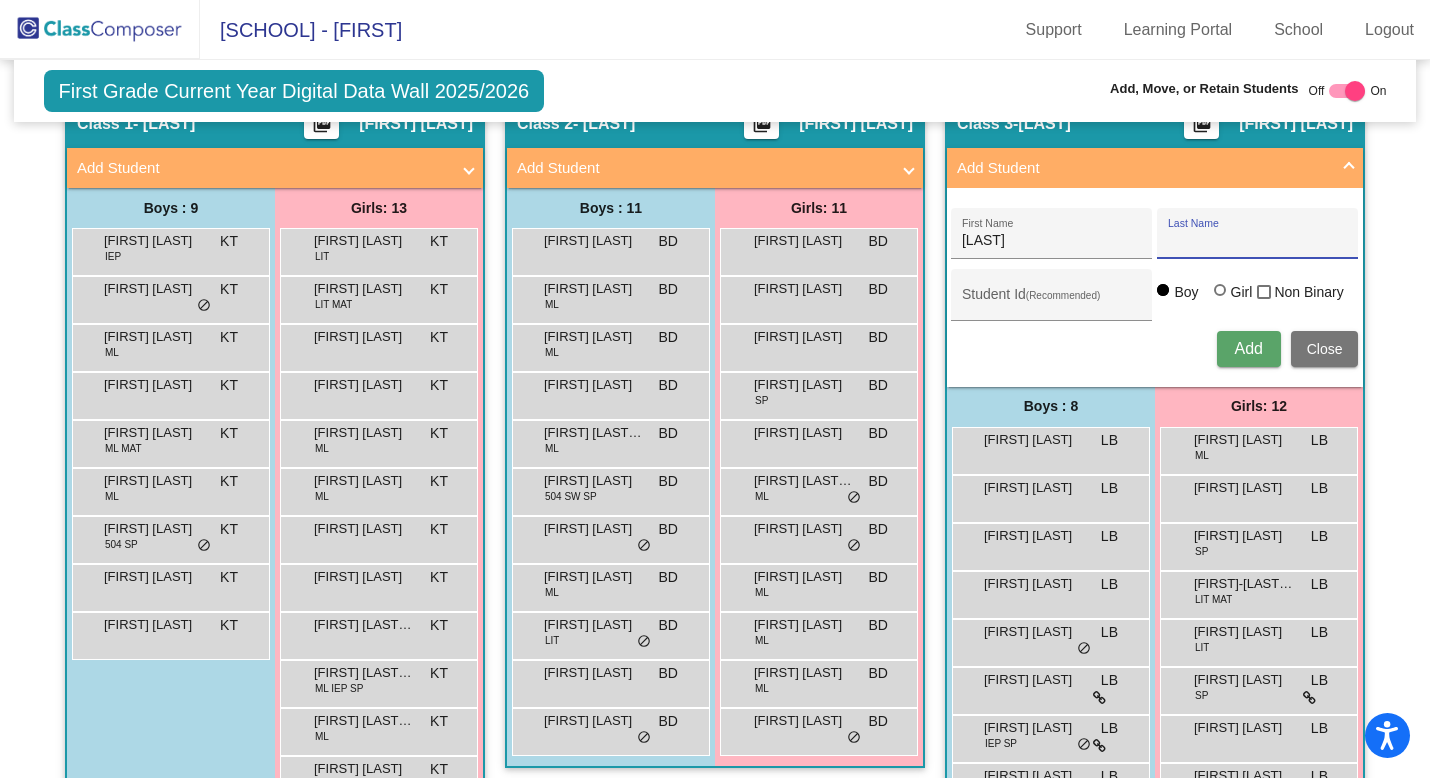 click on "Last Name" at bounding box center [1258, 241] 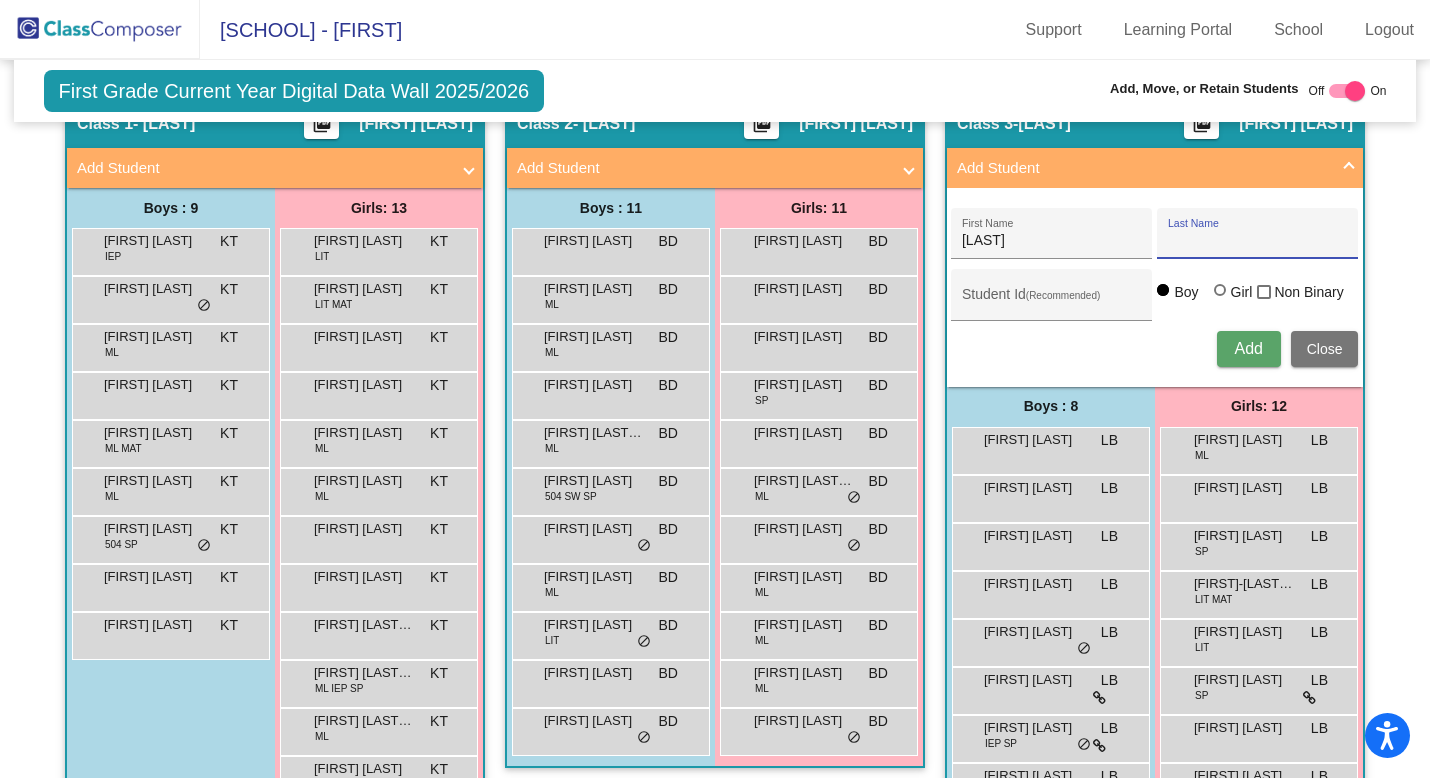 paste on "Webb" 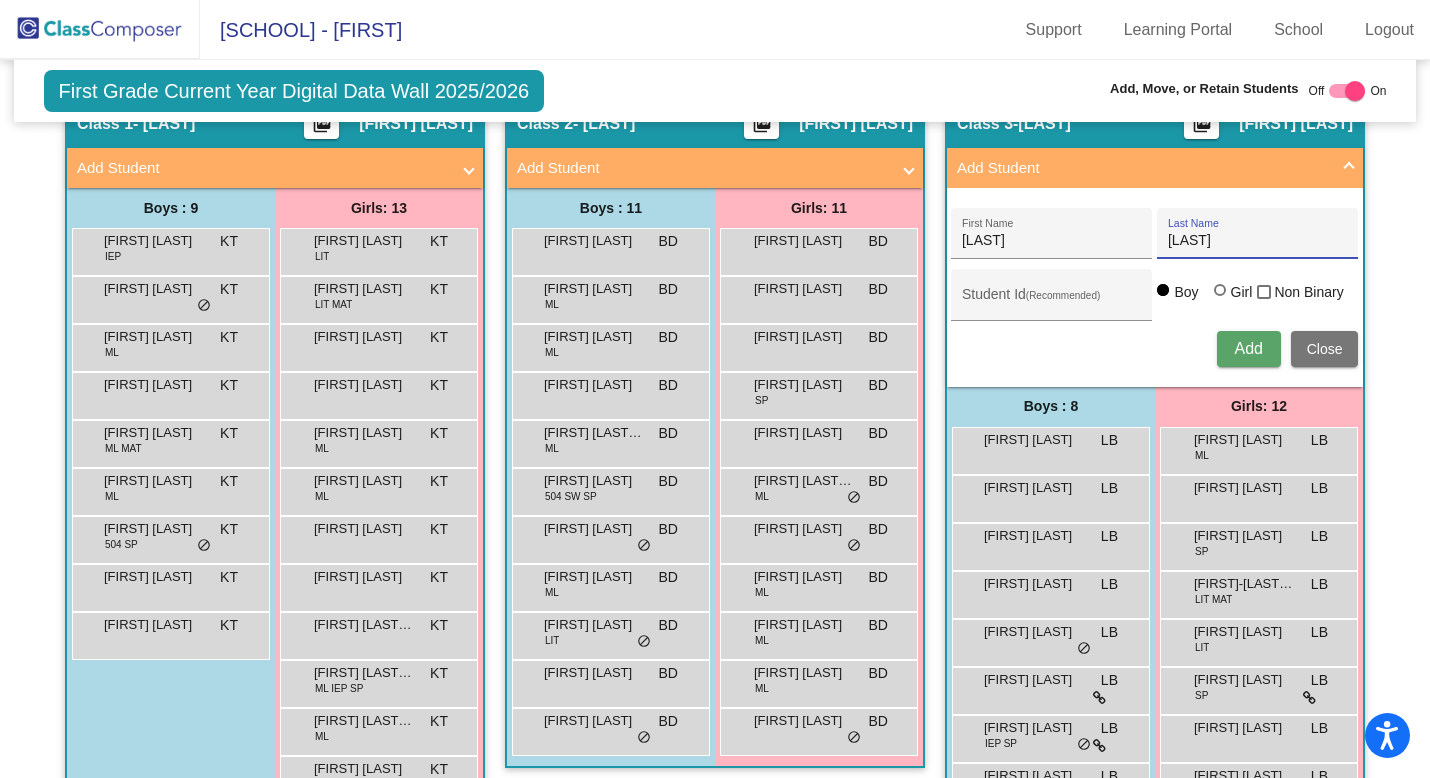 type on "Webb" 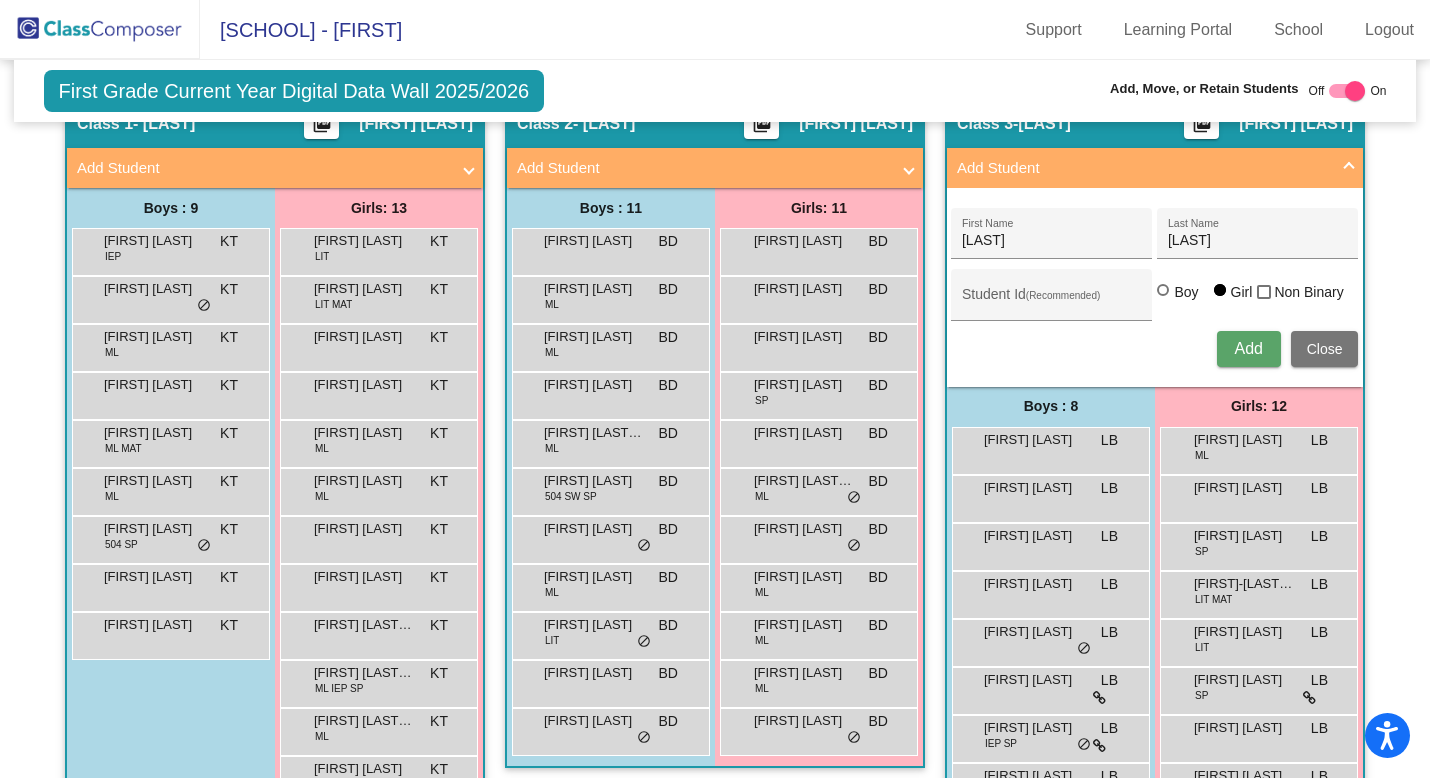 click on "Add" at bounding box center [1248, 348] 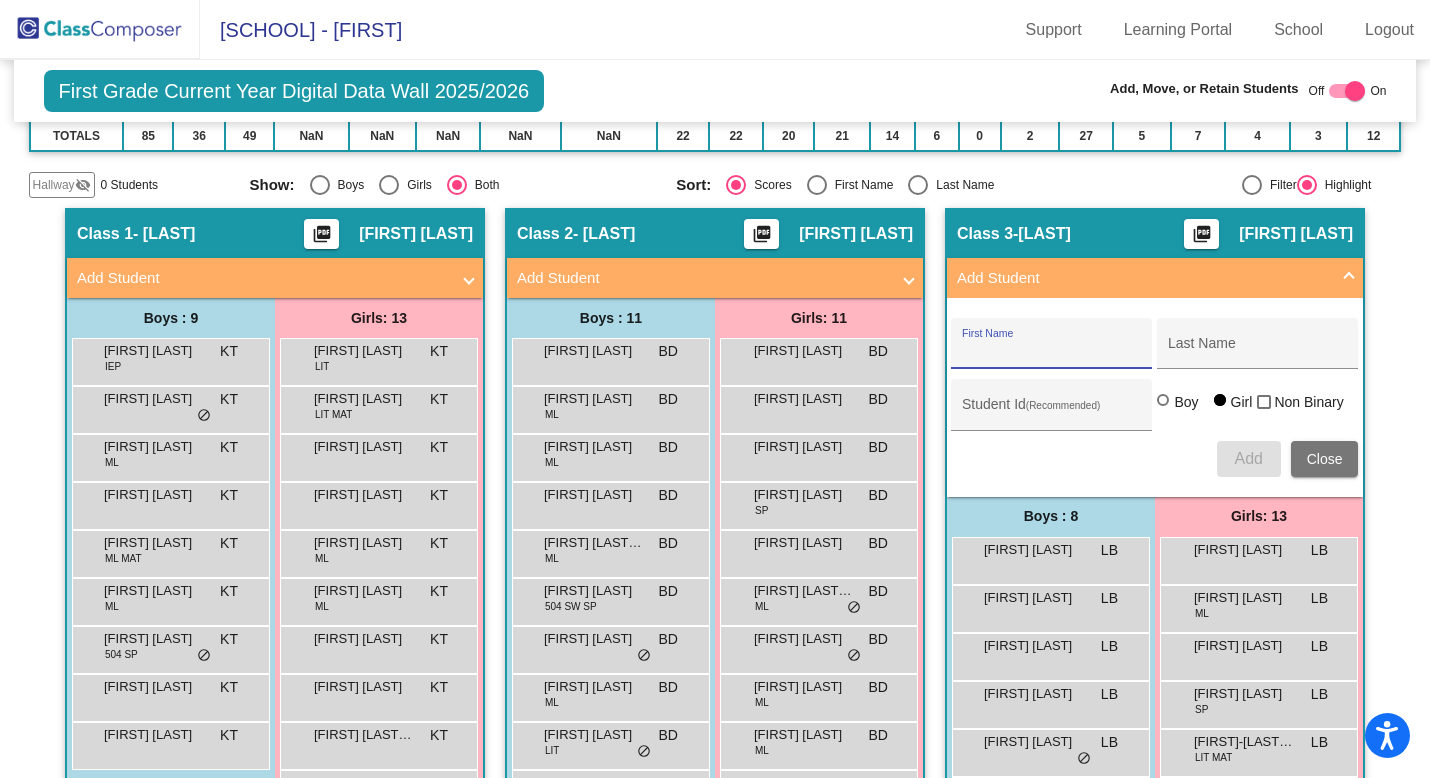 scroll, scrollTop: 0, scrollLeft: 0, axis: both 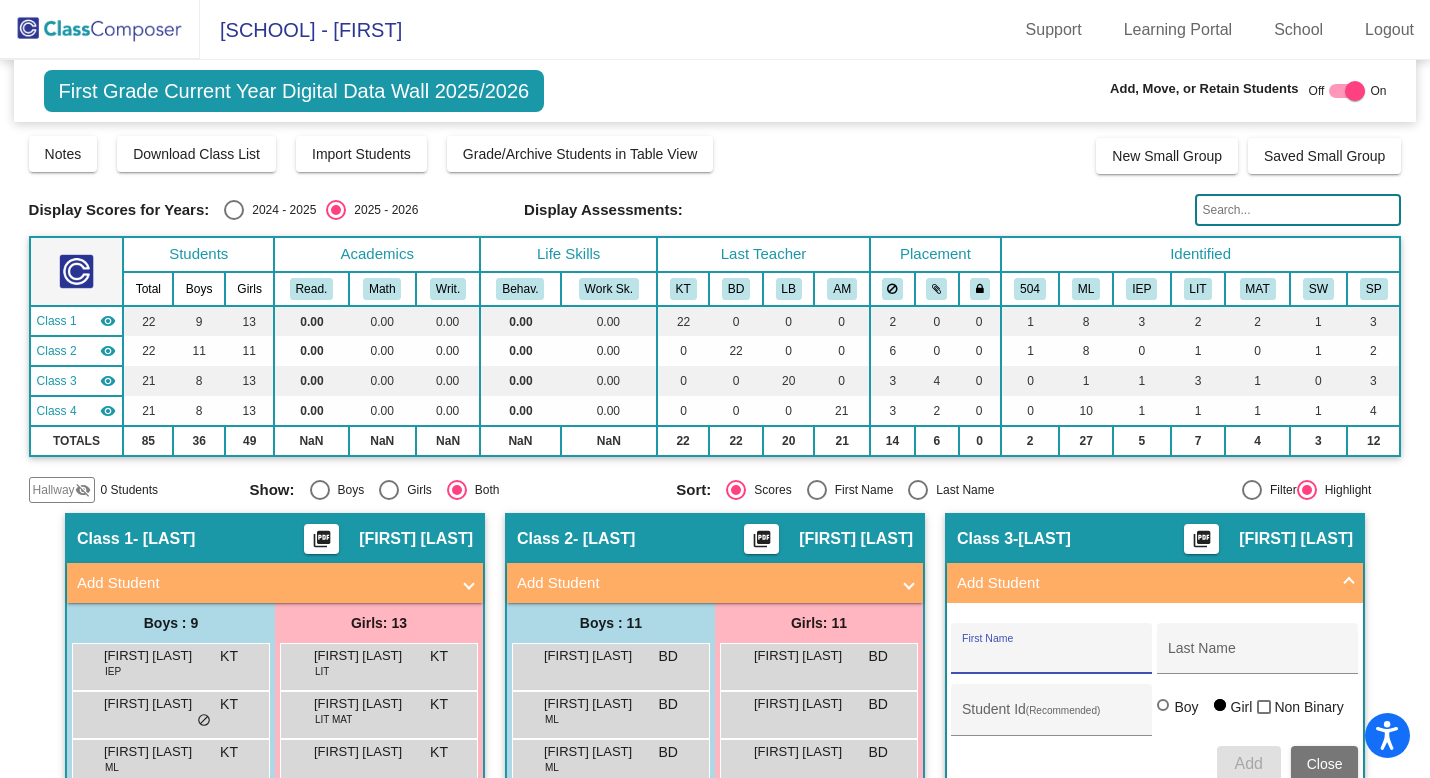 click at bounding box center (1347, 91) 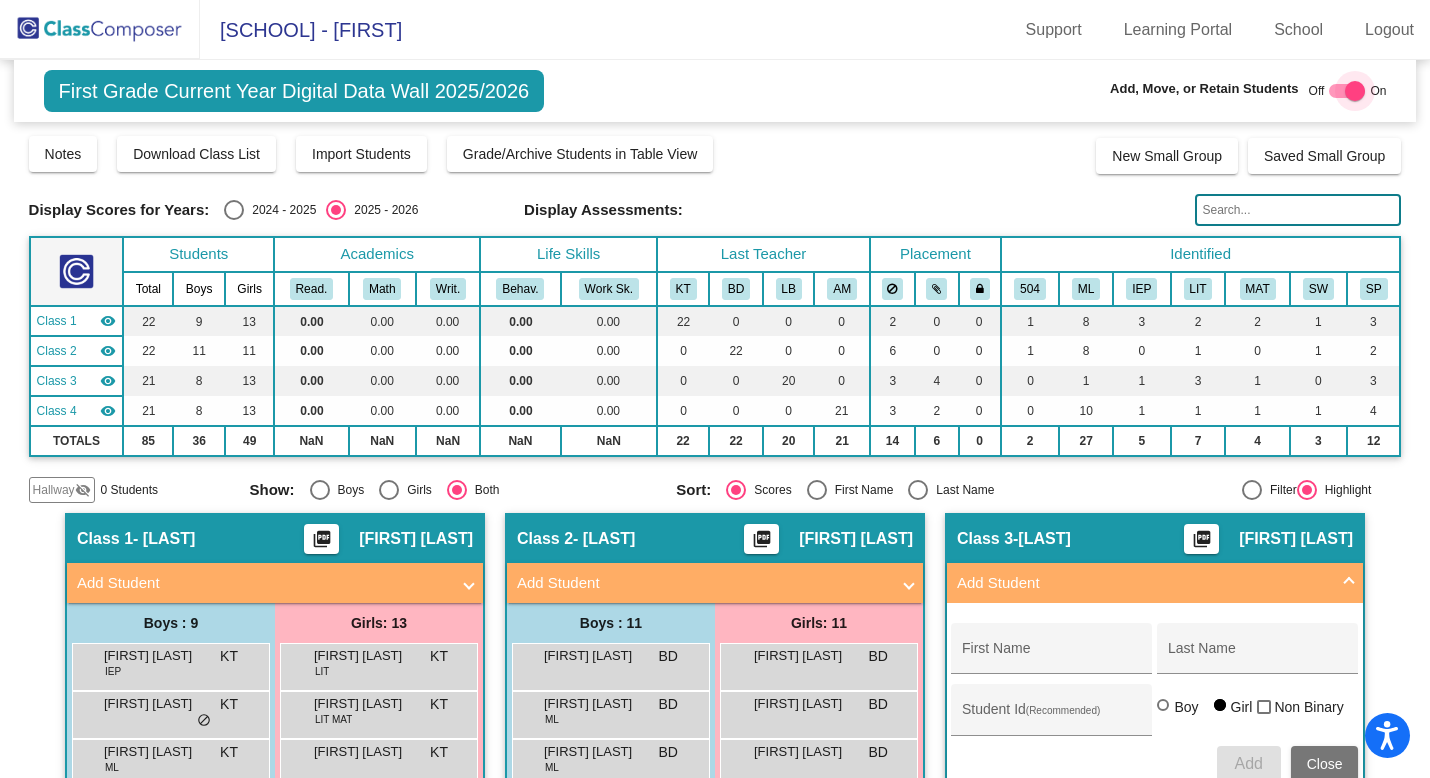 checkbox on "false" 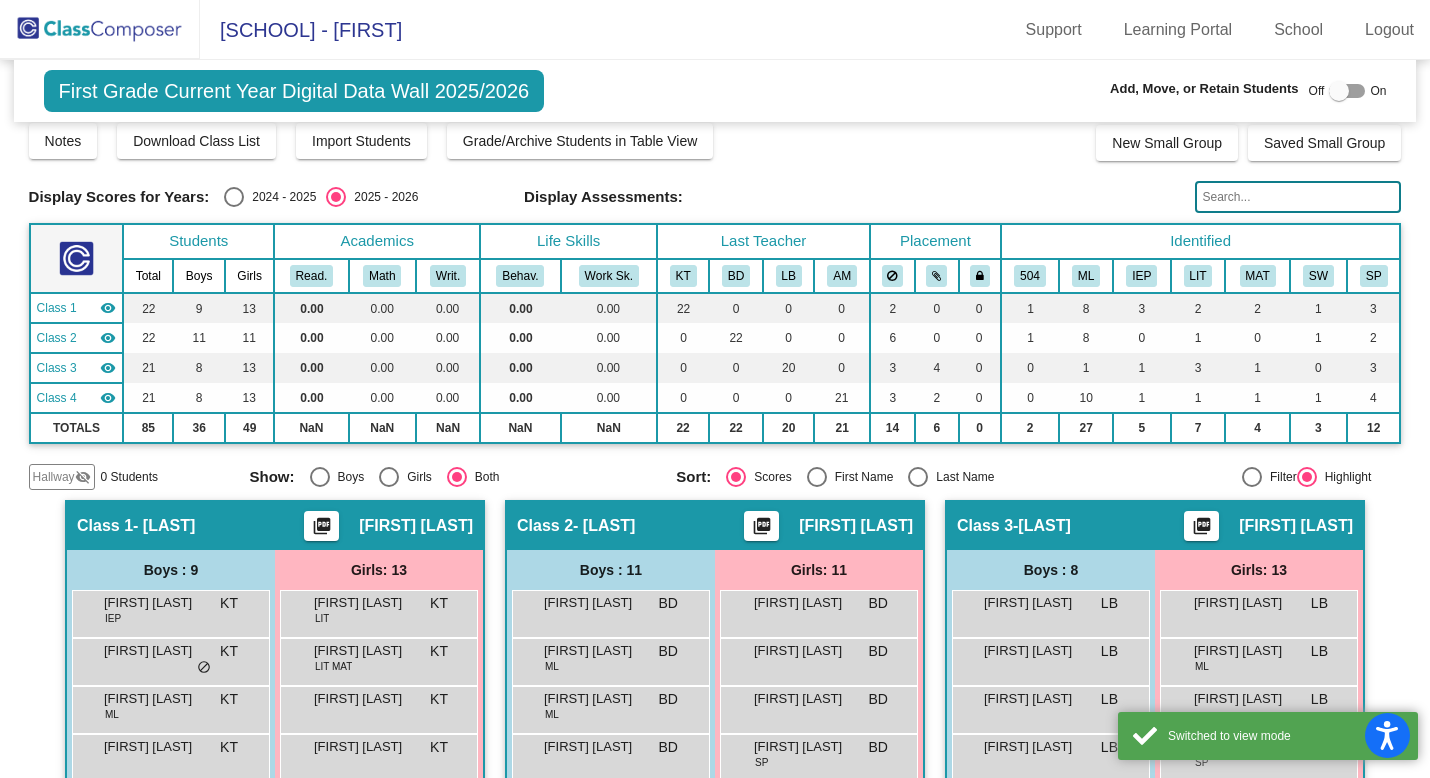 scroll, scrollTop: 14, scrollLeft: 0, axis: vertical 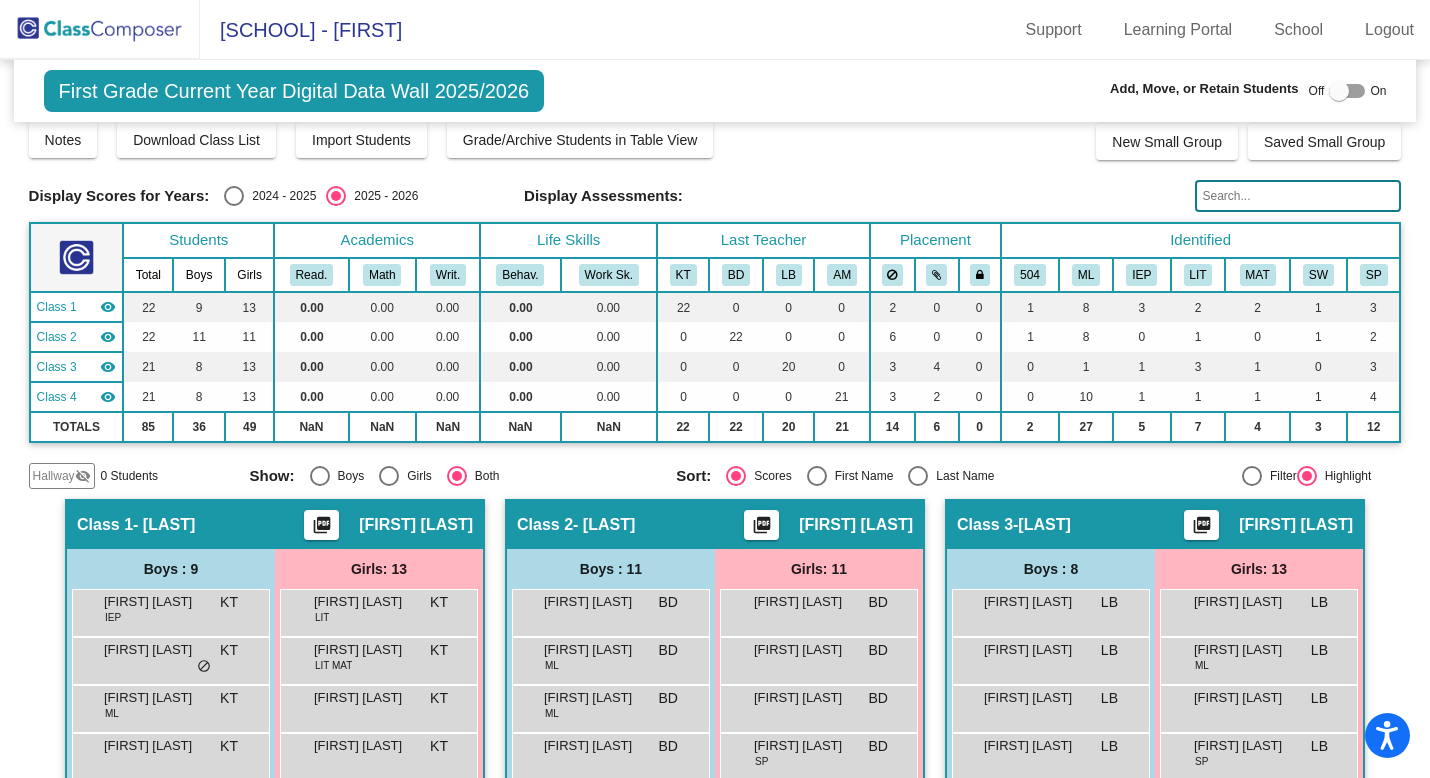 click 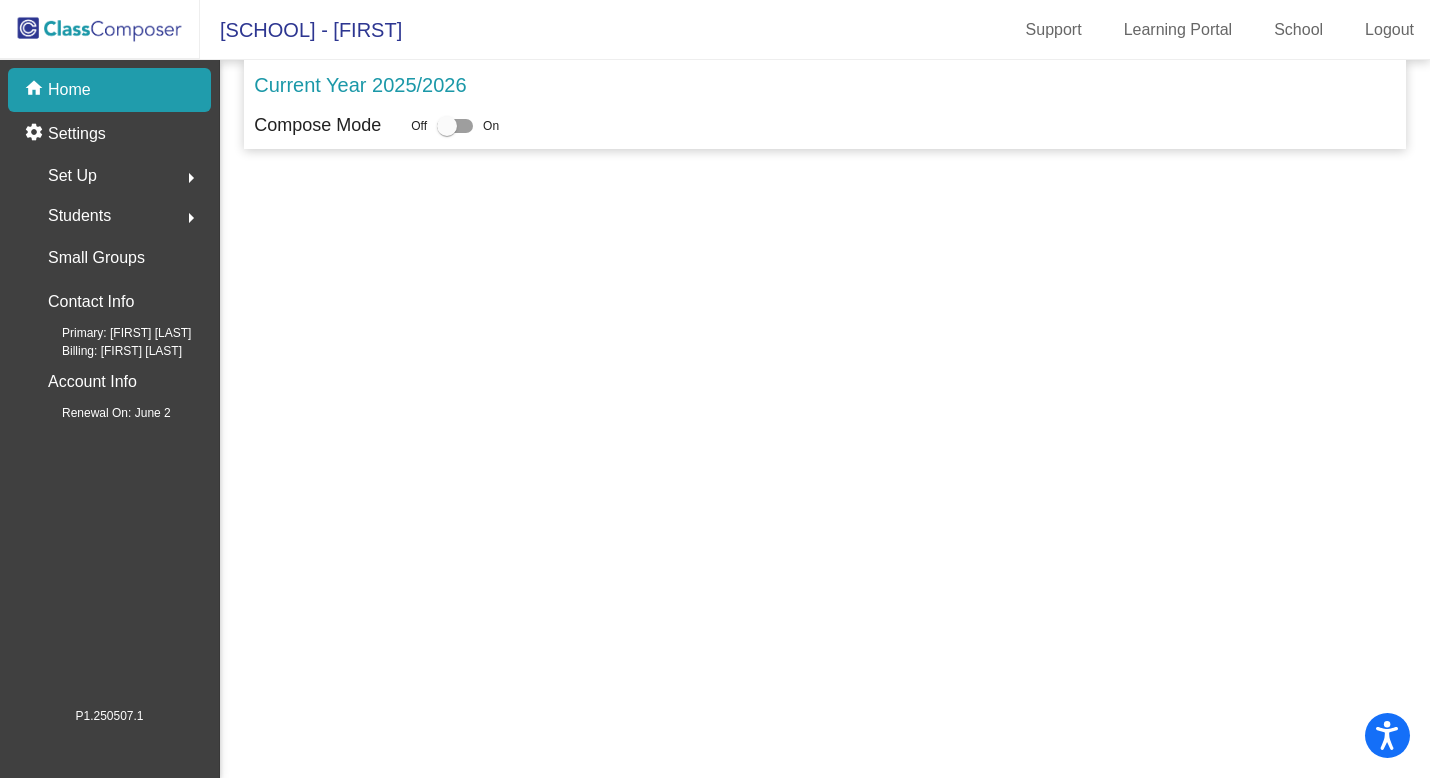 scroll, scrollTop: 0, scrollLeft: 0, axis: both 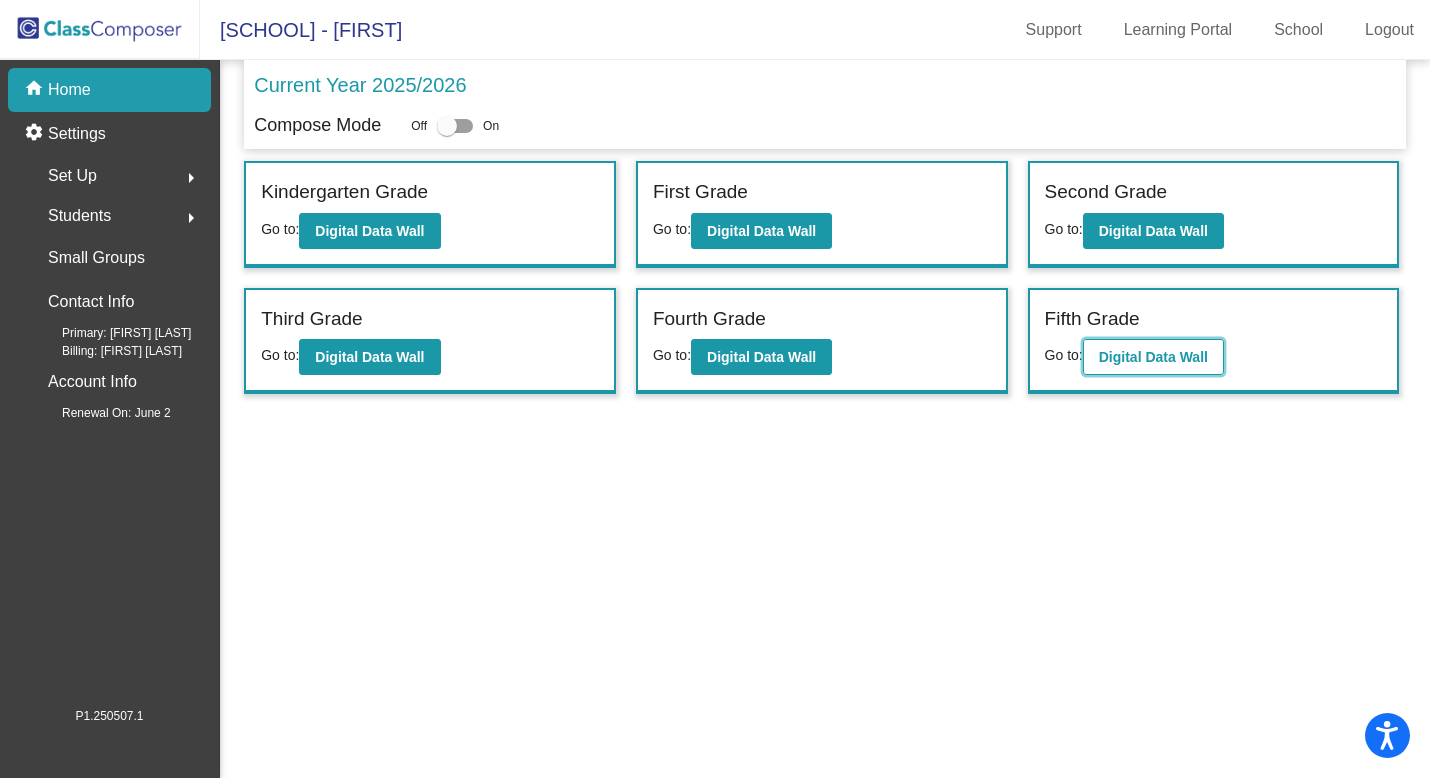 click on "Digital Data Wall" 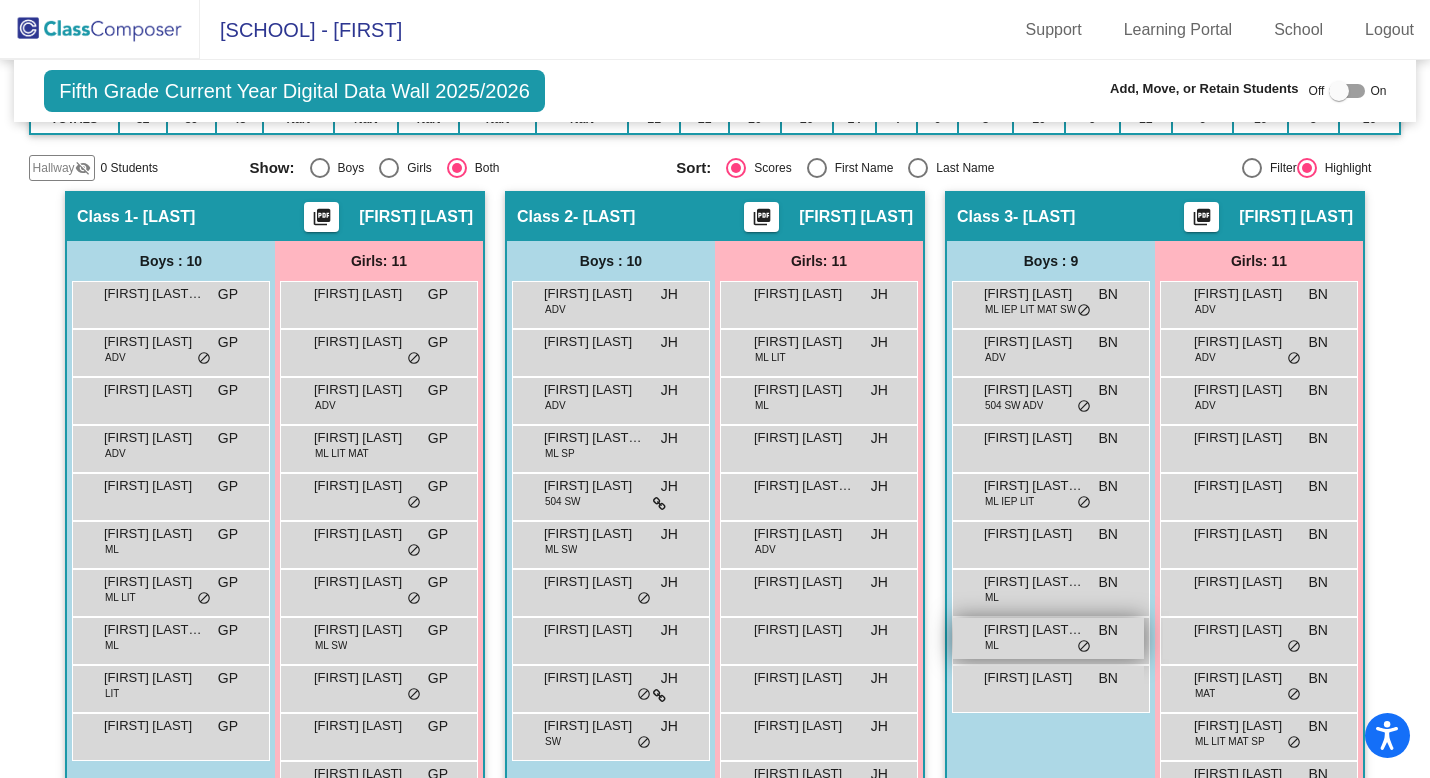 scroll, scrollTop: 306, scrollLeft: 0, axis: vertical 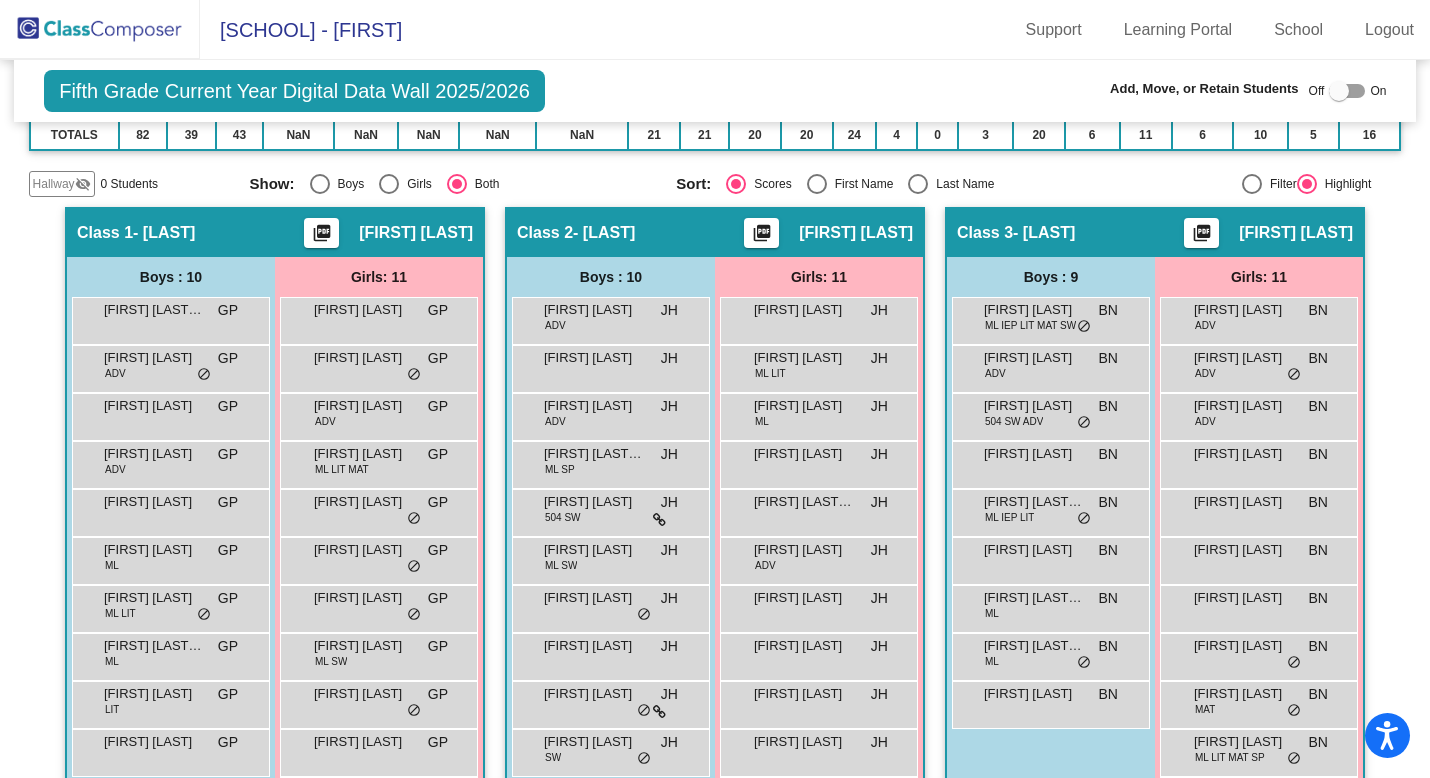 click at bounding box center (1347, 91) 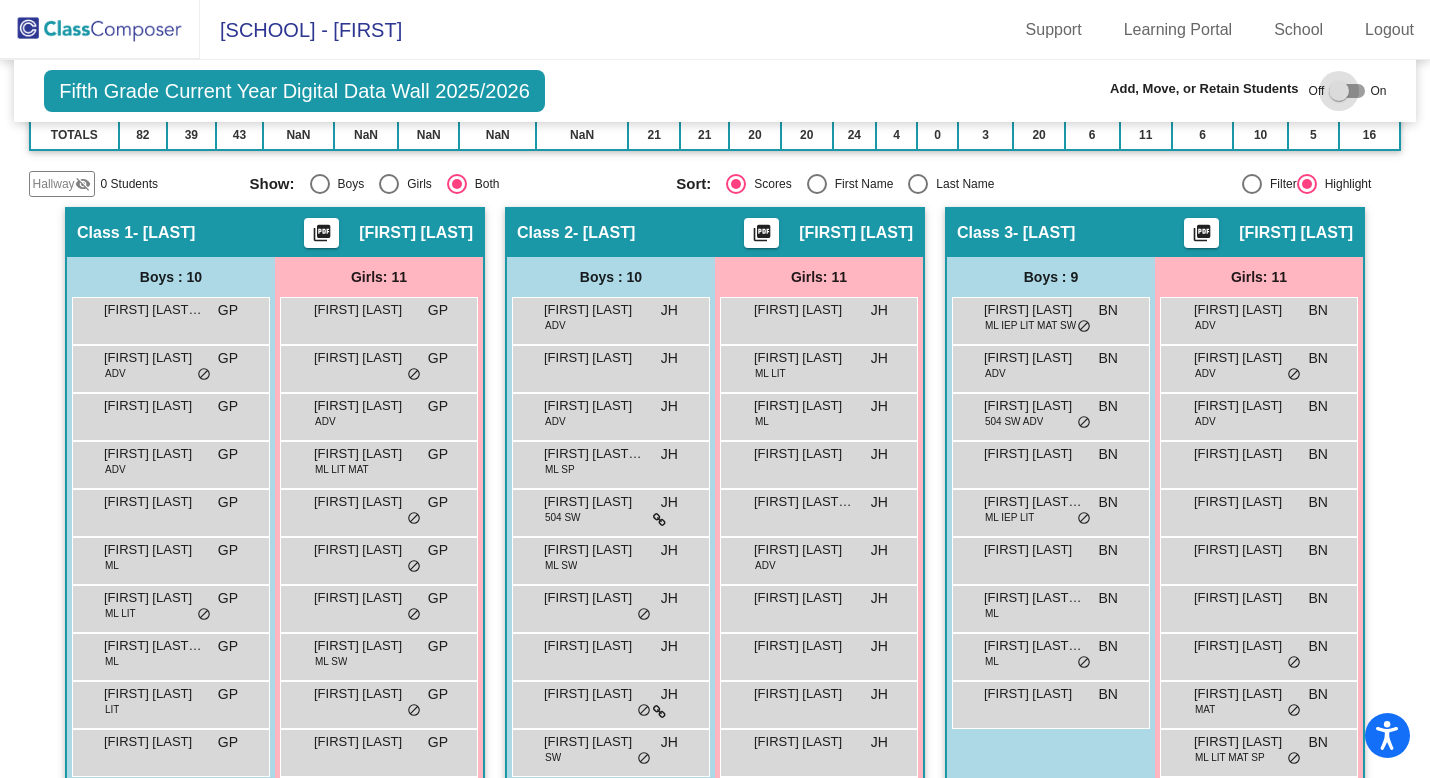 checkbox on "true" 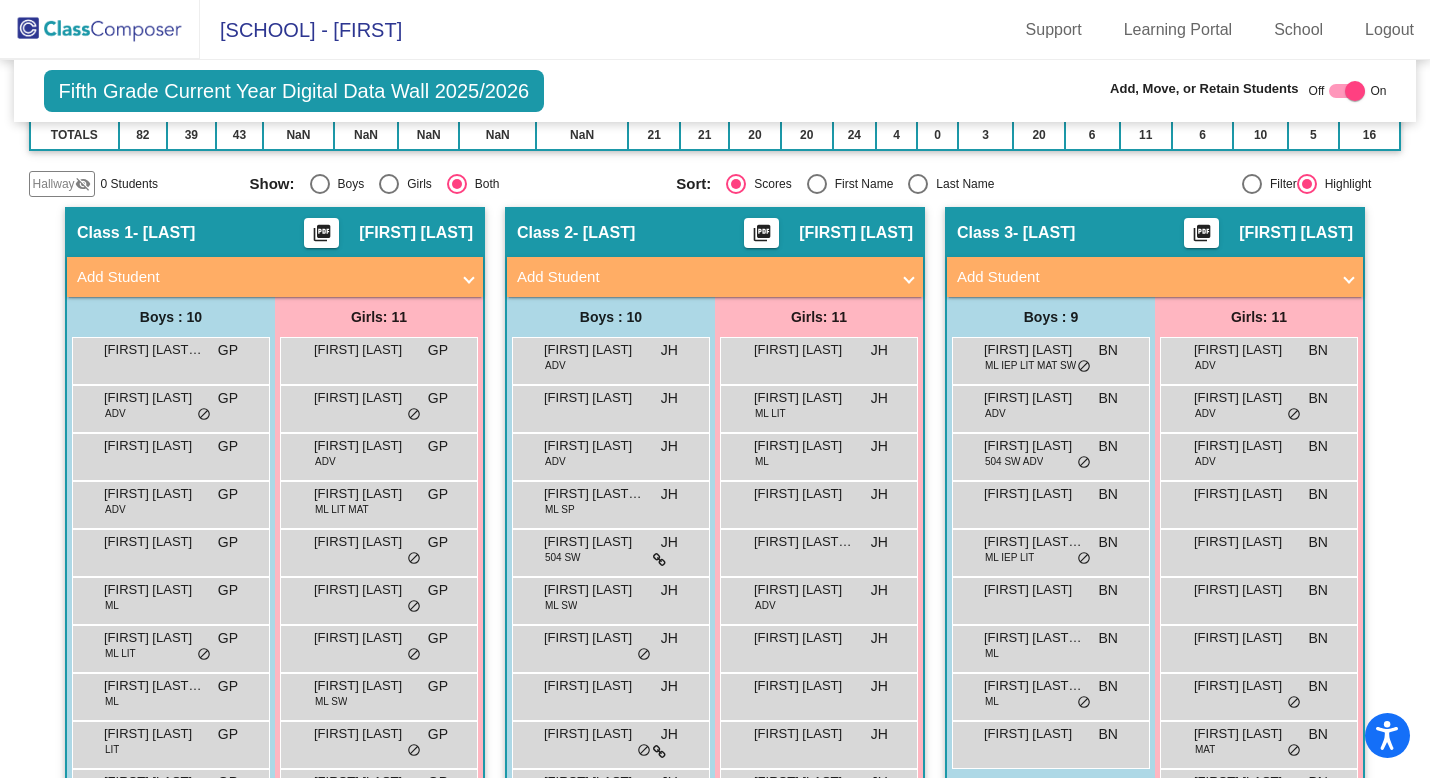 click on "Add Student" at bounding box center (1143, 277) 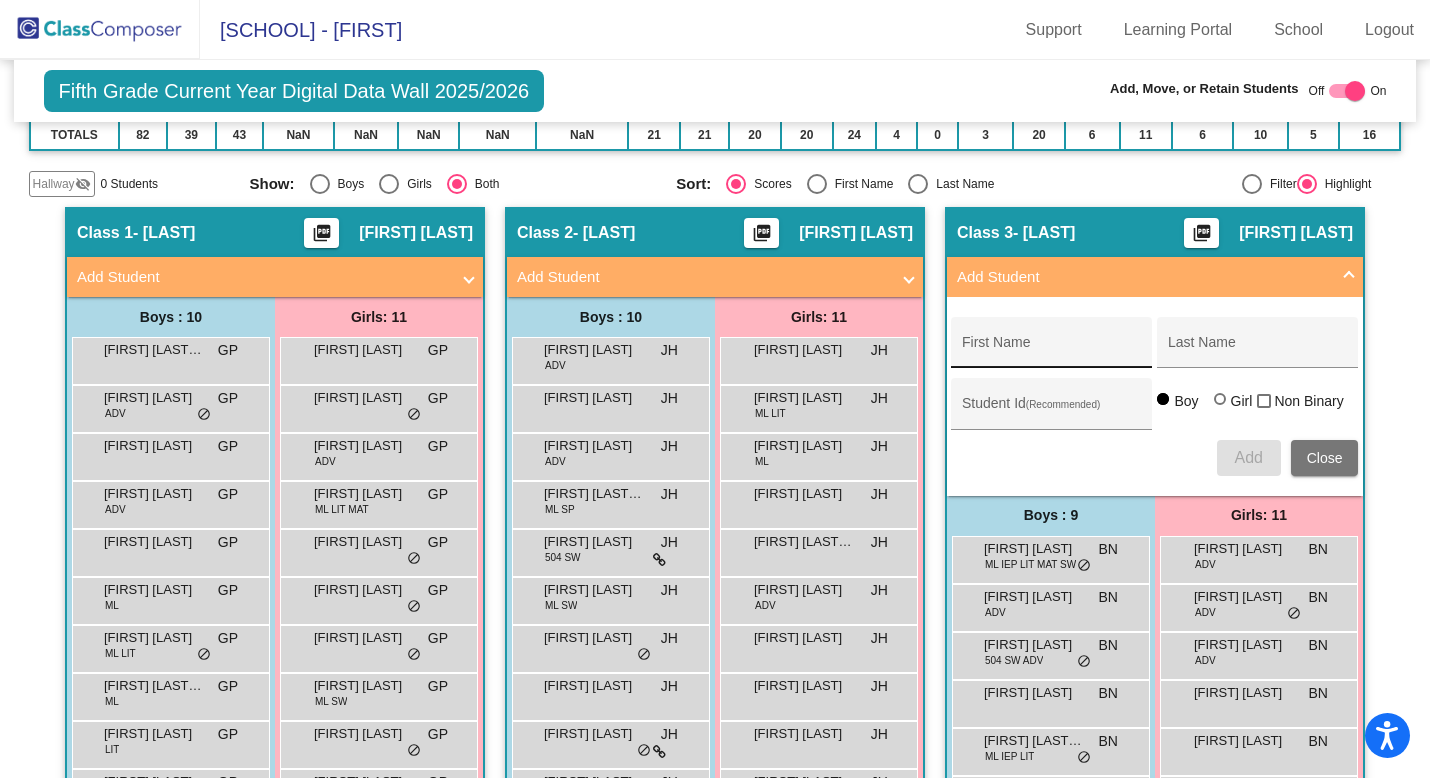 click on "First Name" at bounding box center (1052, 350) 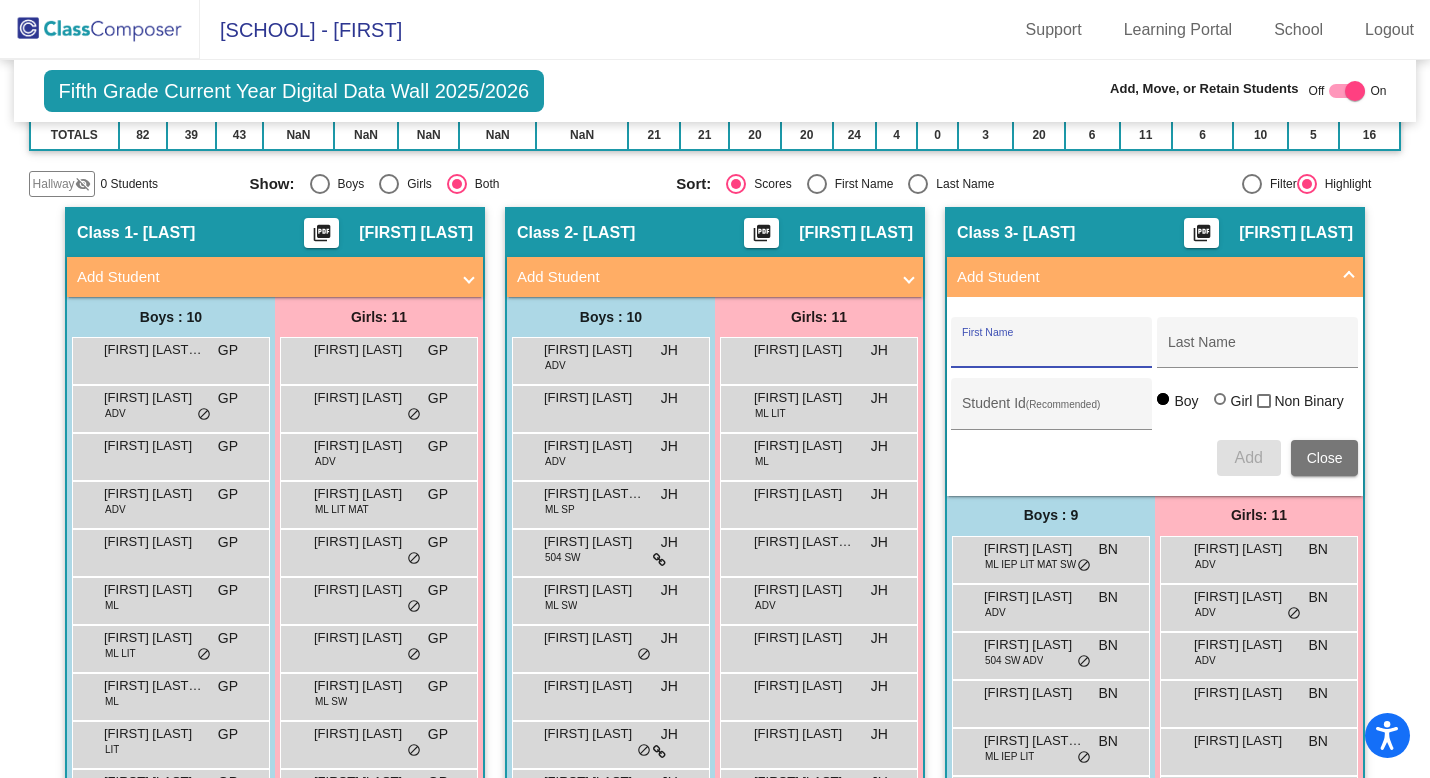paste on "Sophia" 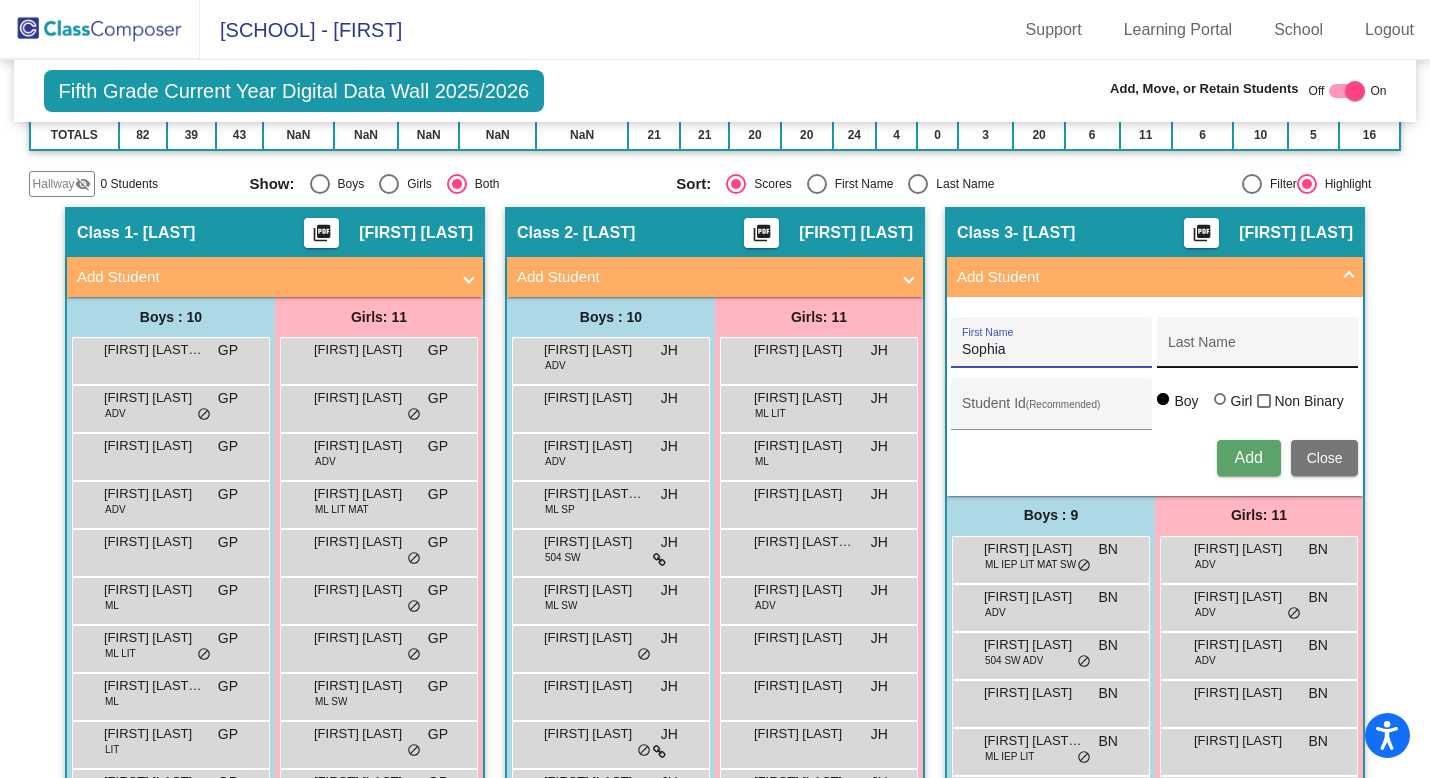 type on "Sophia" 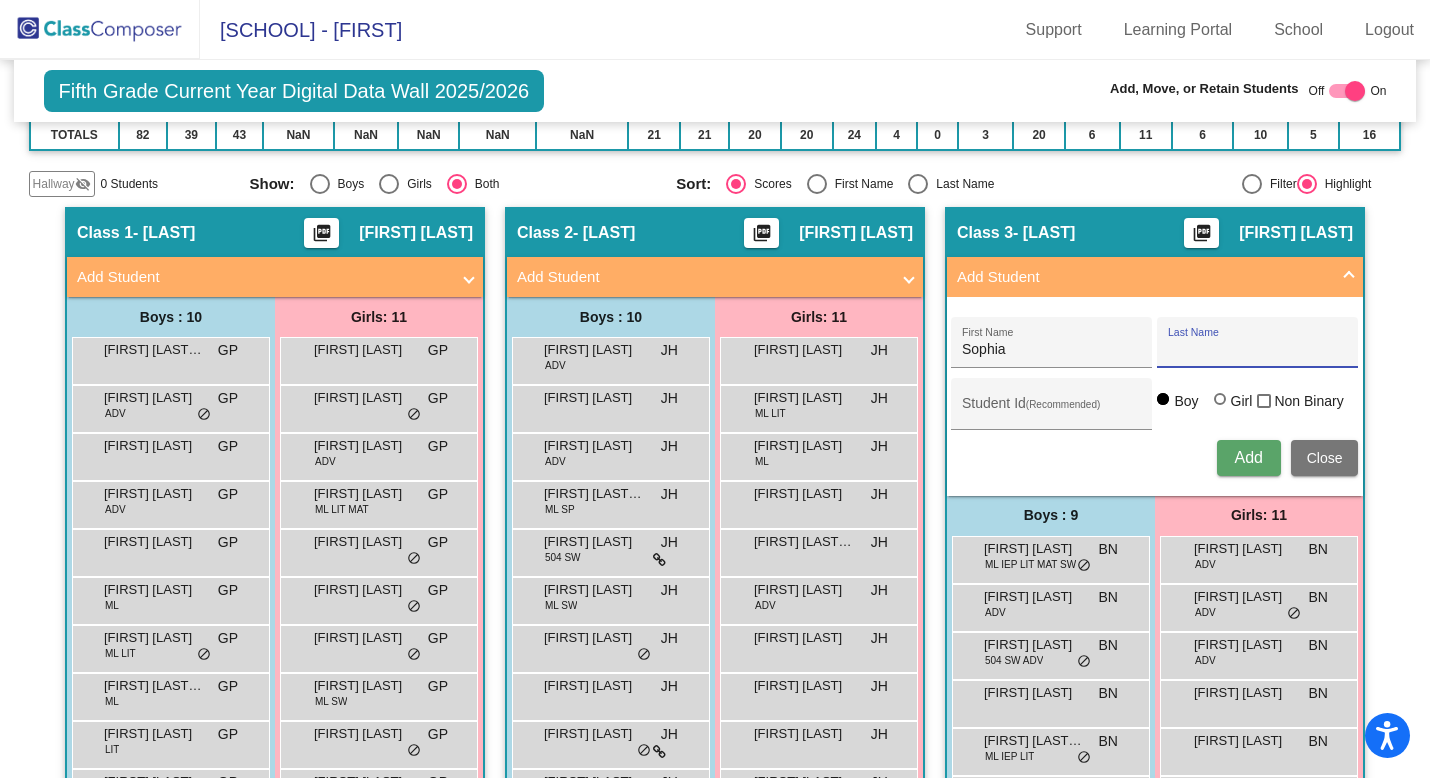 paste on "Melgarejo" 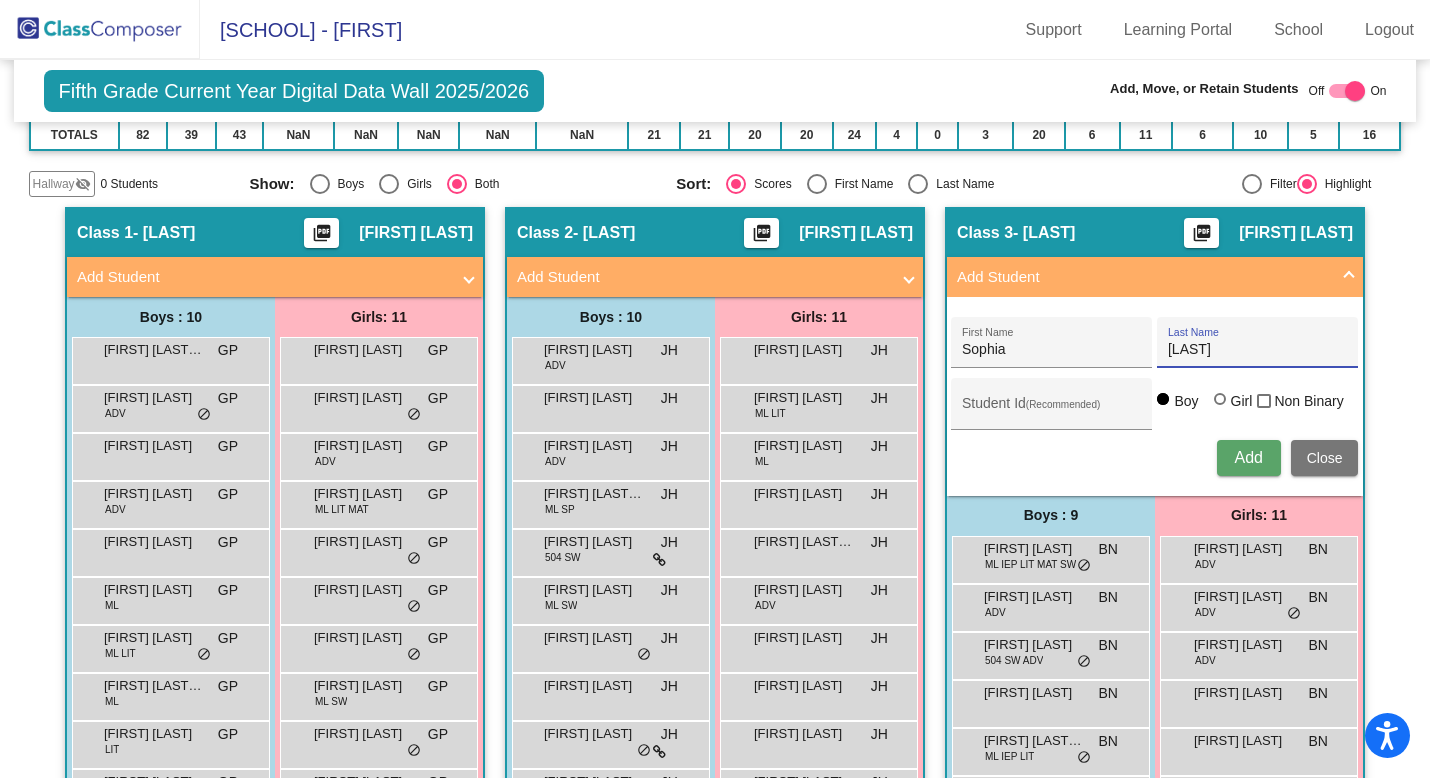type on "Melgarejo" 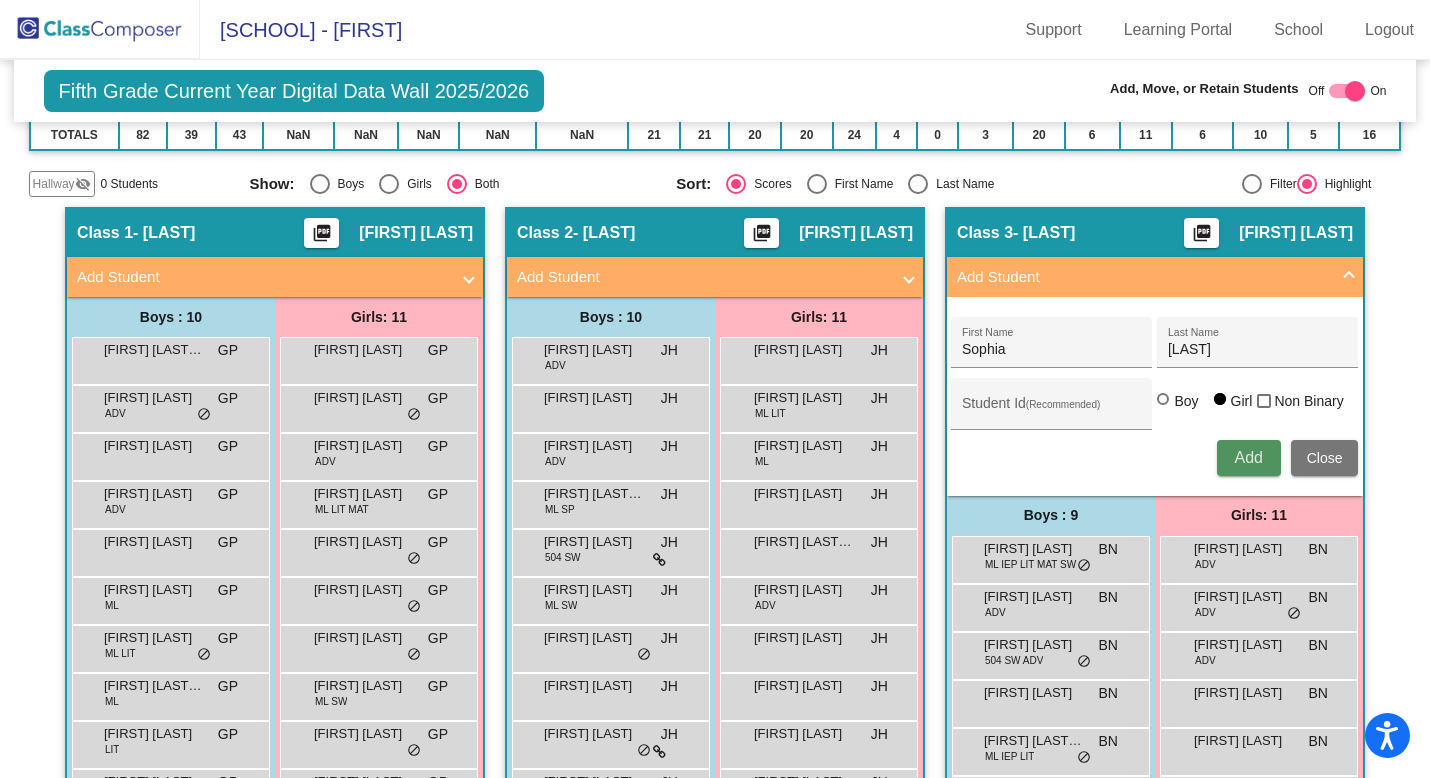 click on "Add" at bounding box center (1248, 457) 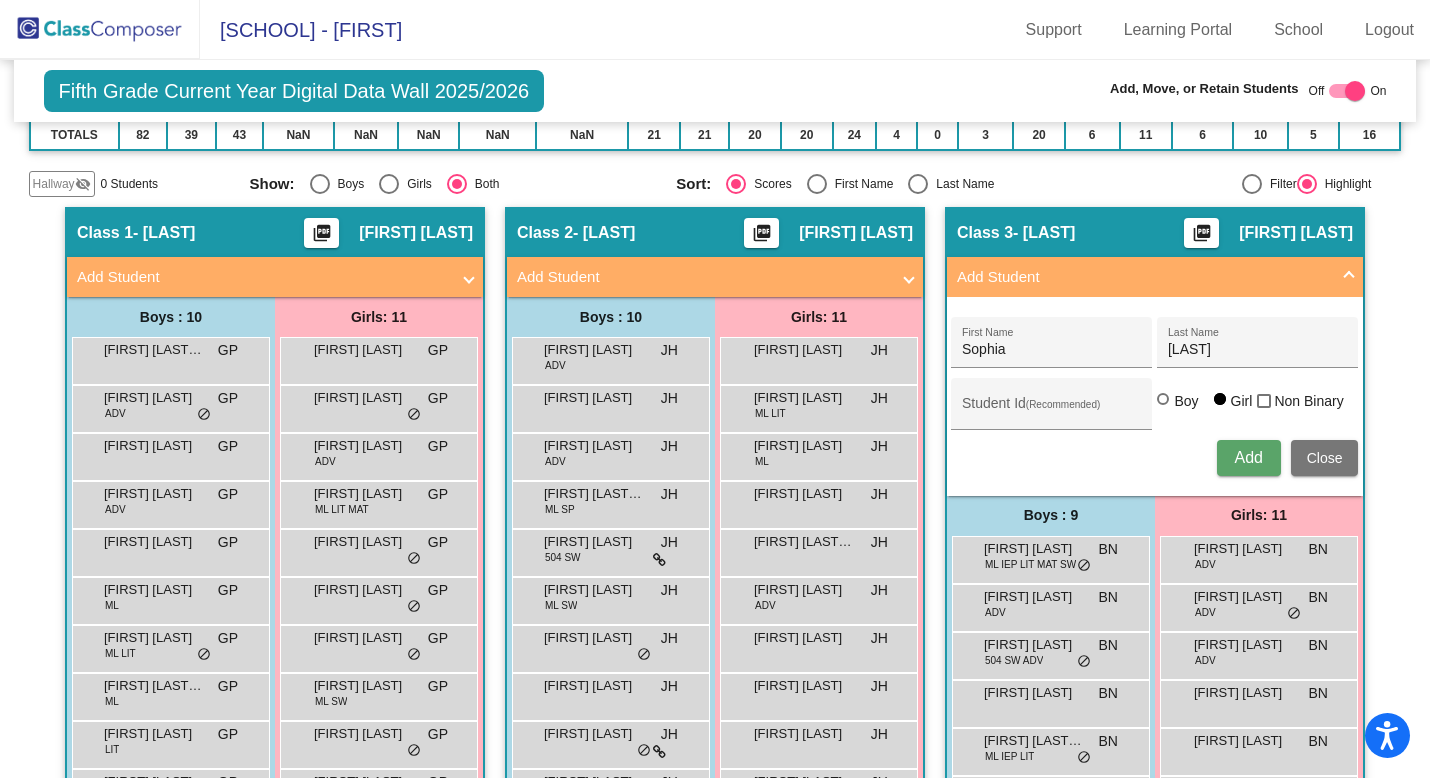 type 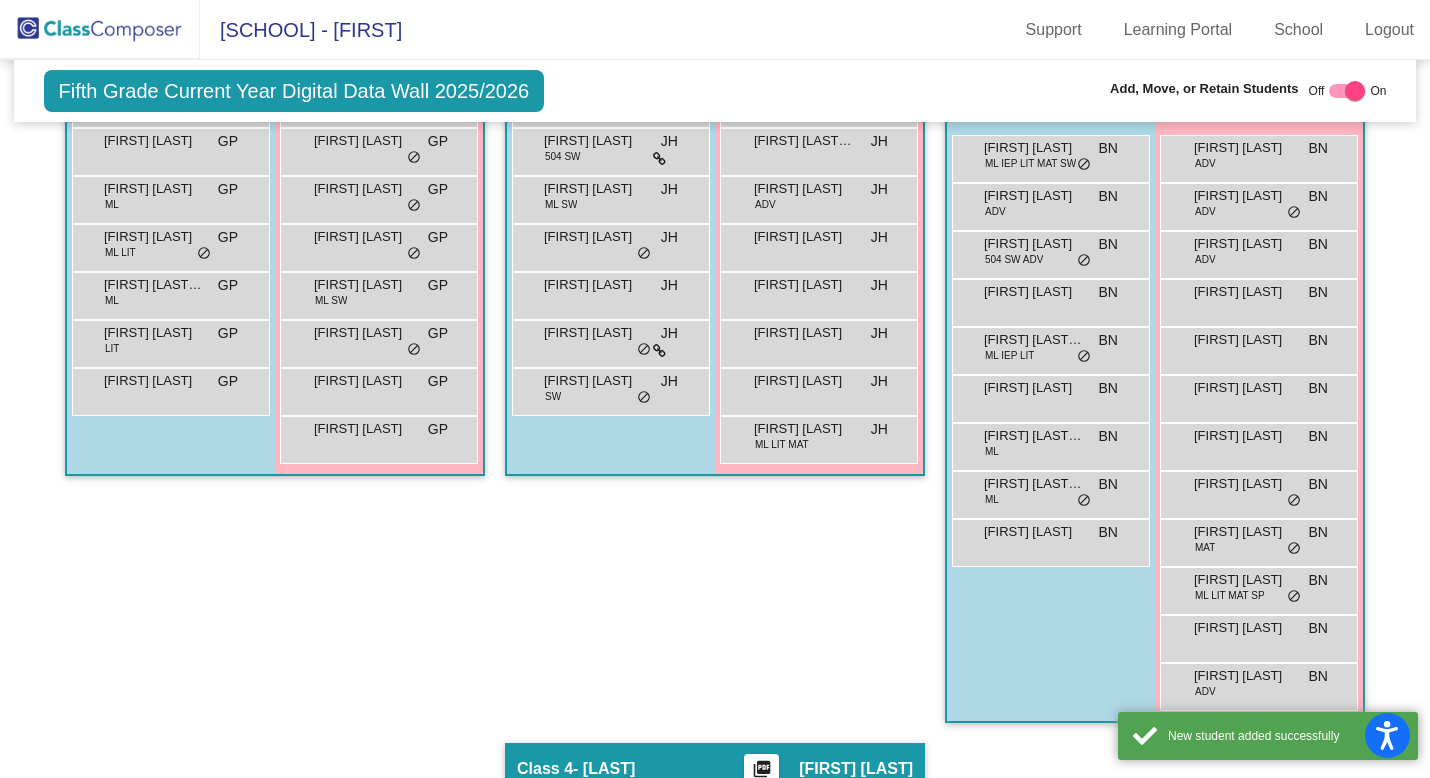 scroll, scrollTop: 722, scrollLeft: 0, axis: vertical 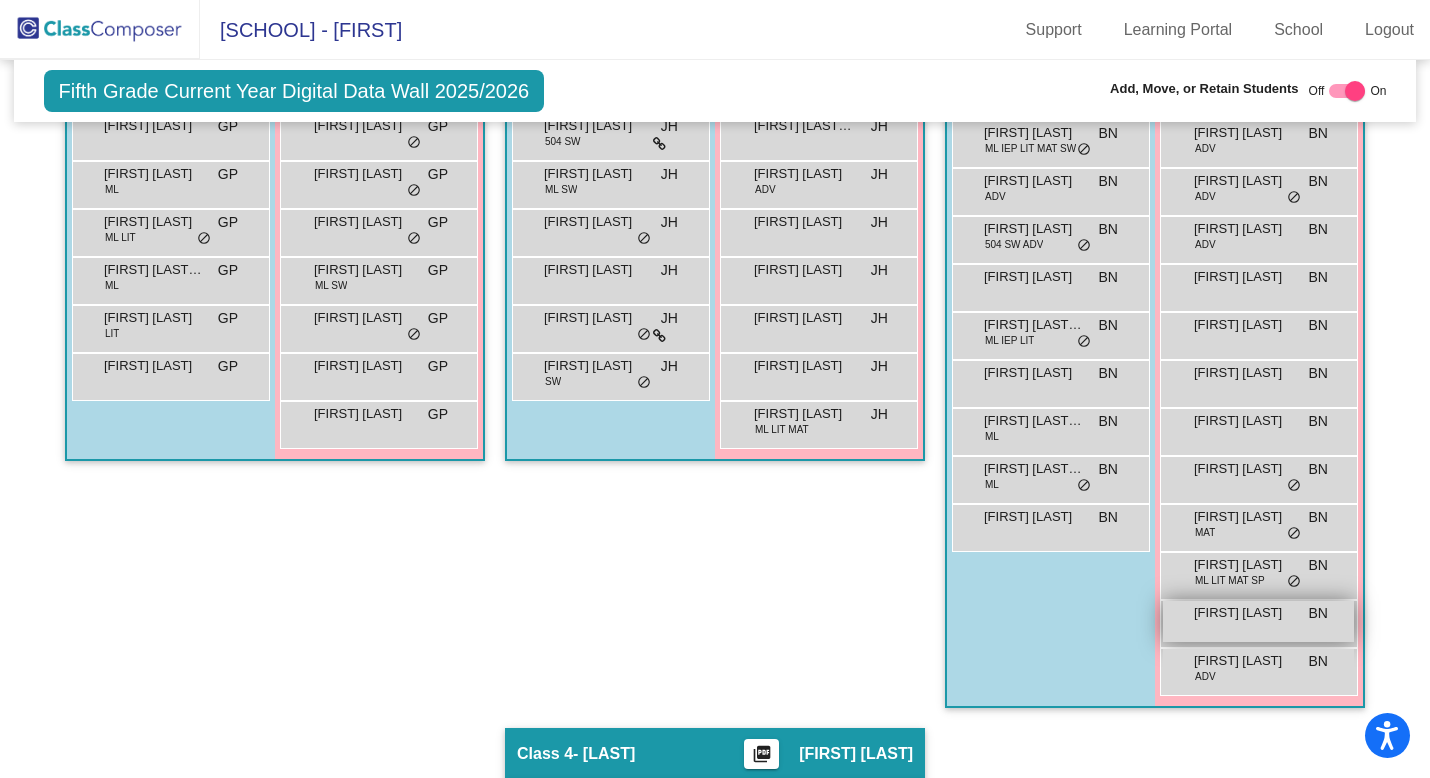 click on "Sophia Melgarejo BN lock do_not_disturb_alt" at bounding box center [1258, 621] 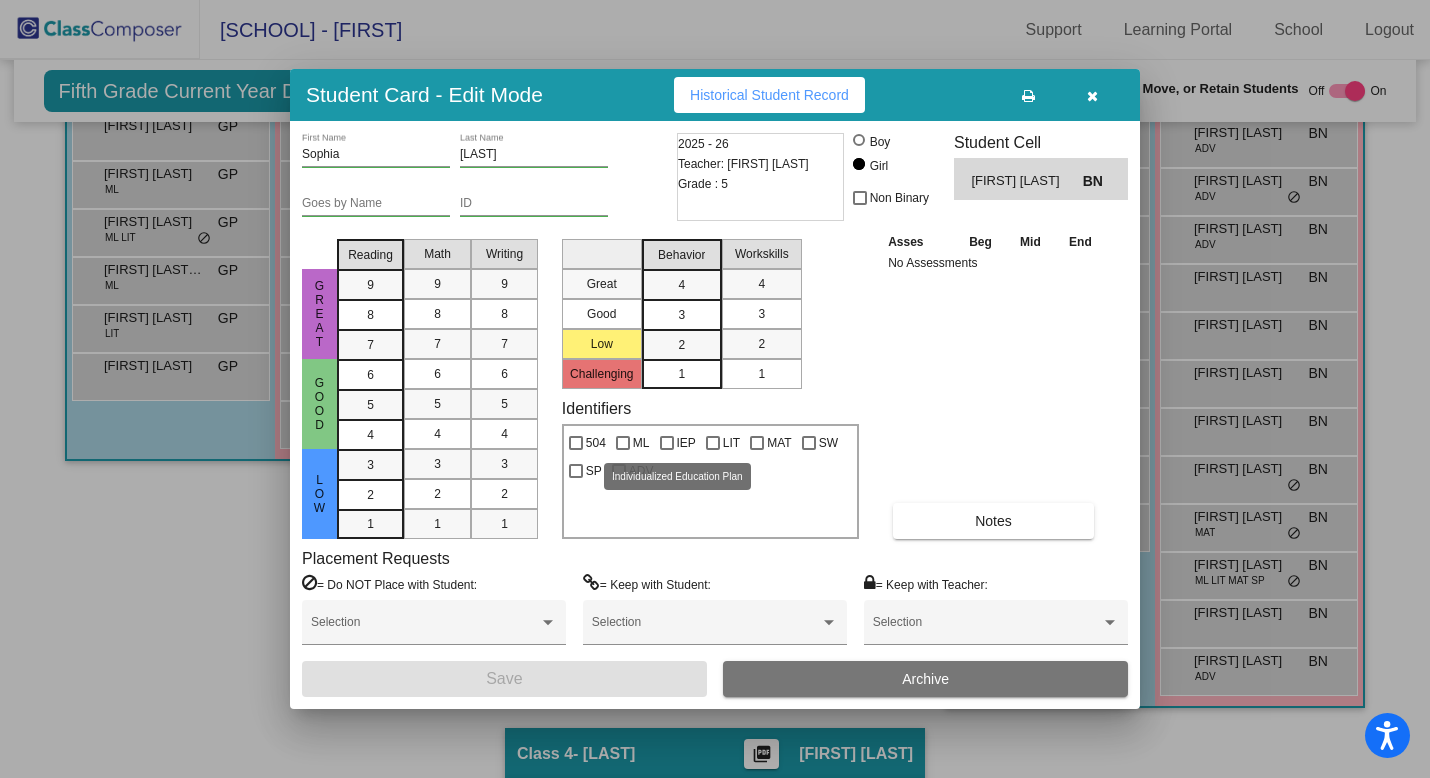 click at bounding box center (667, 443) 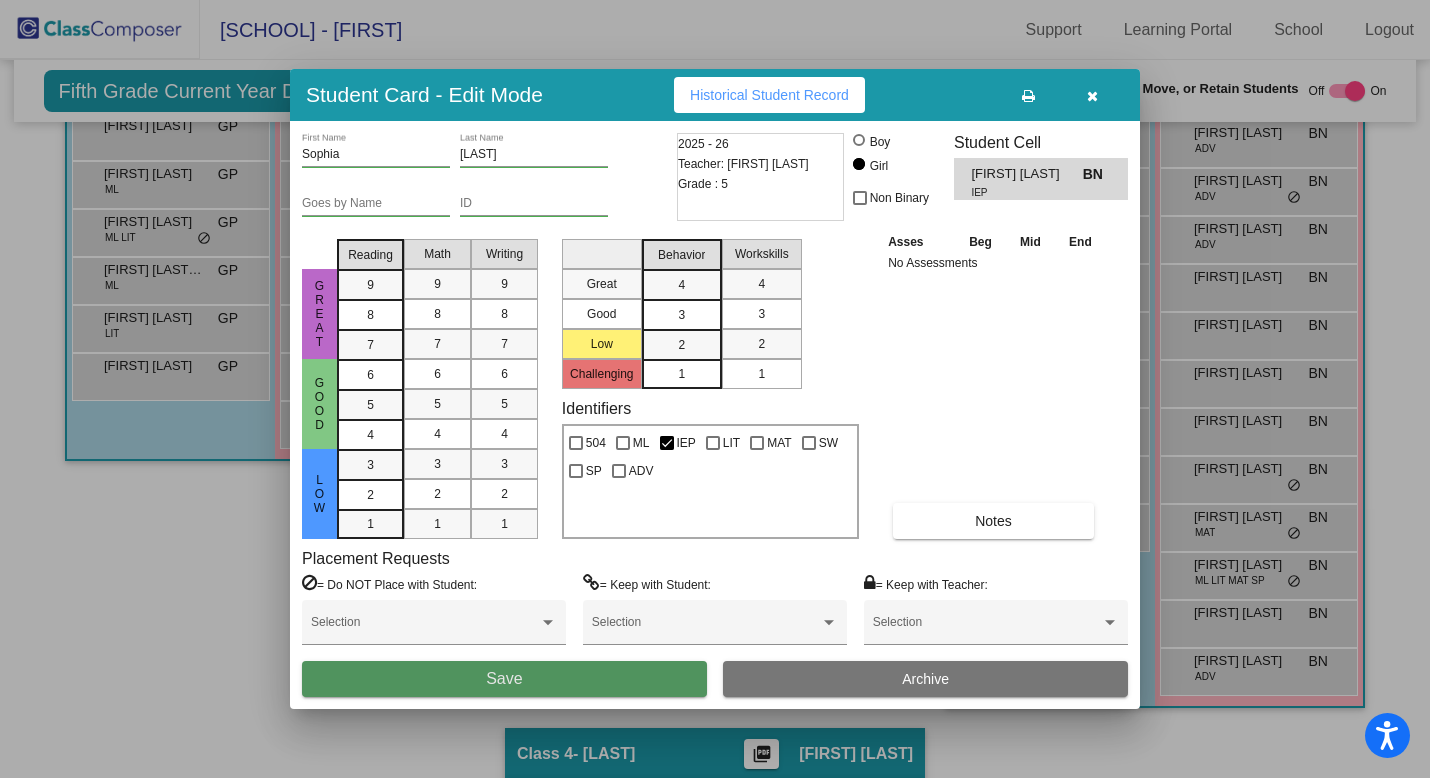 click on "Save" at bounding box center [504, 678] 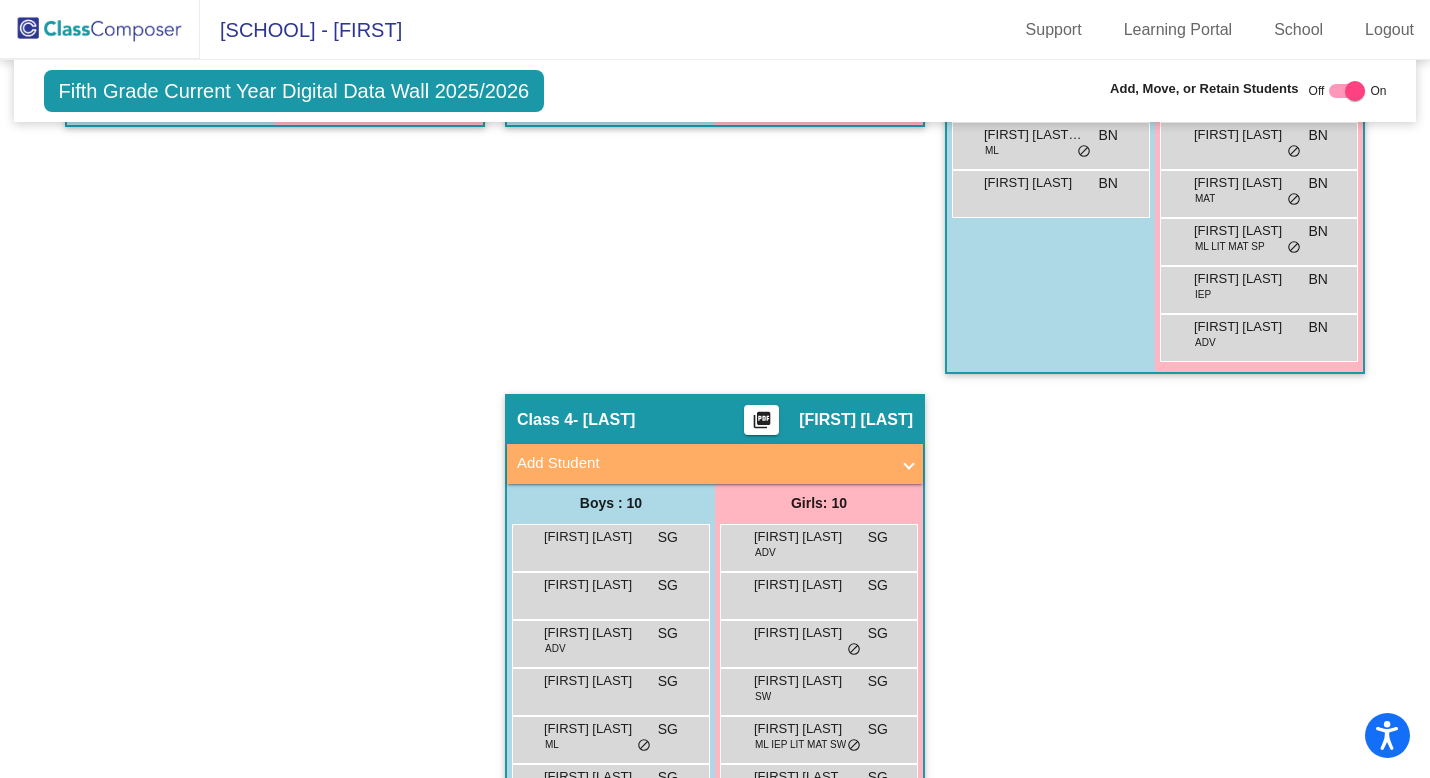 scroll, scrollTop: 1314, scrollLeft: 0, axis: vertical 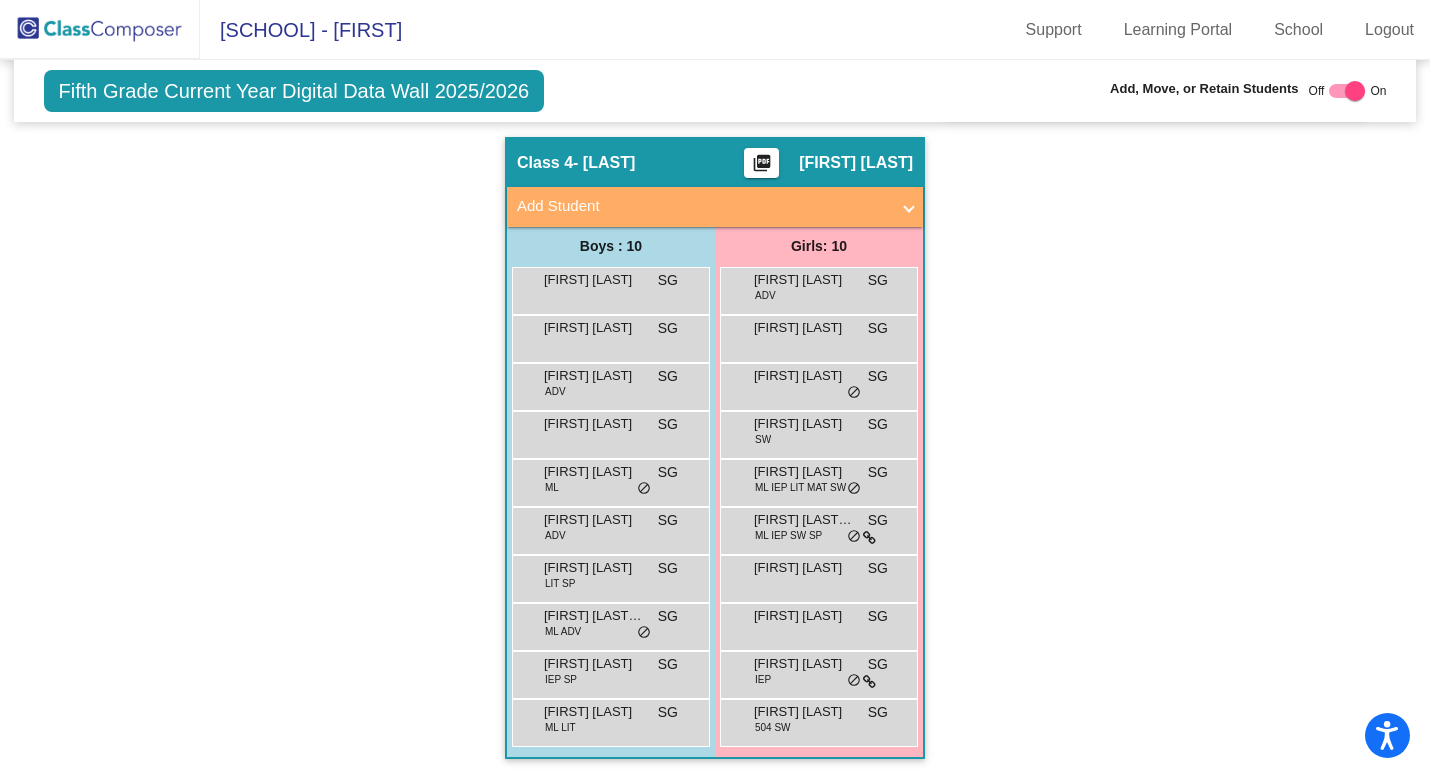 click on "Add Student" at bounding box center [703, 206] 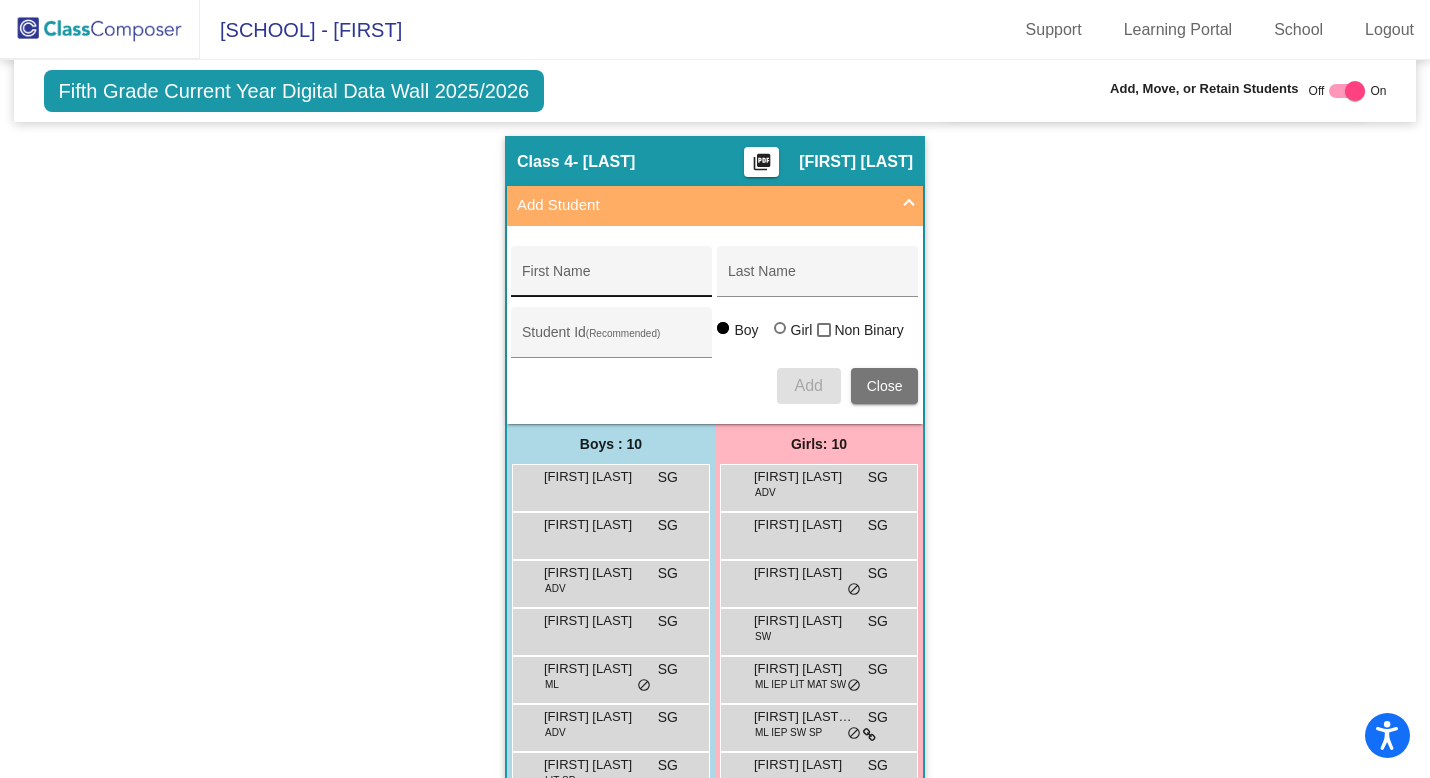 click on "First Name" at bounding box center [612, 279] 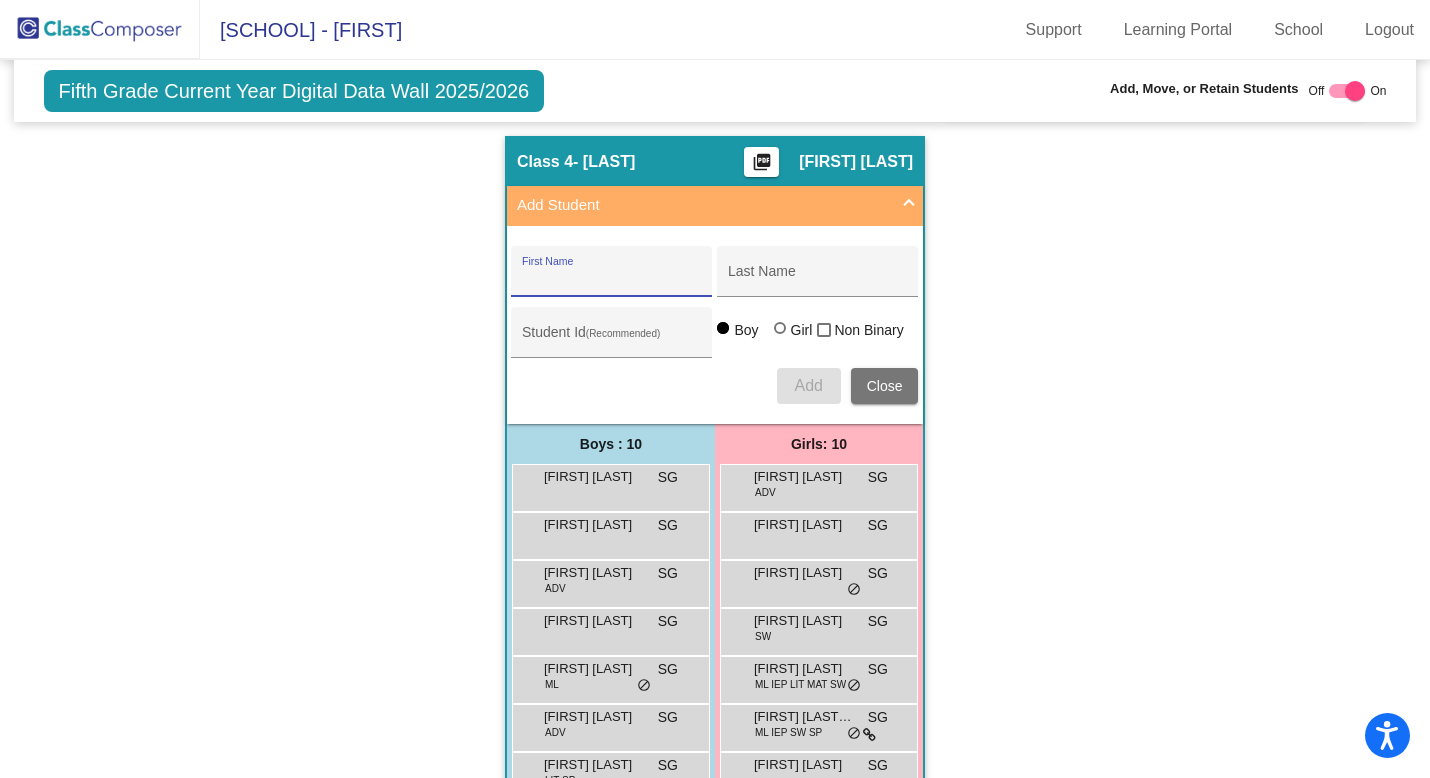 paste on "Emily" 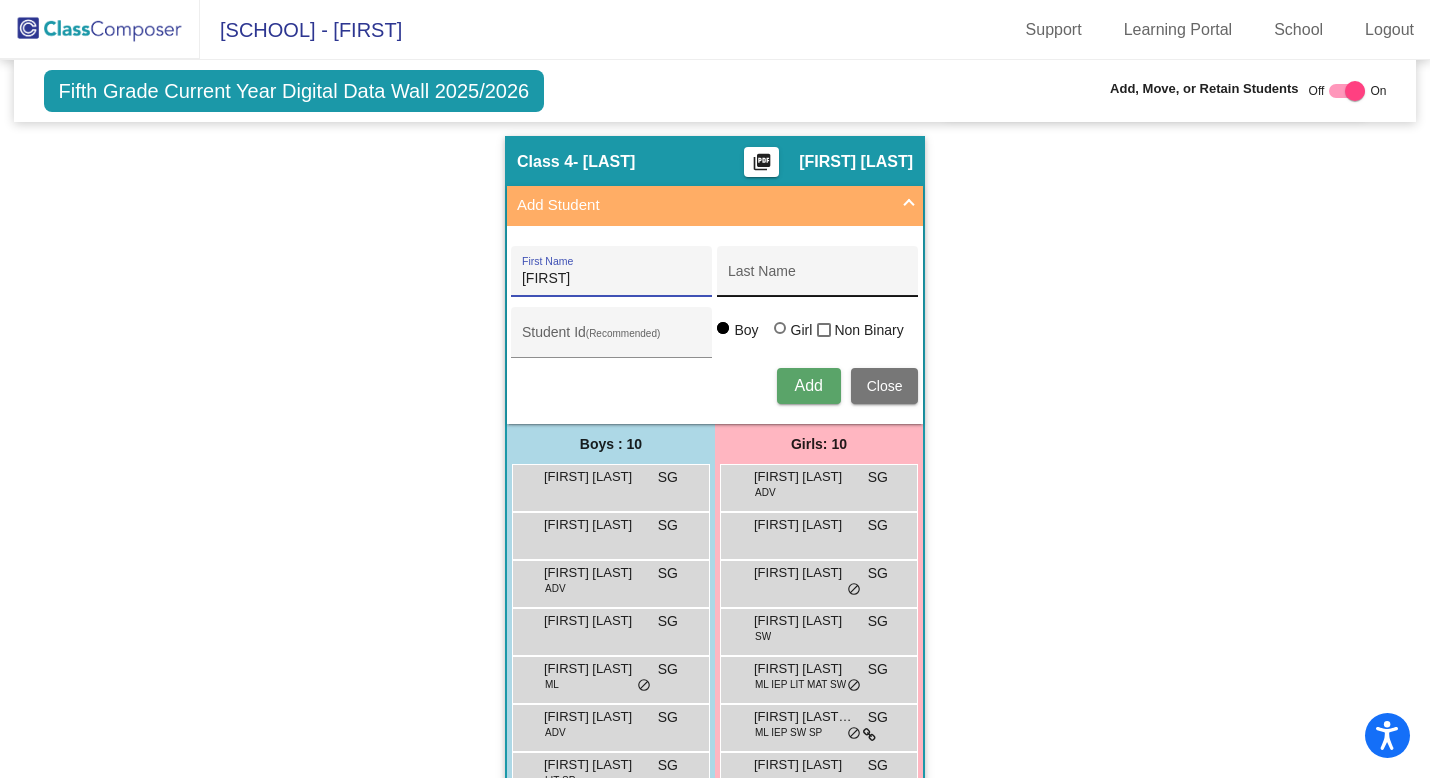 type on "Emily" 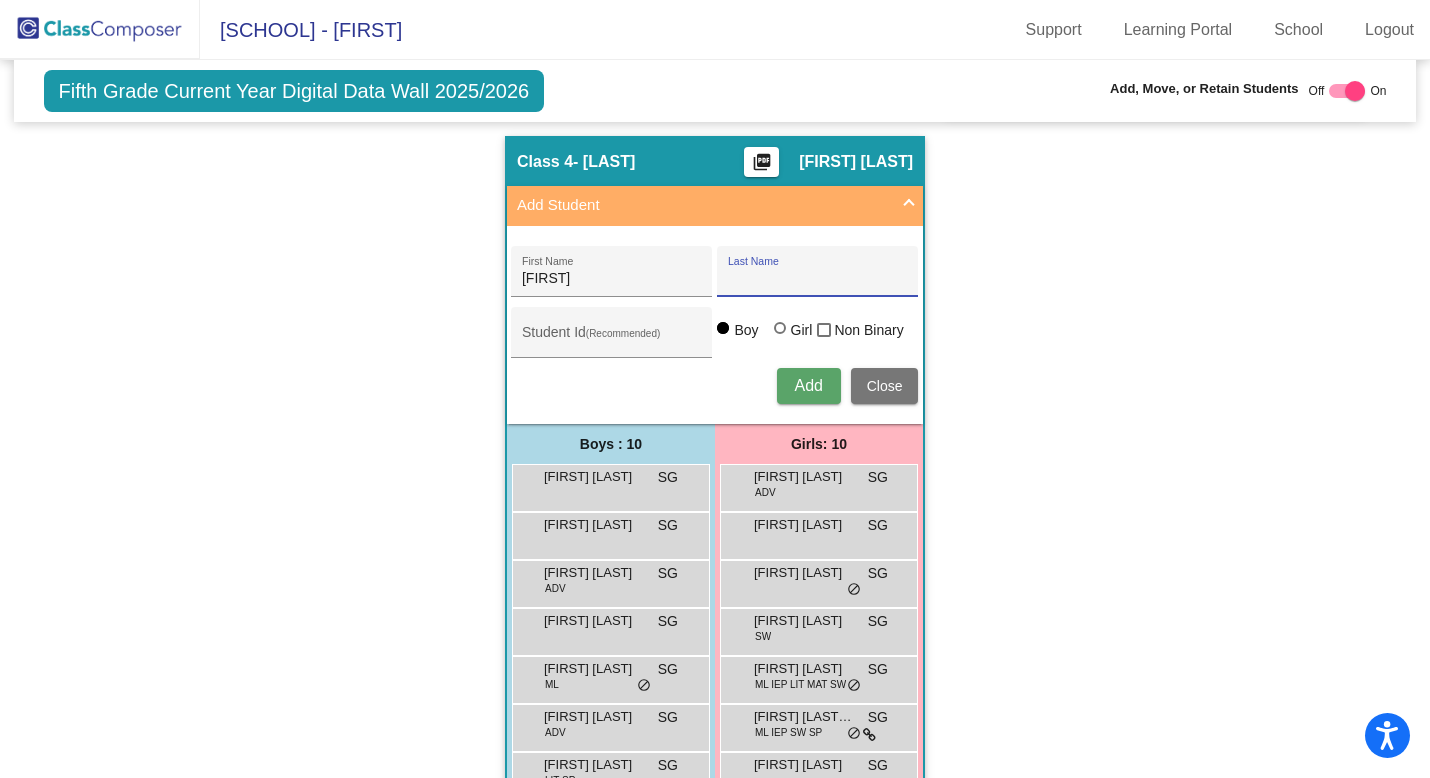 paste on "Melgarejo" 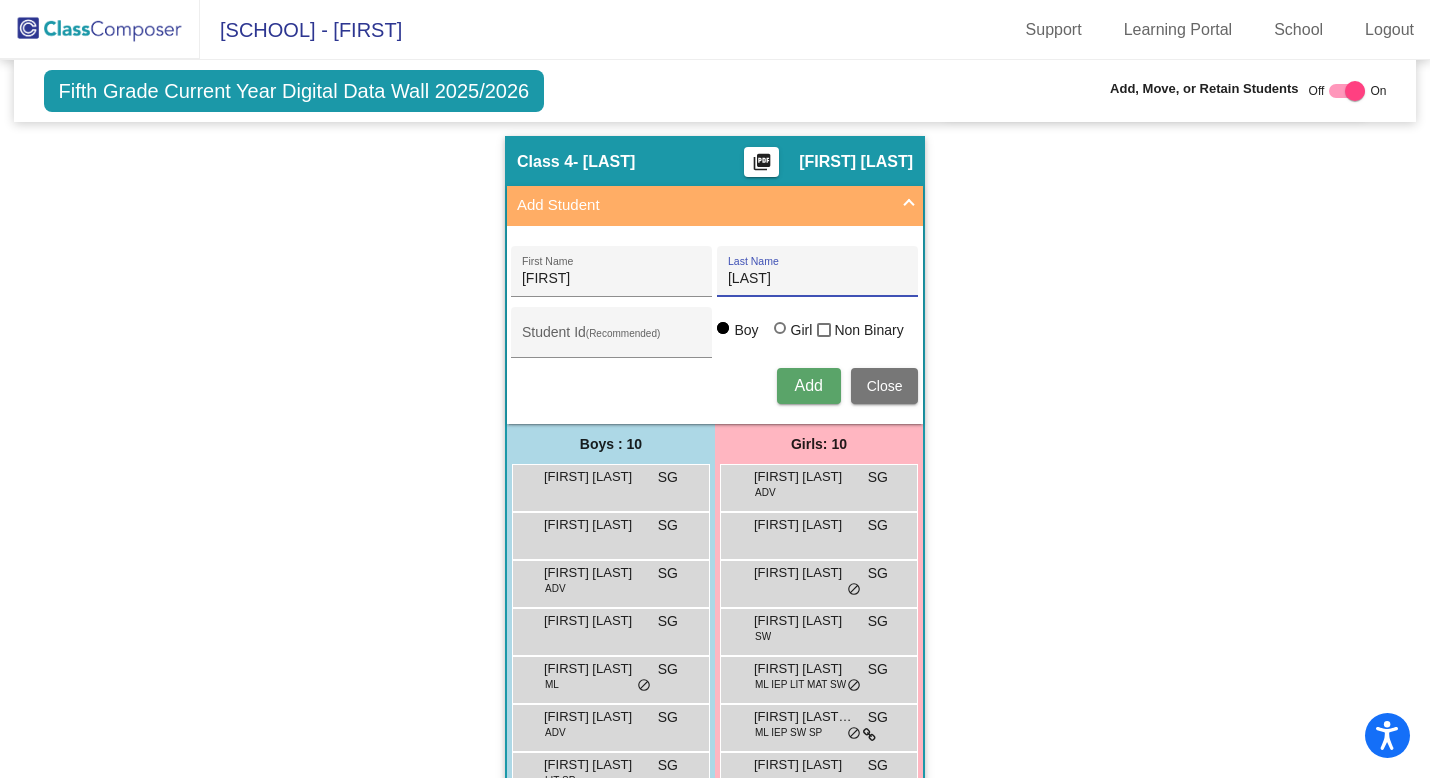 type on "Melgarejo" 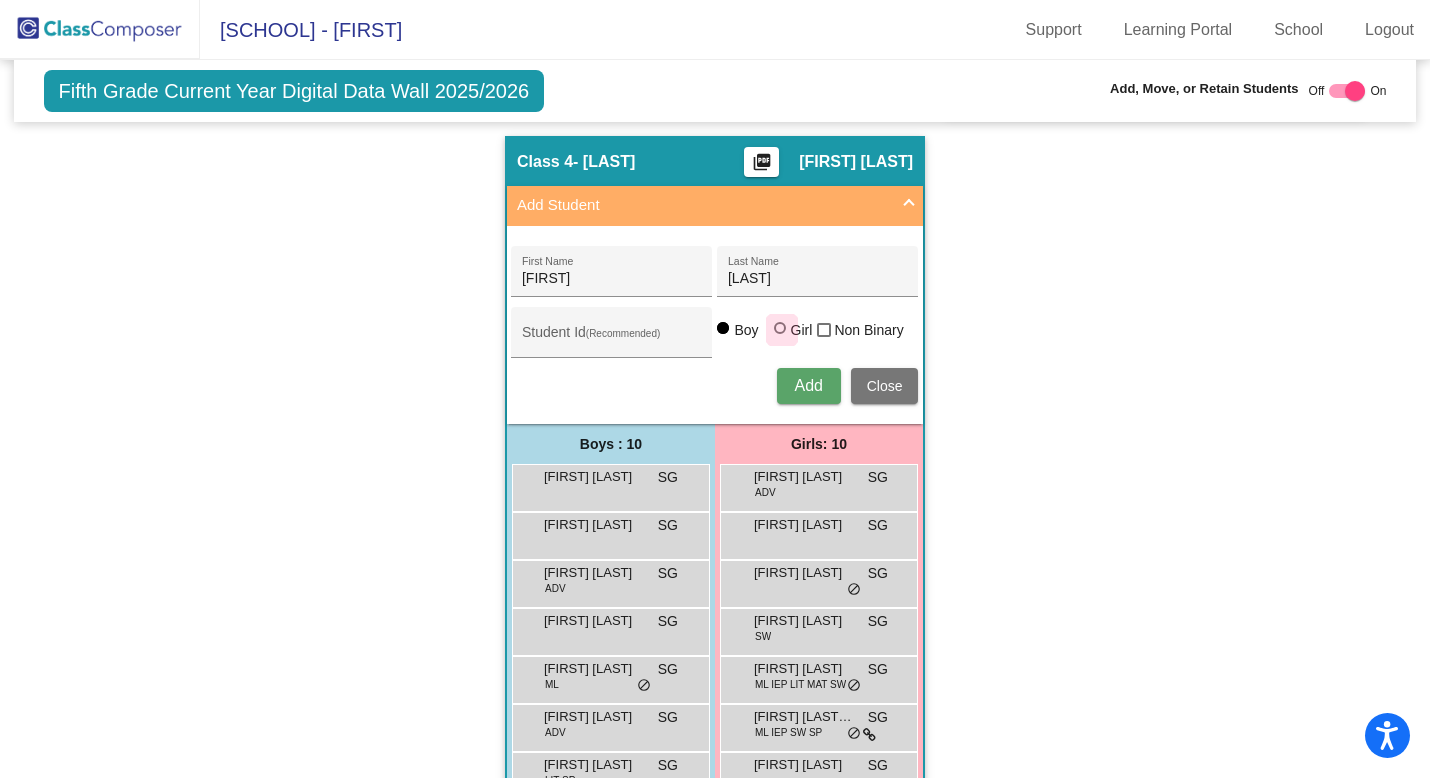 click at bounding box center [780, 328] 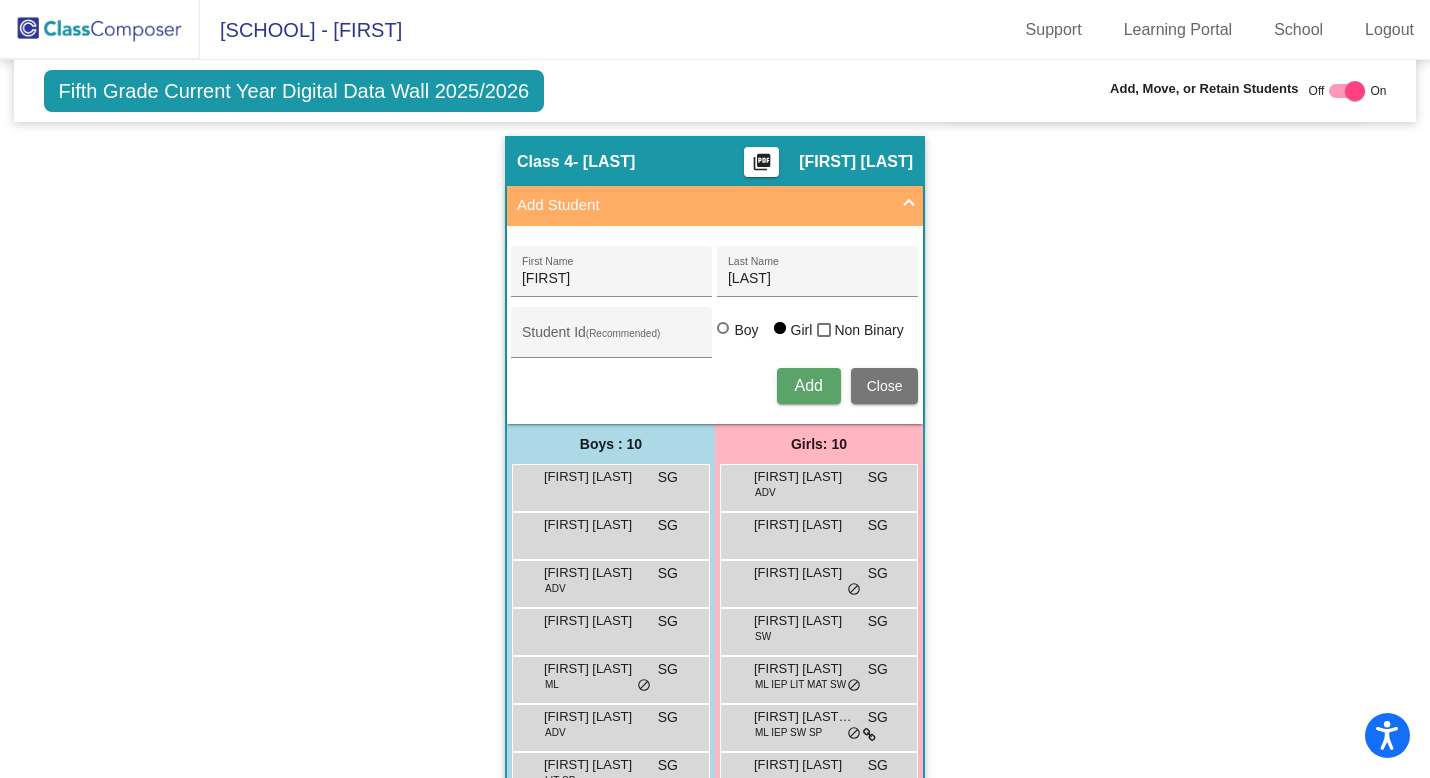 click on "Add" at bounding box center [809, 386] 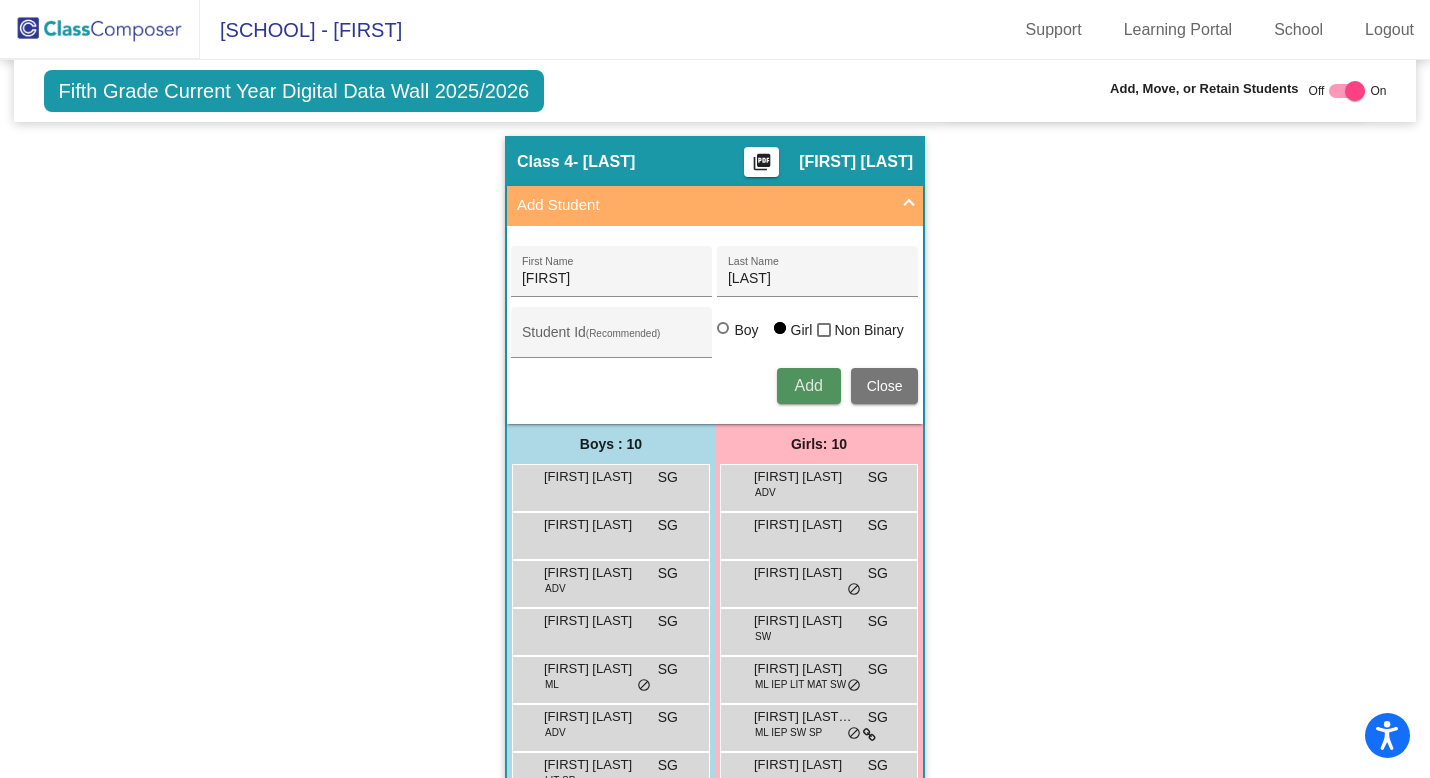 type 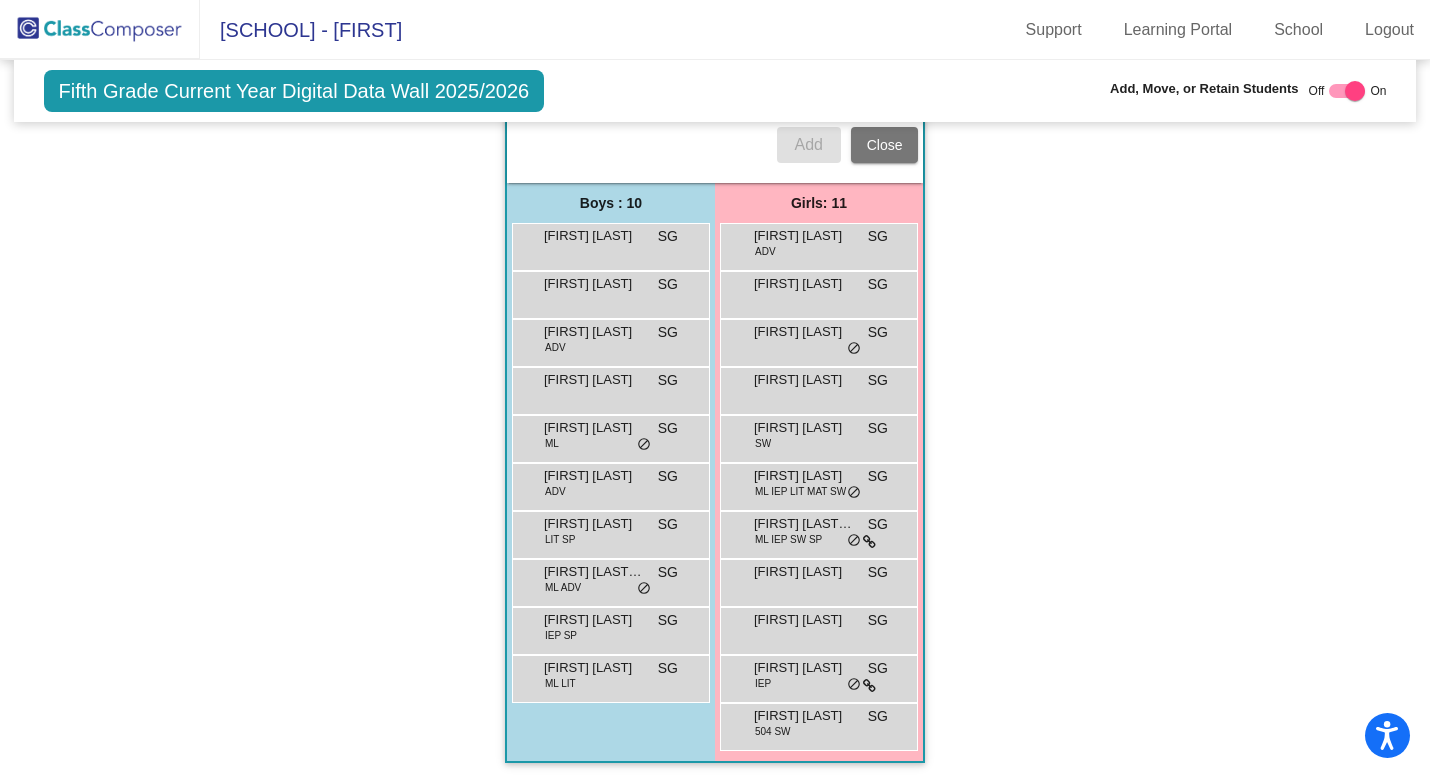 scroll, scrollTop: 1561, scrollLeft: 0, axis: vertical 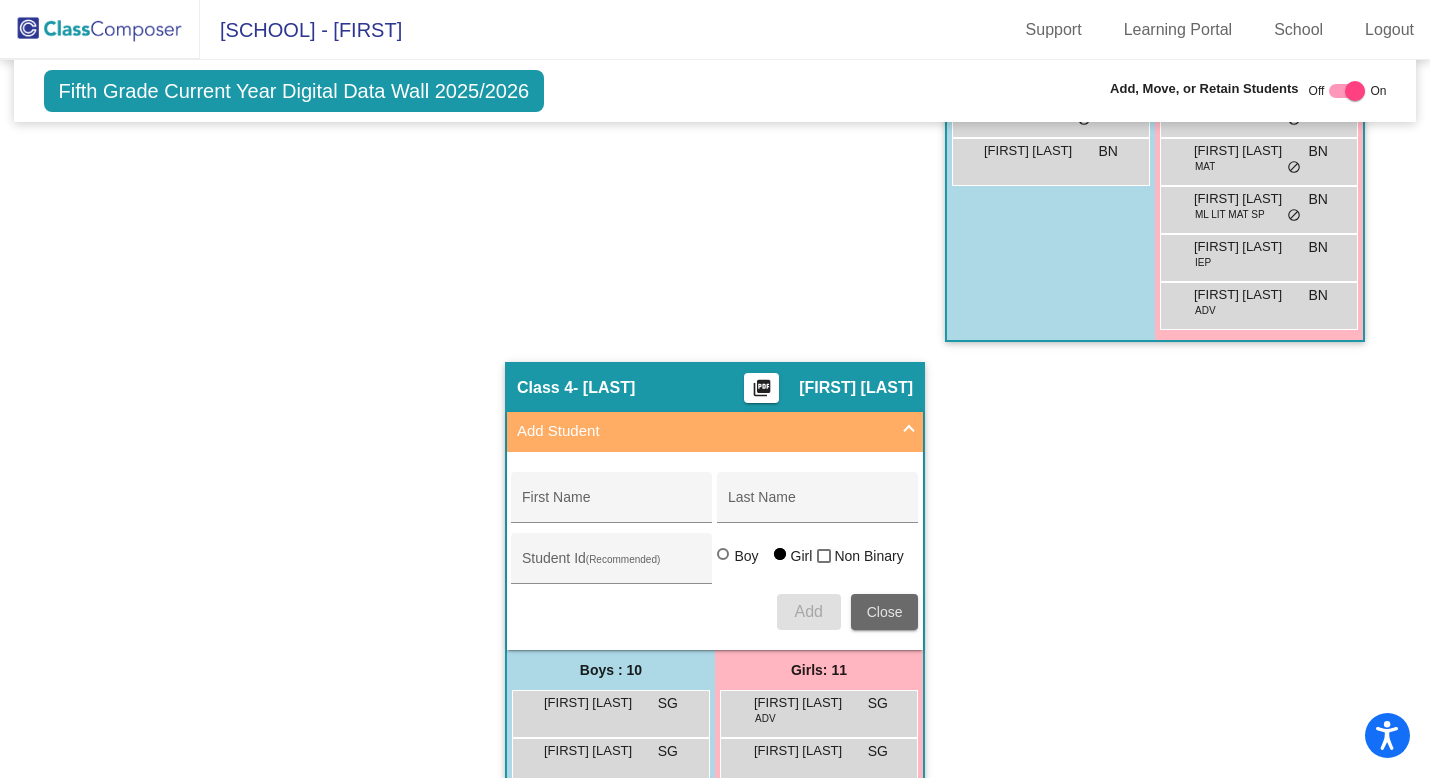 click on "Close" at bounding box center (885, 612) 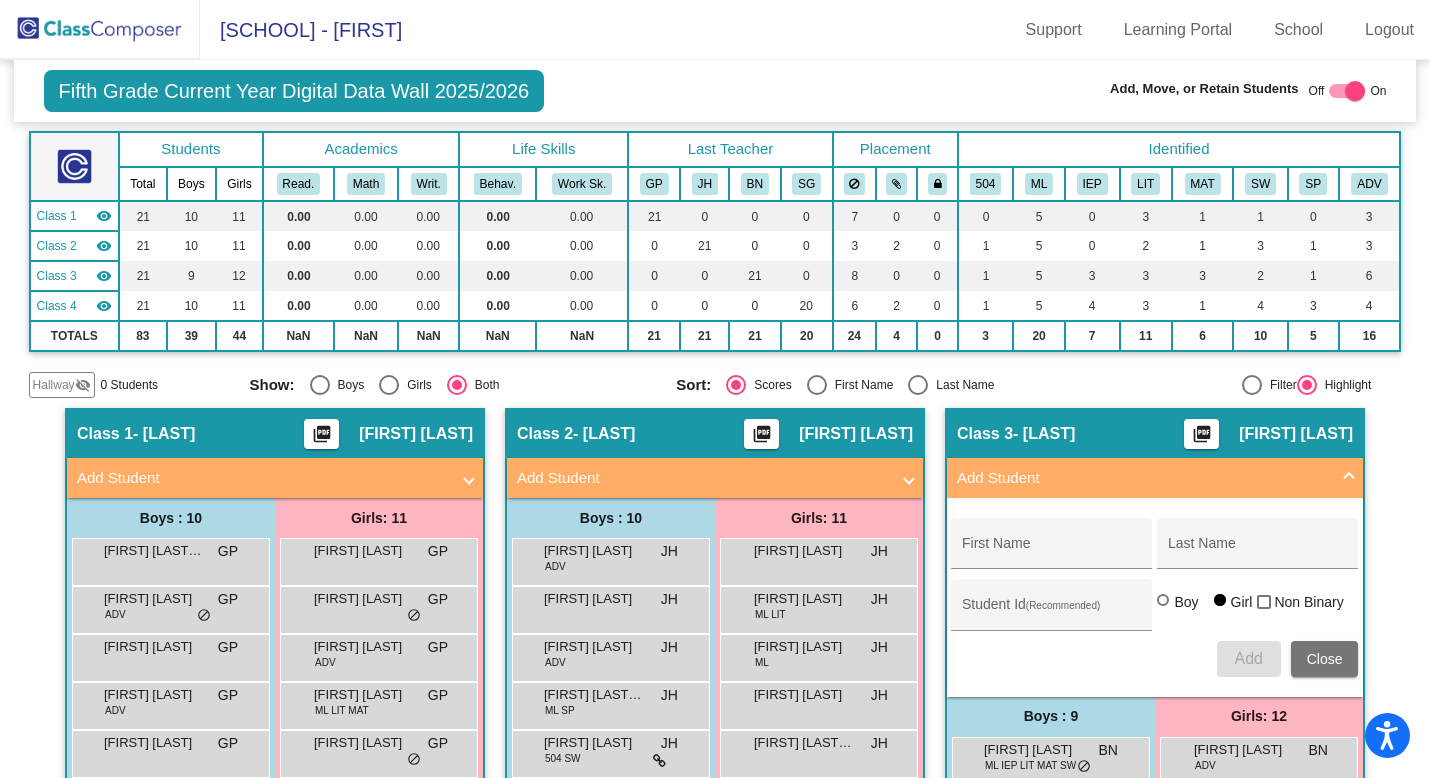 scroll, scrollTop: 0, scrollLeft: 0, axis: both 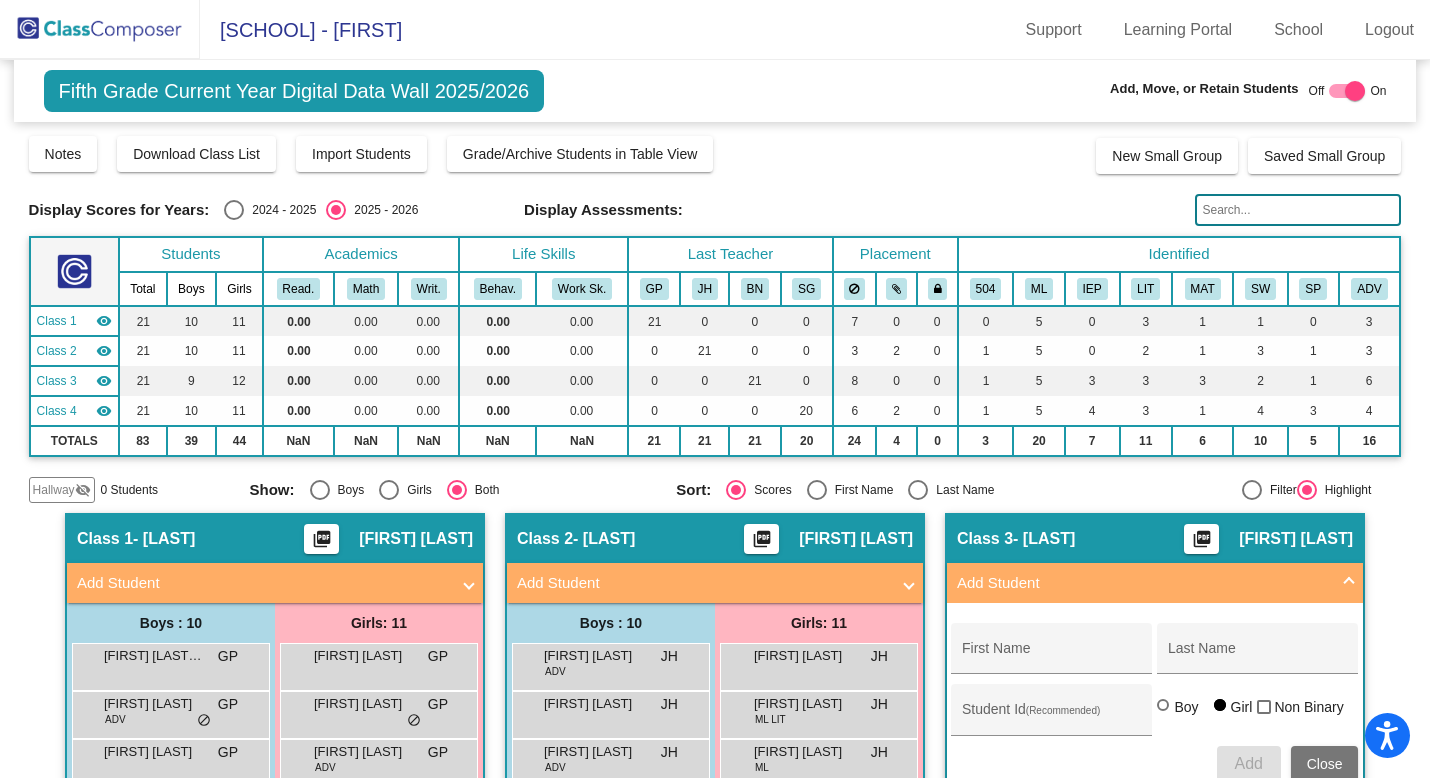 click 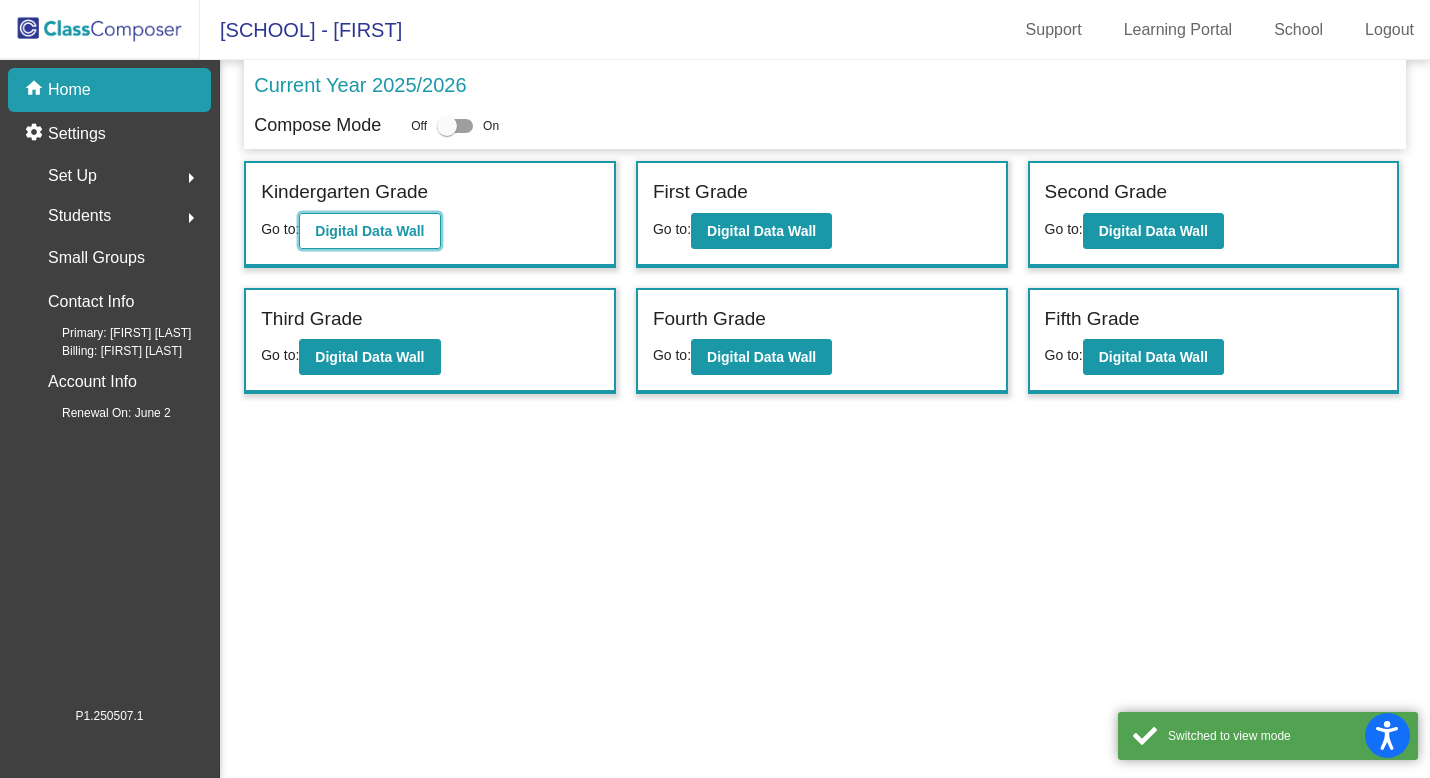 click on "Digital Data Wall" 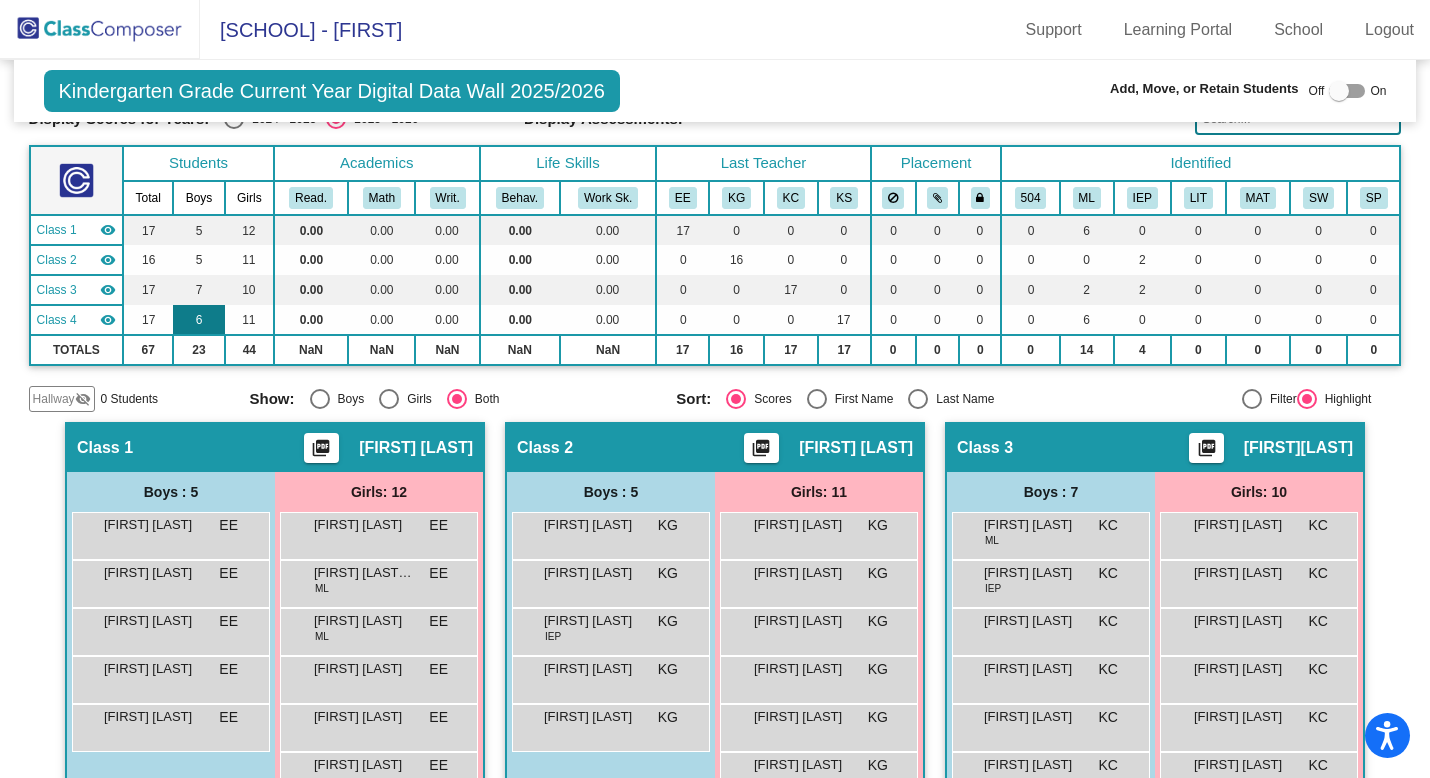 scroll, scrollTop: 0, scrollLeft: 0, axis: both 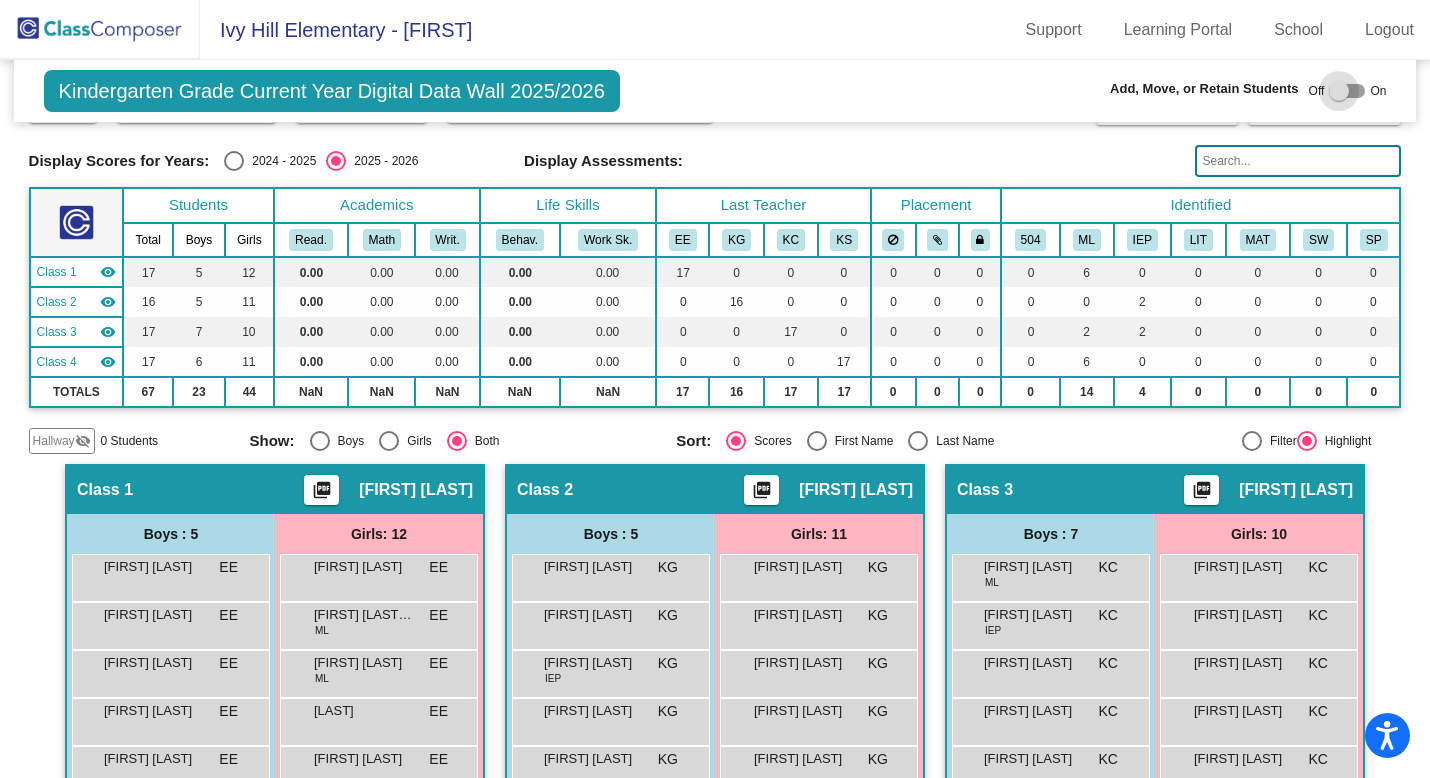 click at bounding box center (1347, 91) 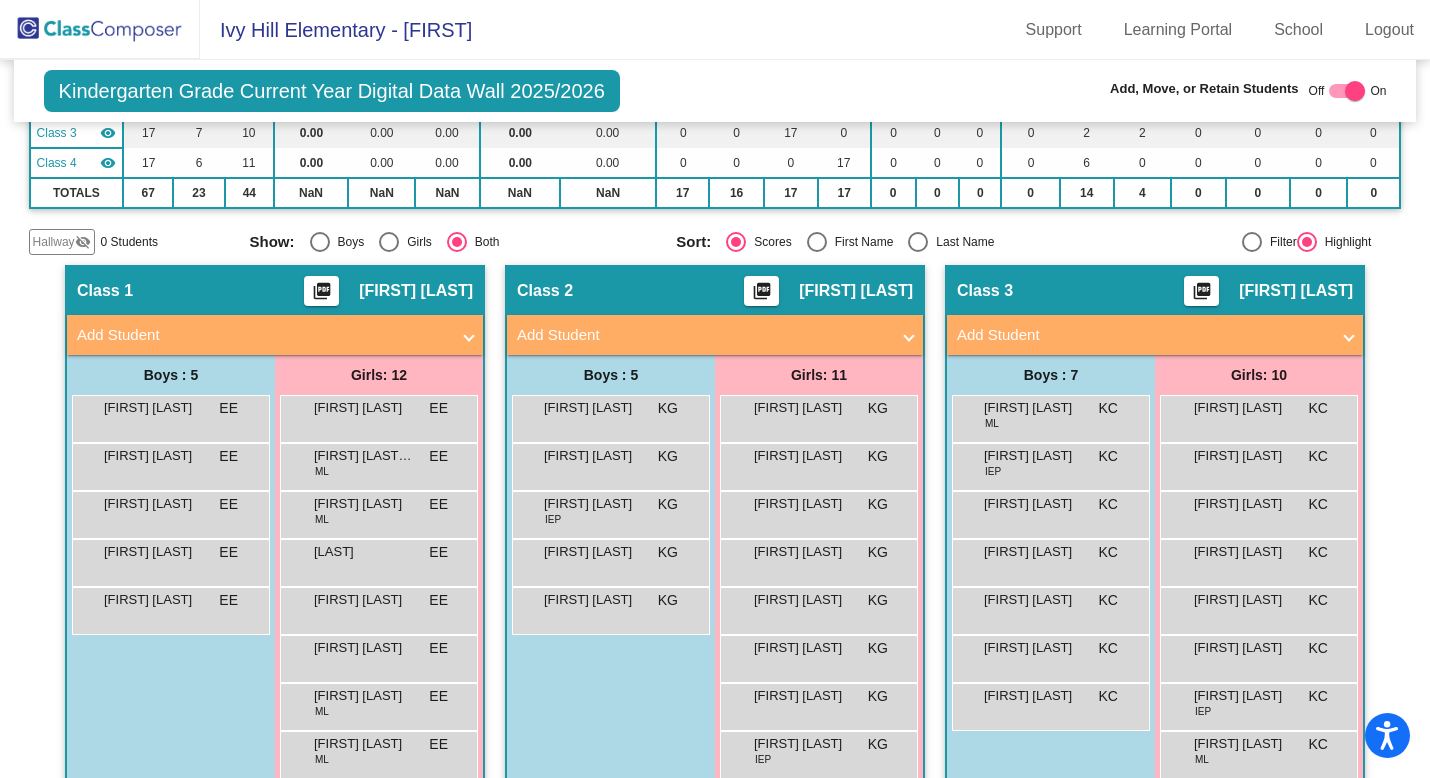scroll, scrollTop: 0, scrollLeft: 0, axis: both 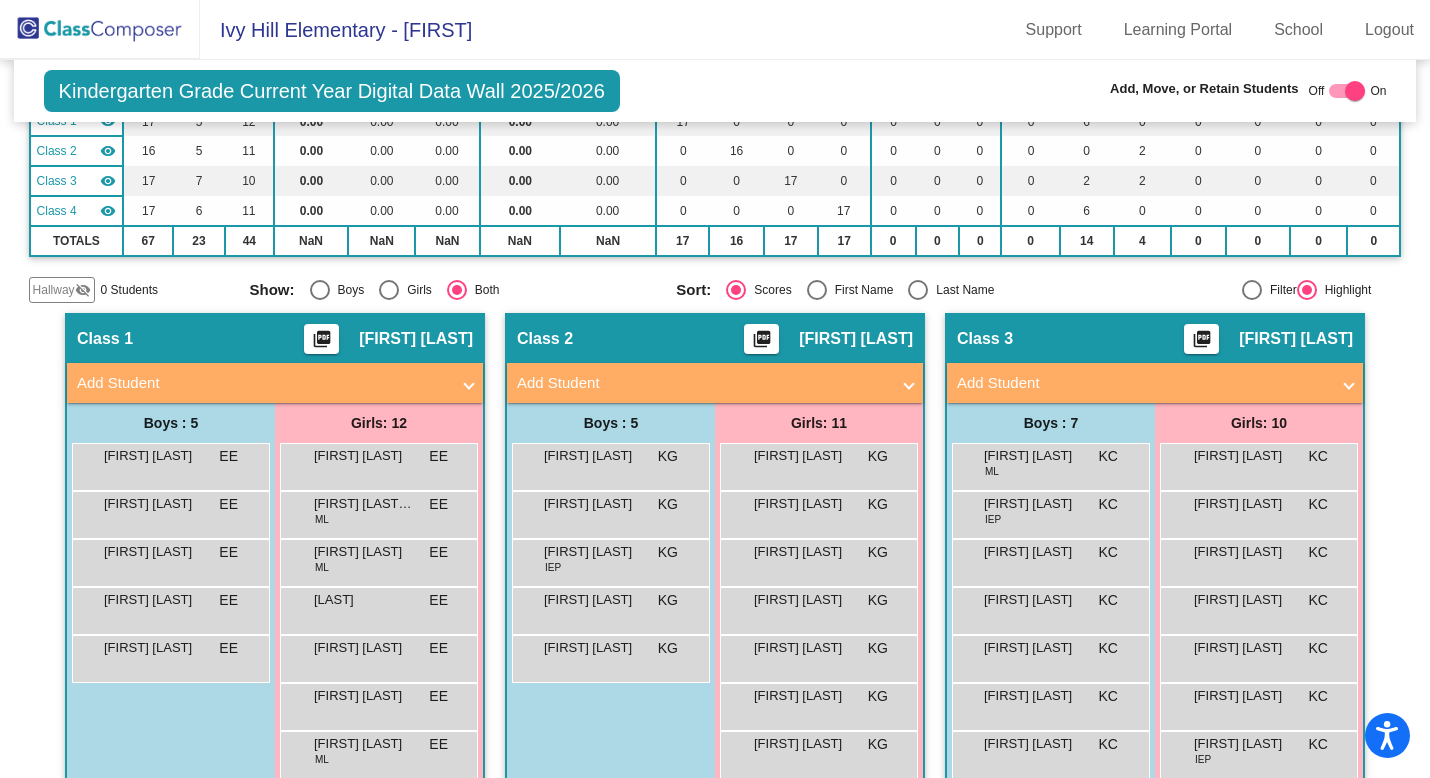 click on "Add Student" at bounding box center (715, 383) 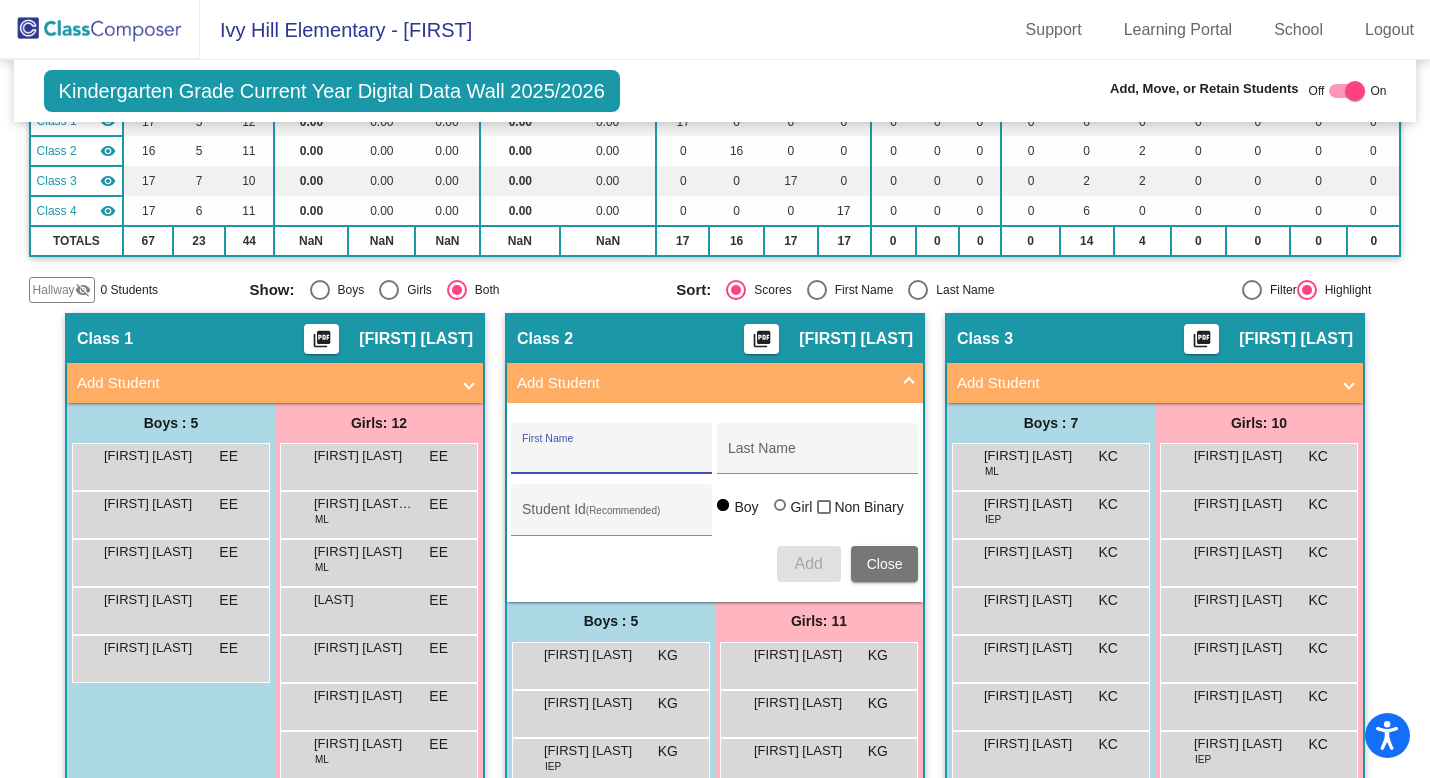 click on "First Name" at bounding box center [612, 456] 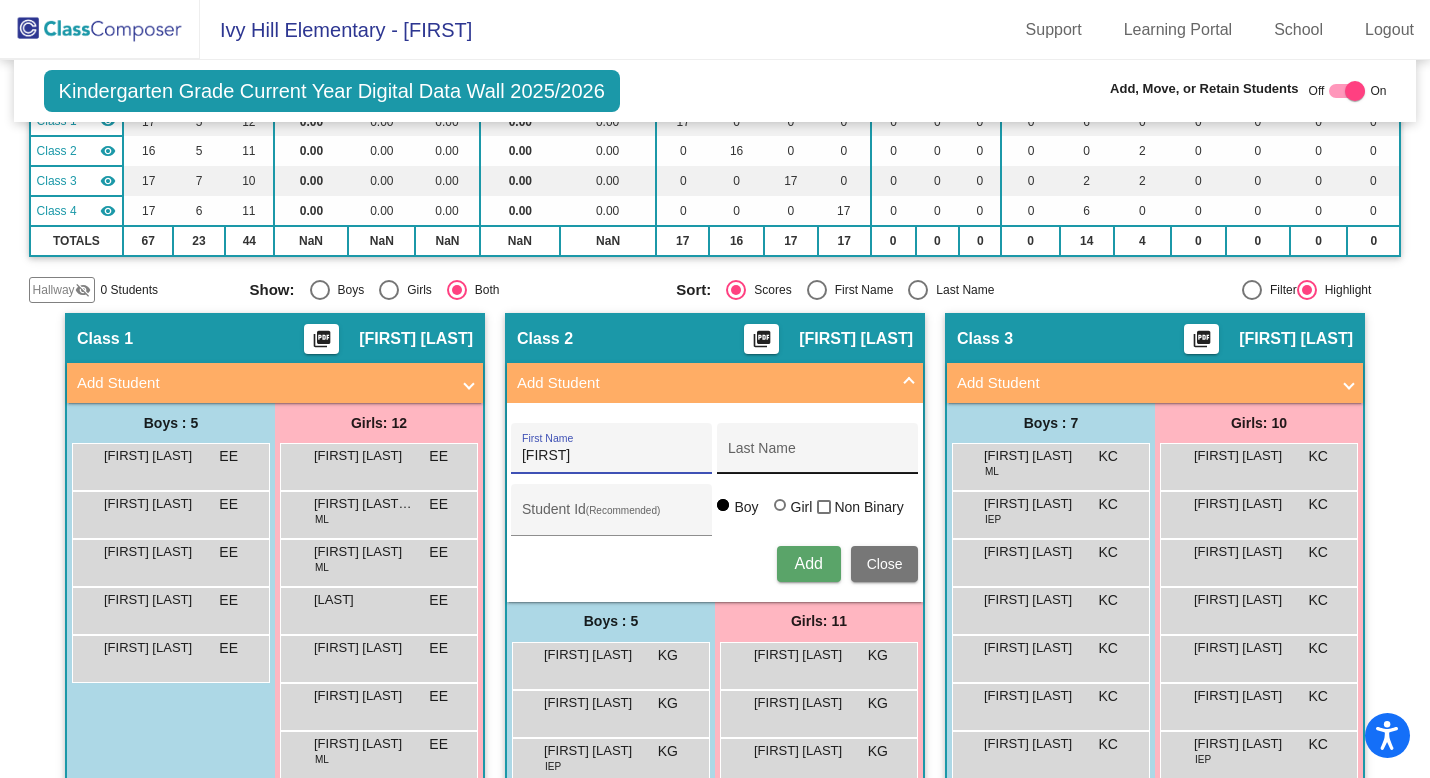 type on "Anshu" 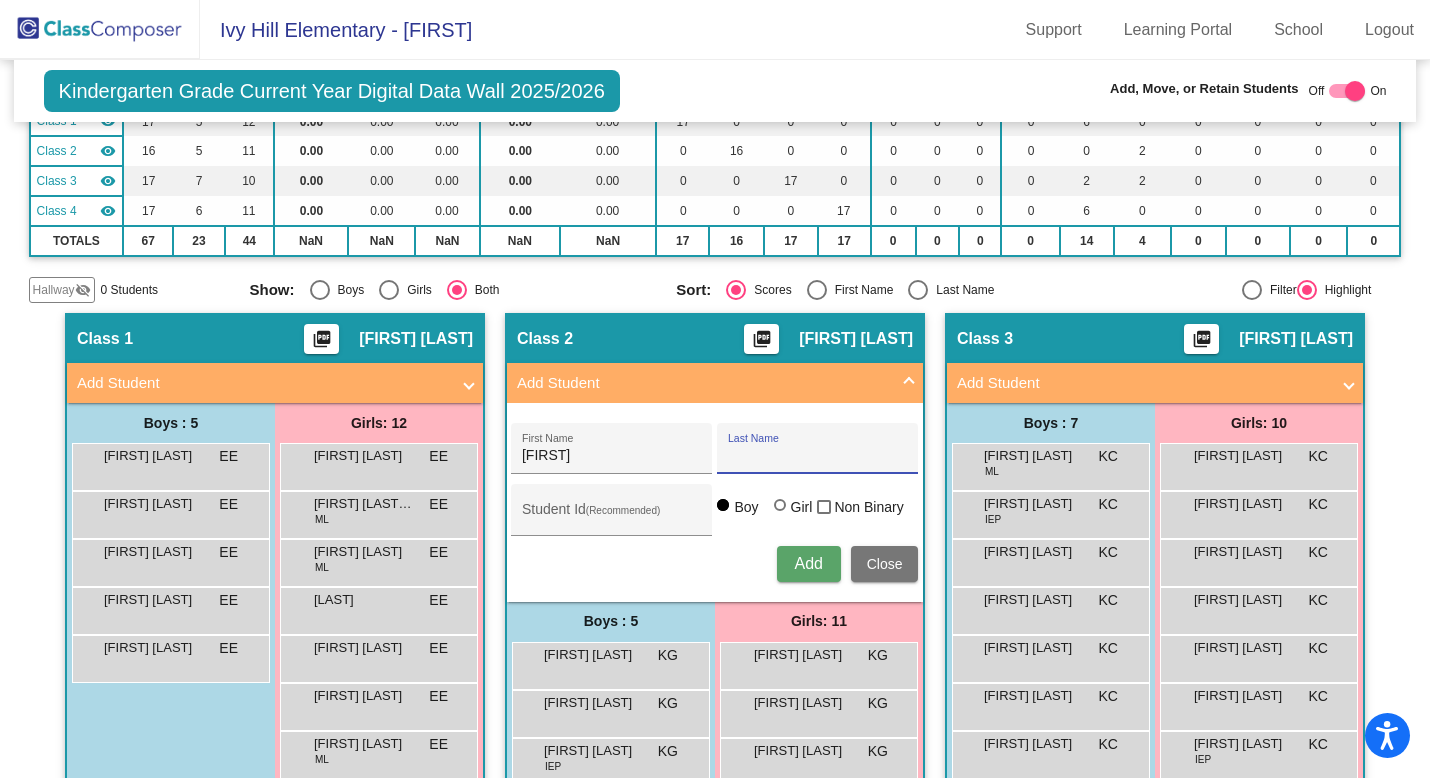 paste on "Konduru" 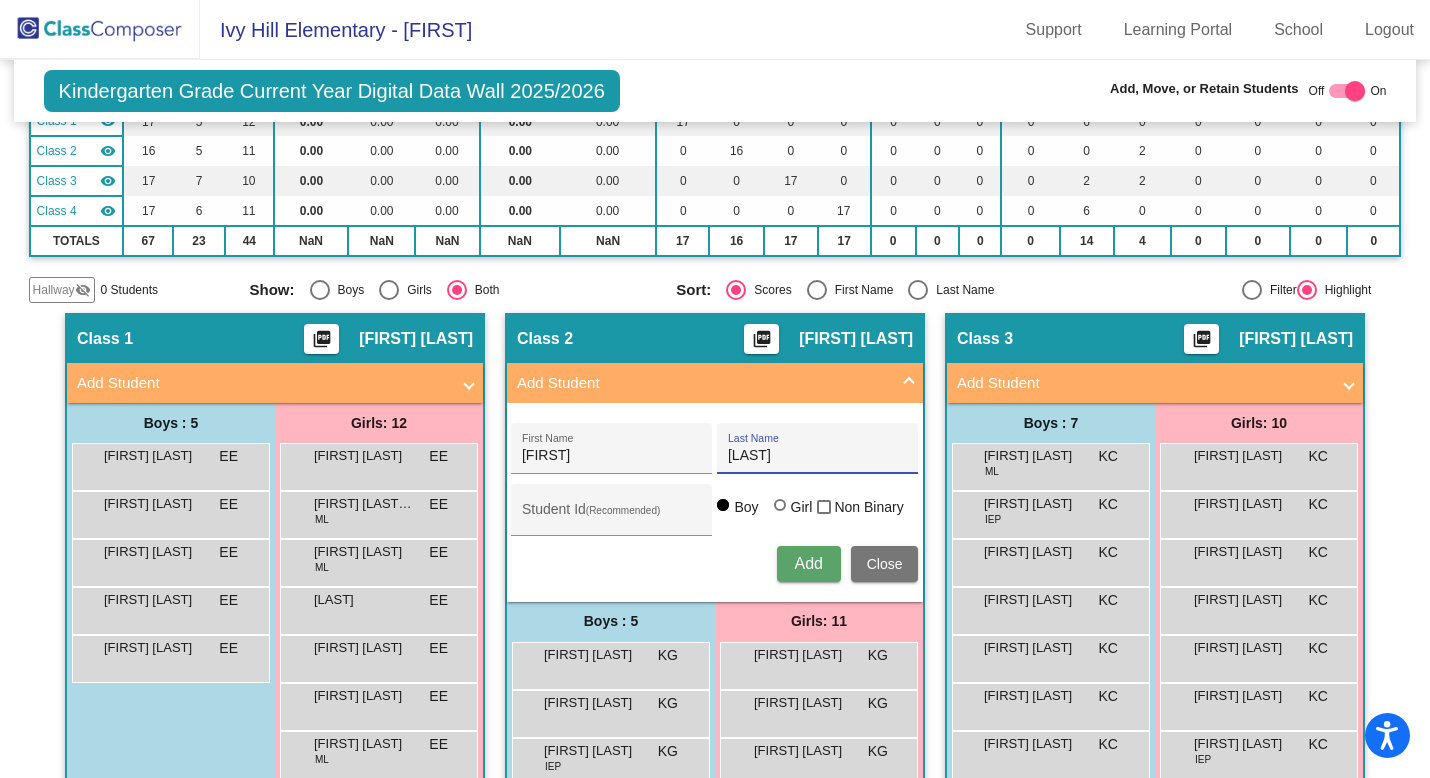 type on "Konduru" 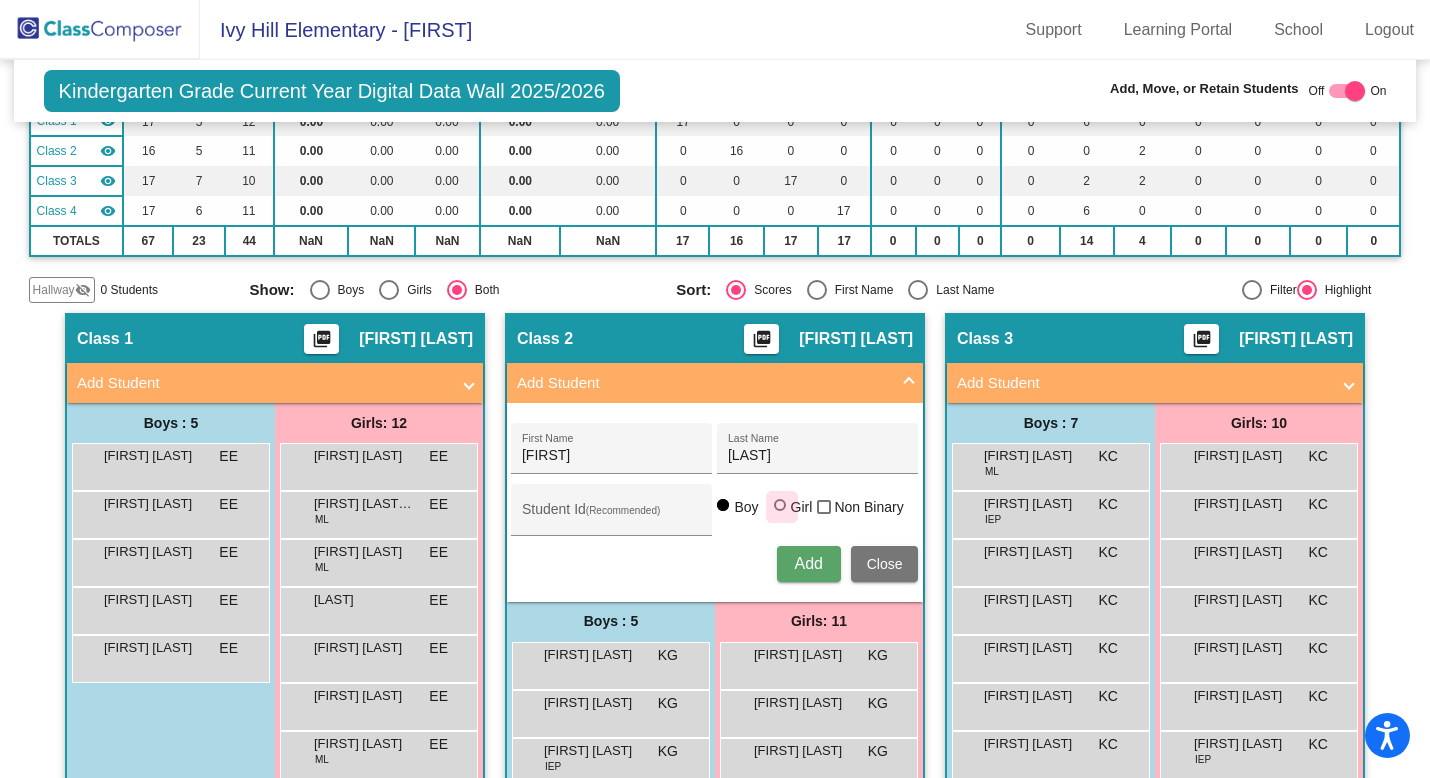 click at bounding box center (780, 505) 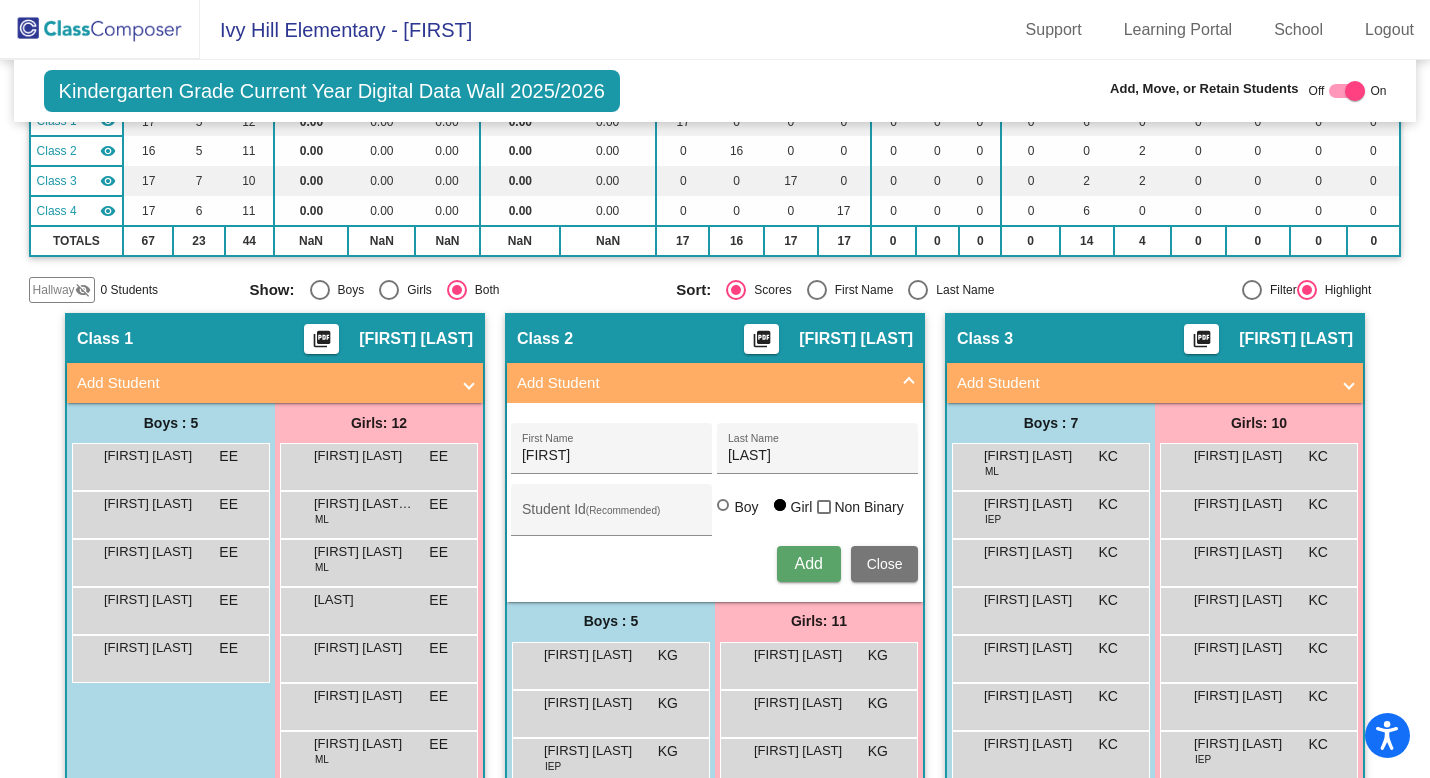 click on "Add" at bounding box center [808, 563] 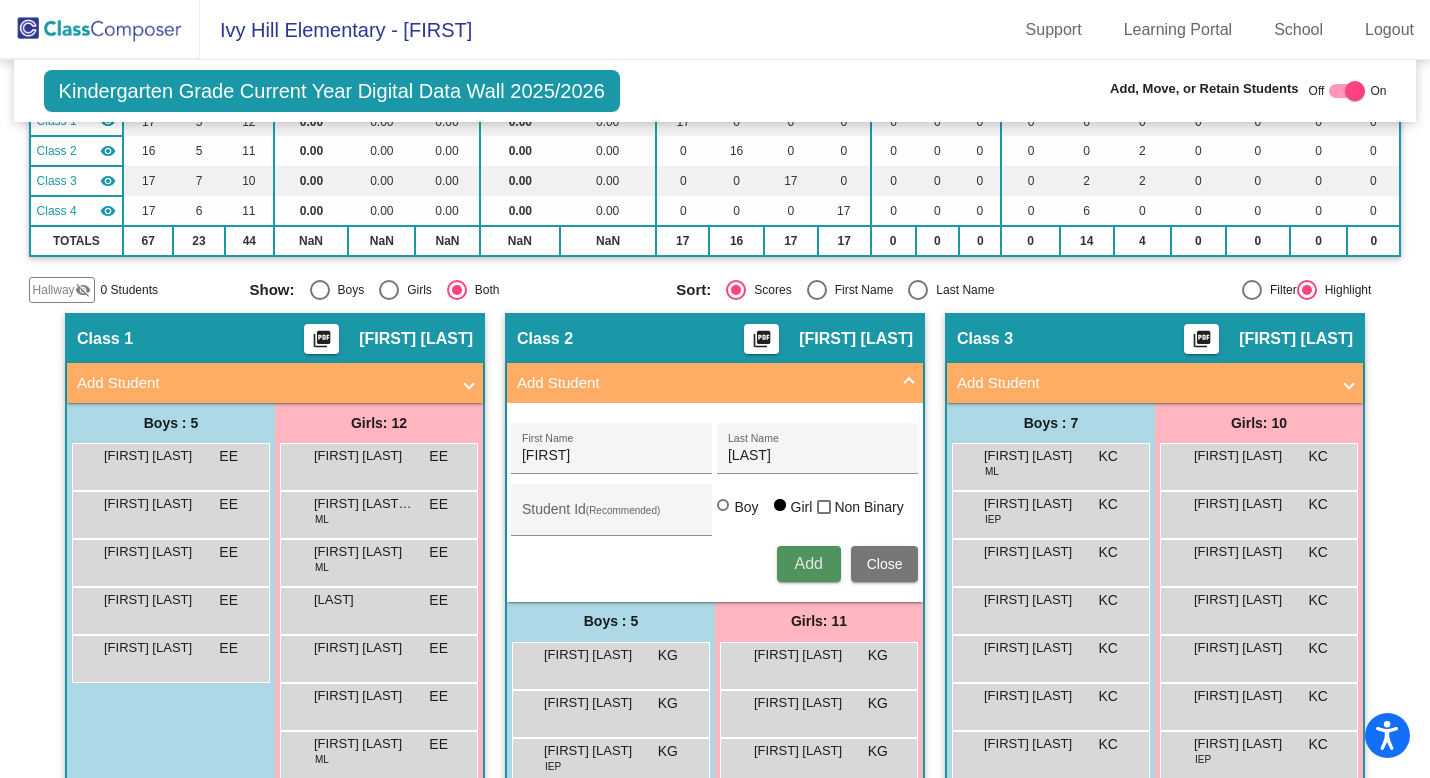 type 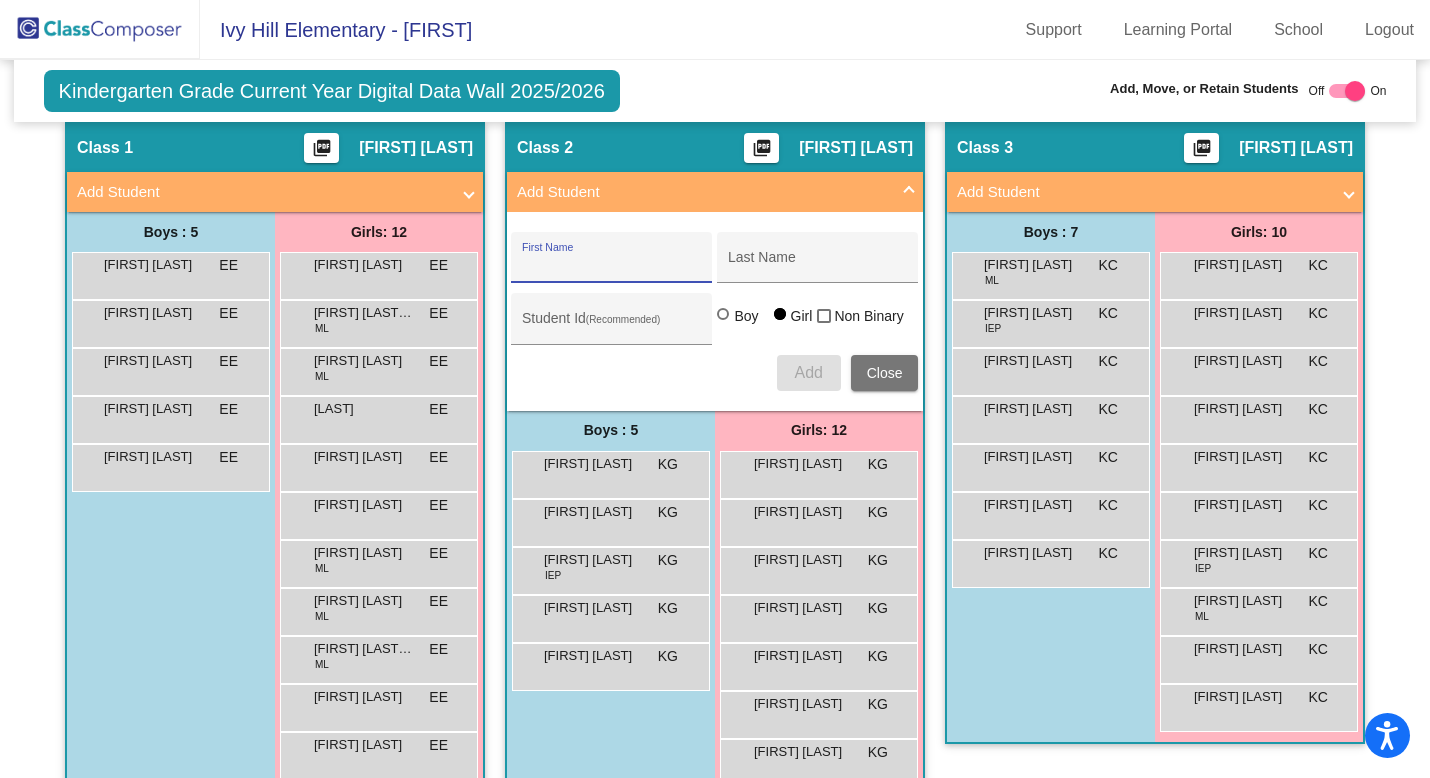 scroll, scrollTop: 375, scrollLeft: 0, axis: vertical 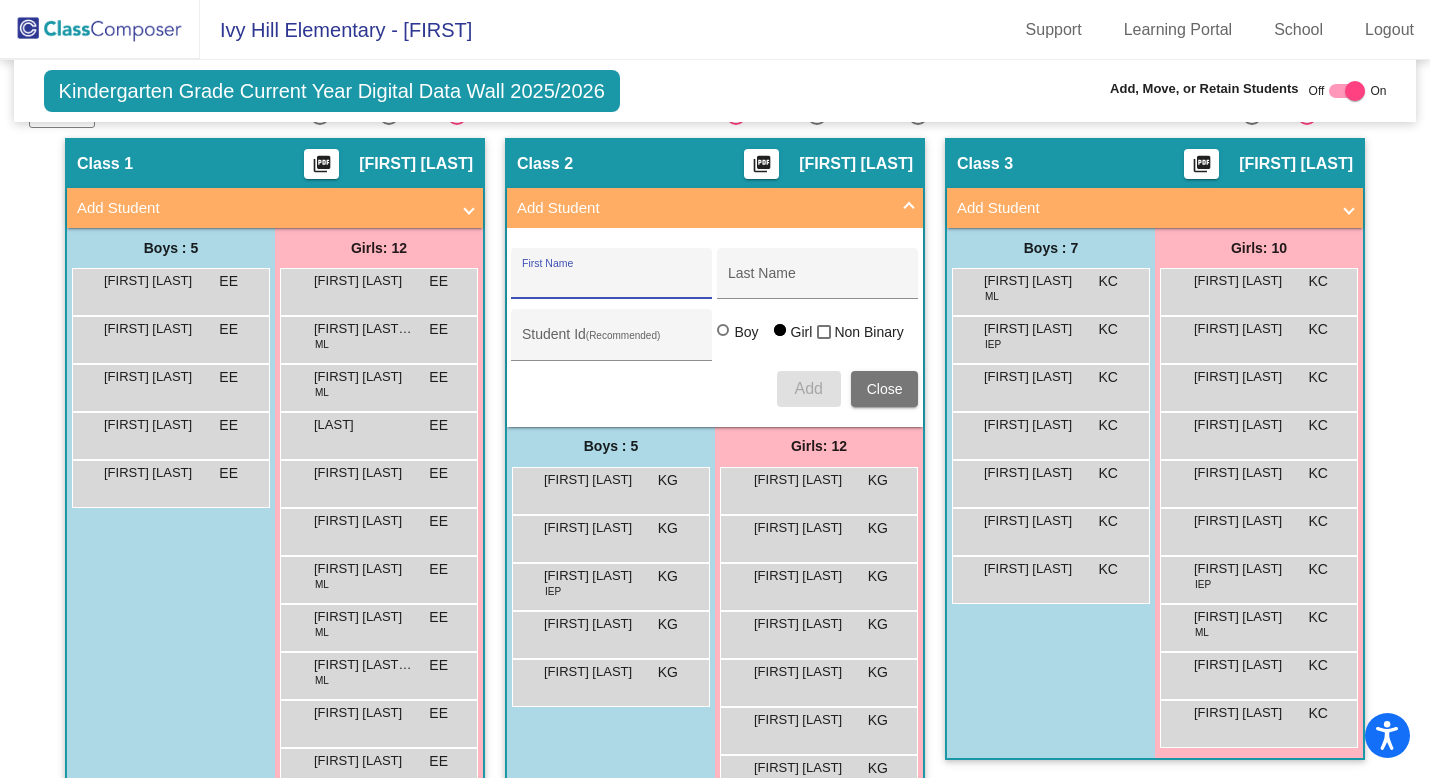 click on "Close" at bounding box center [885, 389] 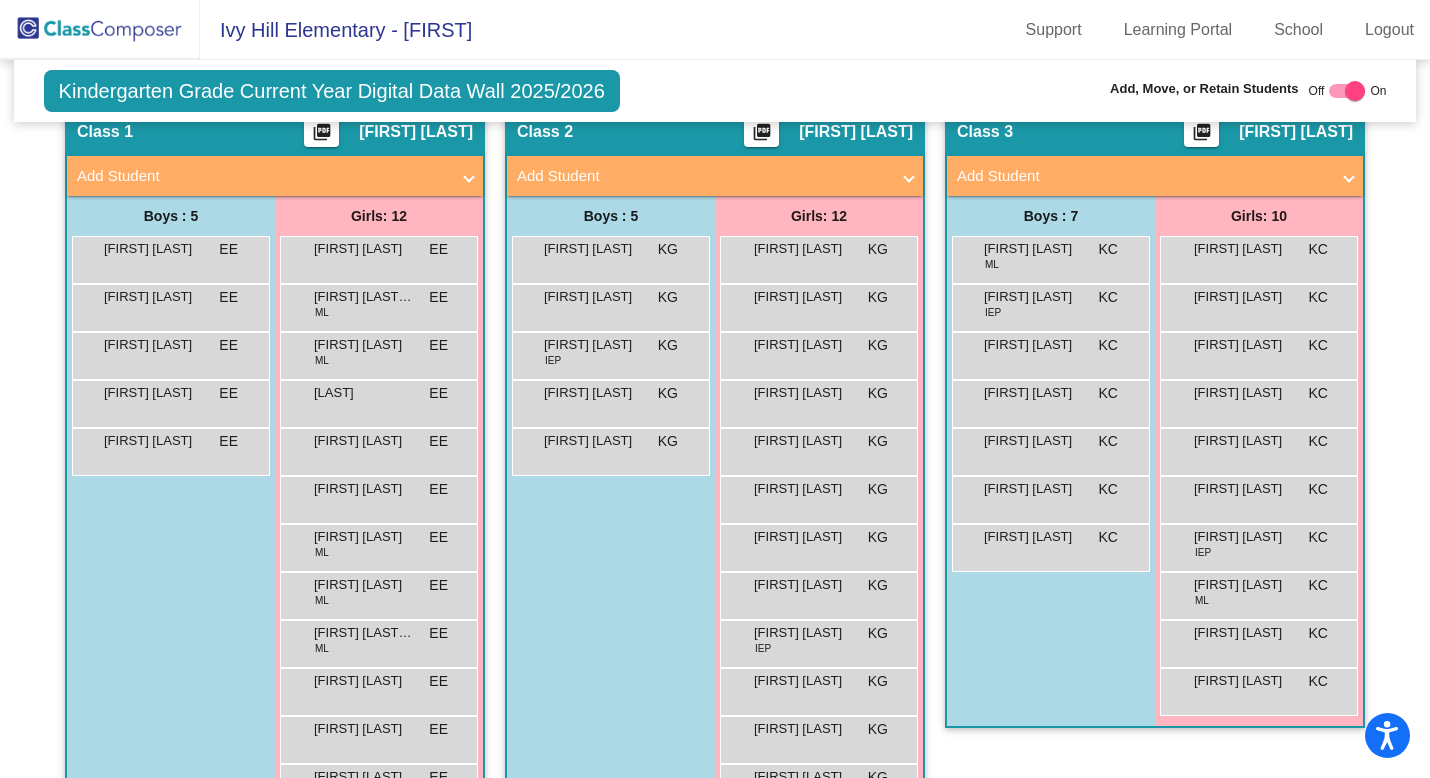 scroll, scrollTop: 412, scrollLeft: 0, axis: vertical 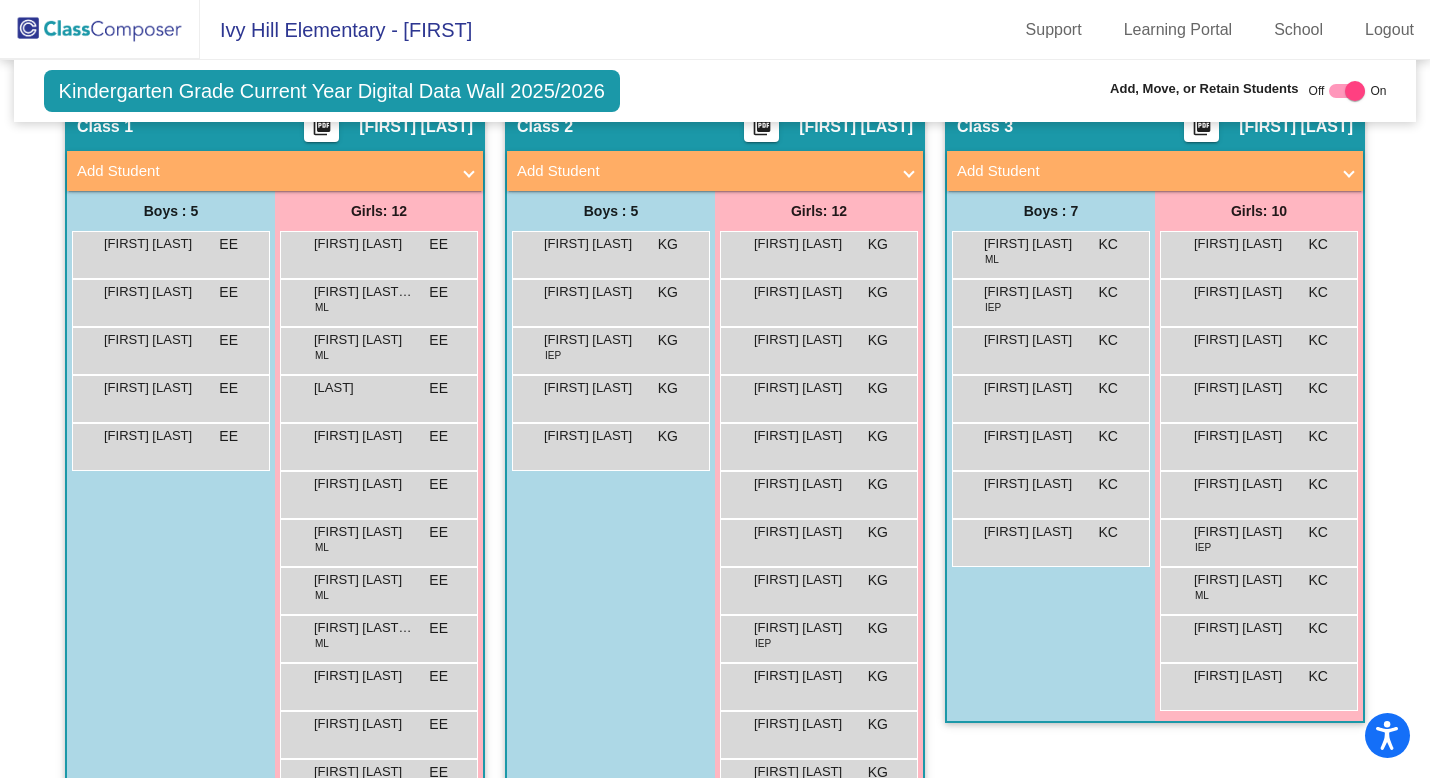 click on "Add Student" at bounding box center [1143, 171] 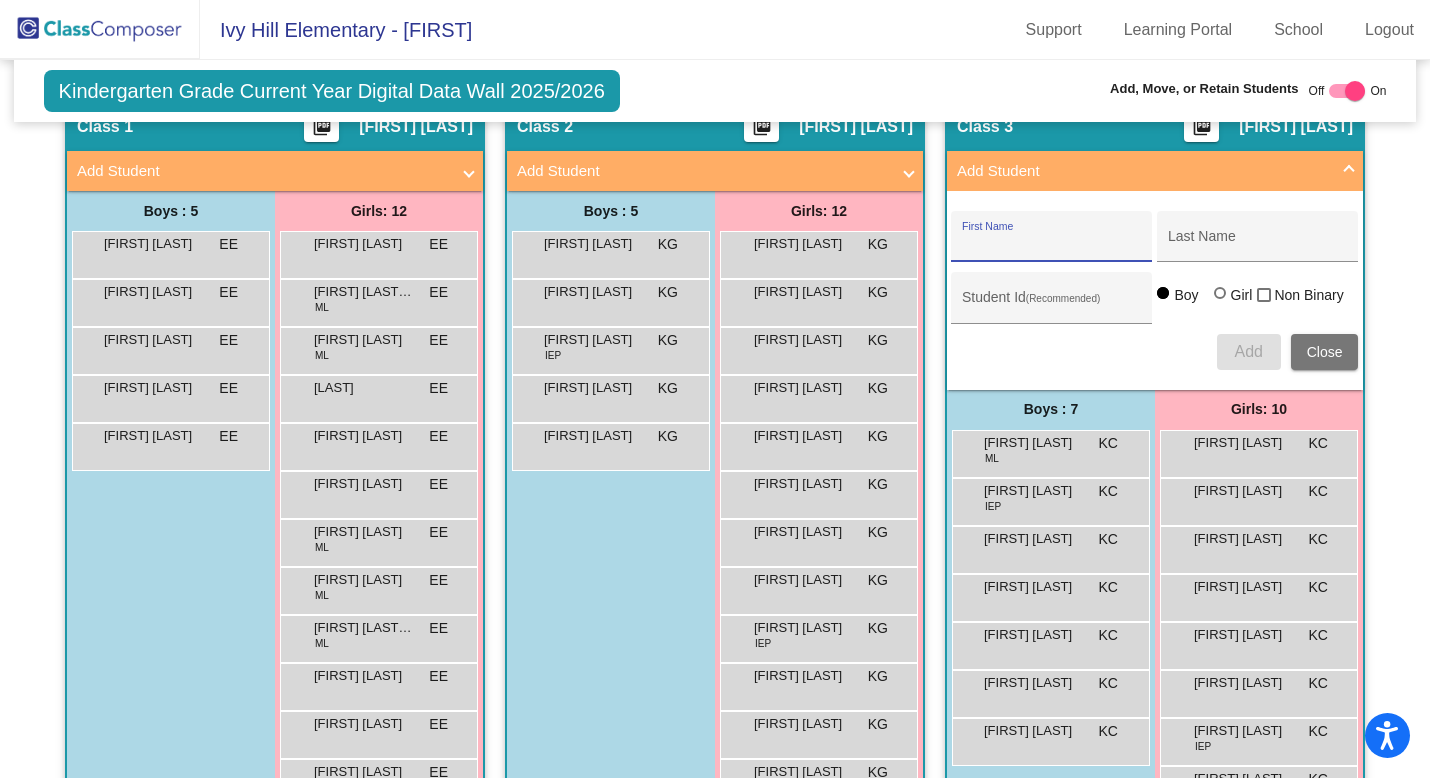click on "First Name" at bounding box center [1052, 244] 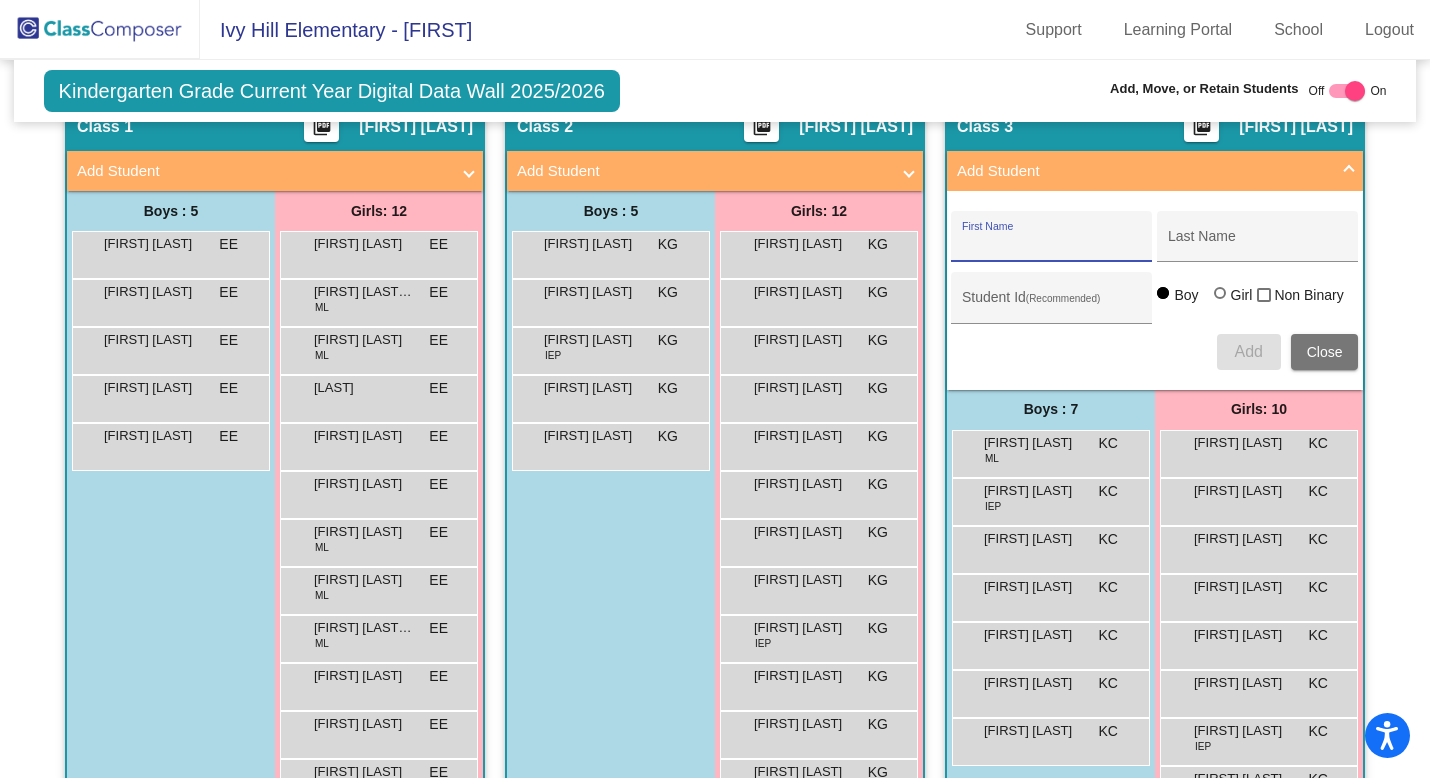 paste on "Evelyn" 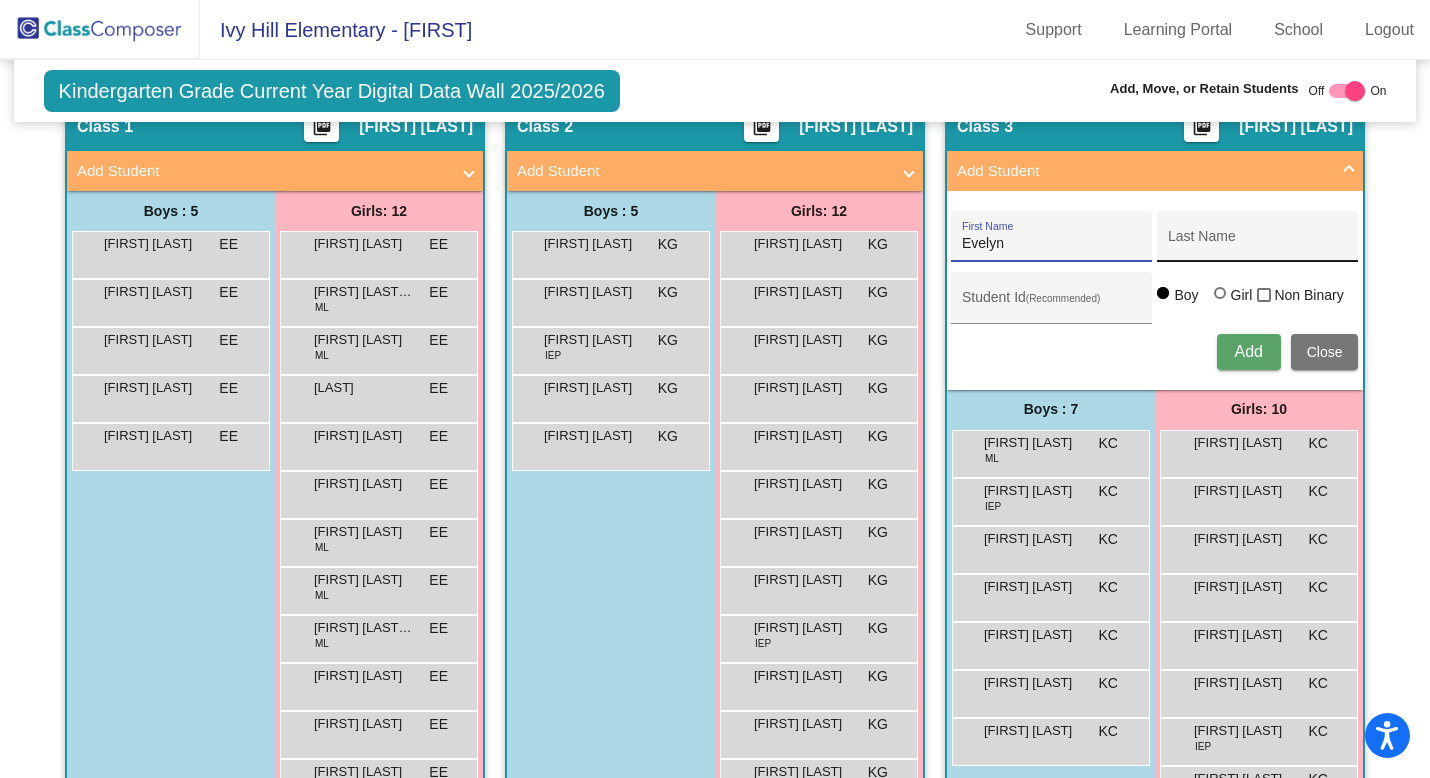 type on "Evelyn" 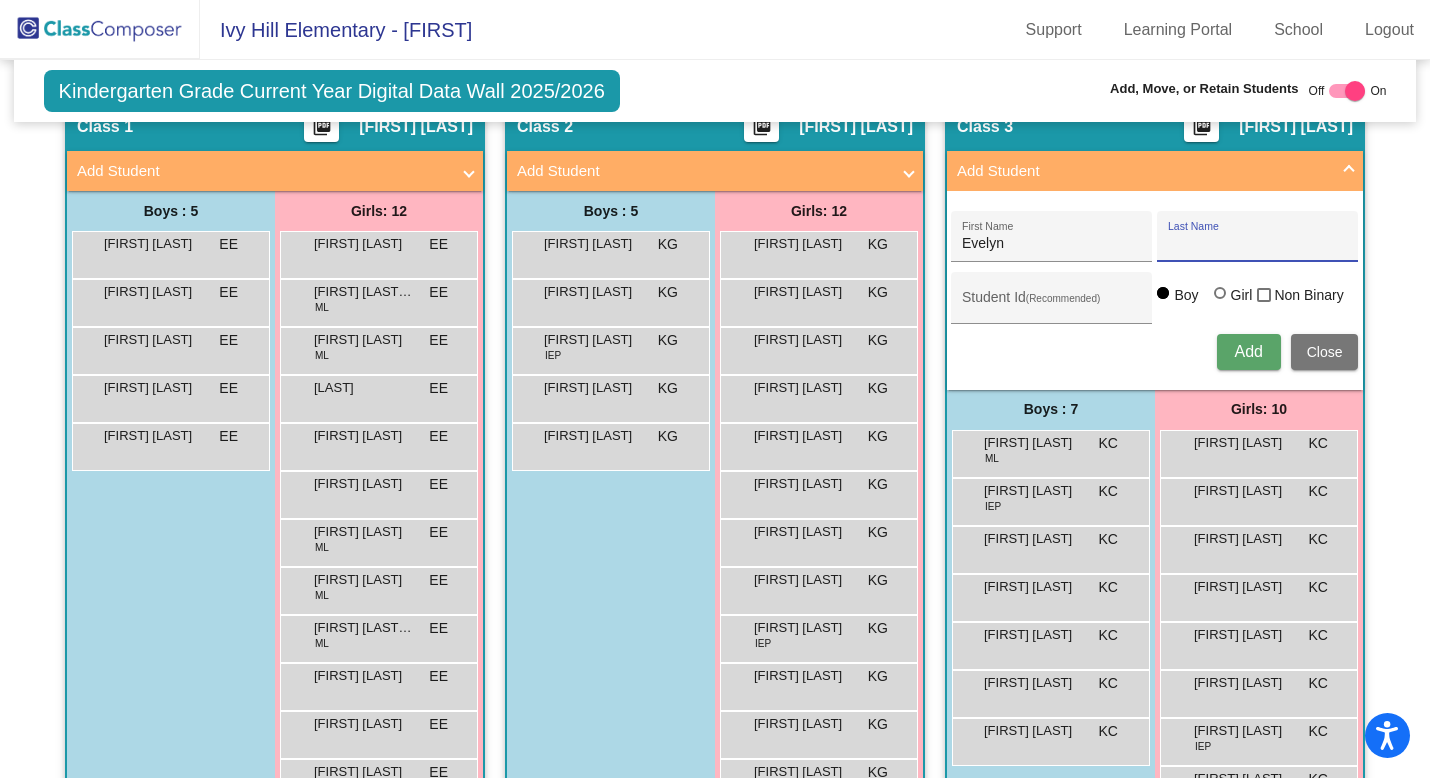 paste on "Haesler" 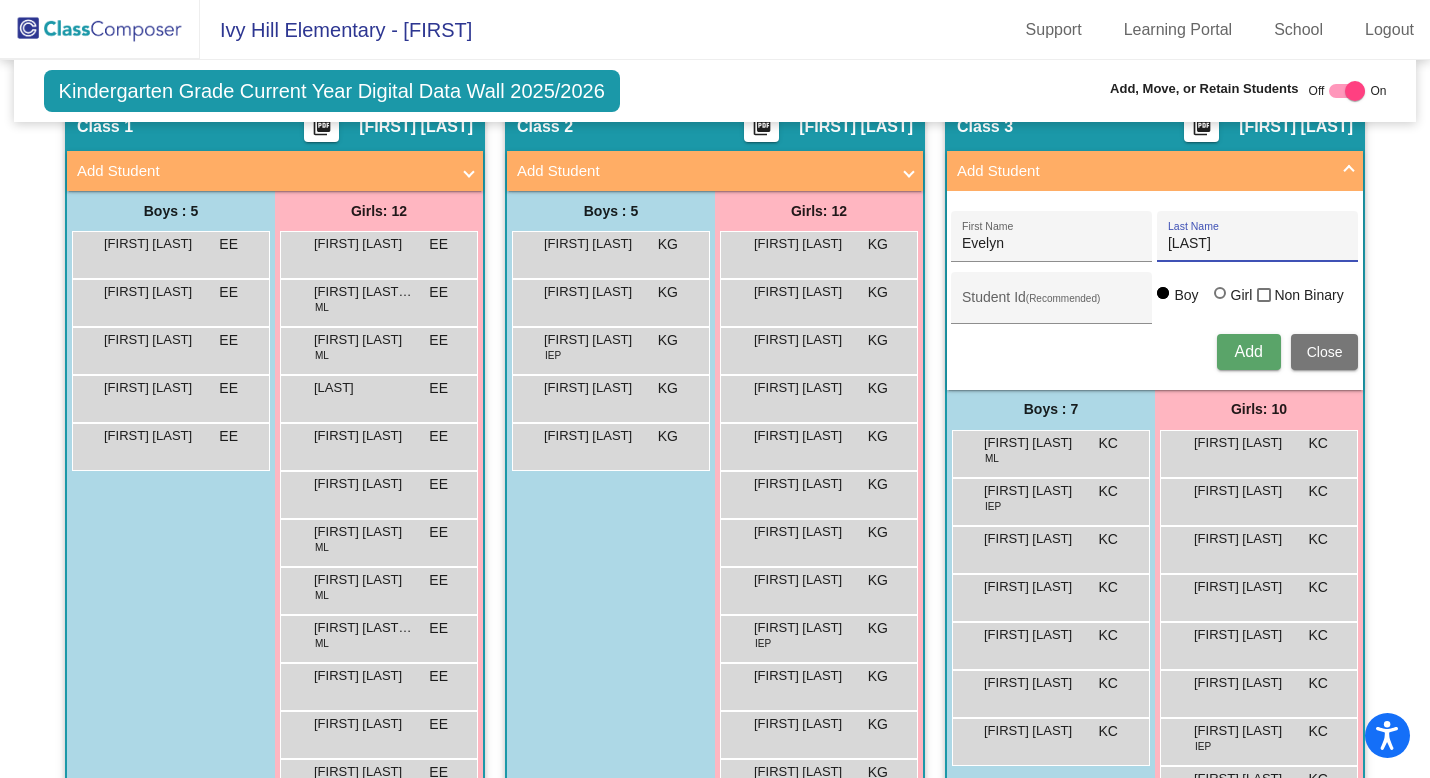 type on "Haesler" 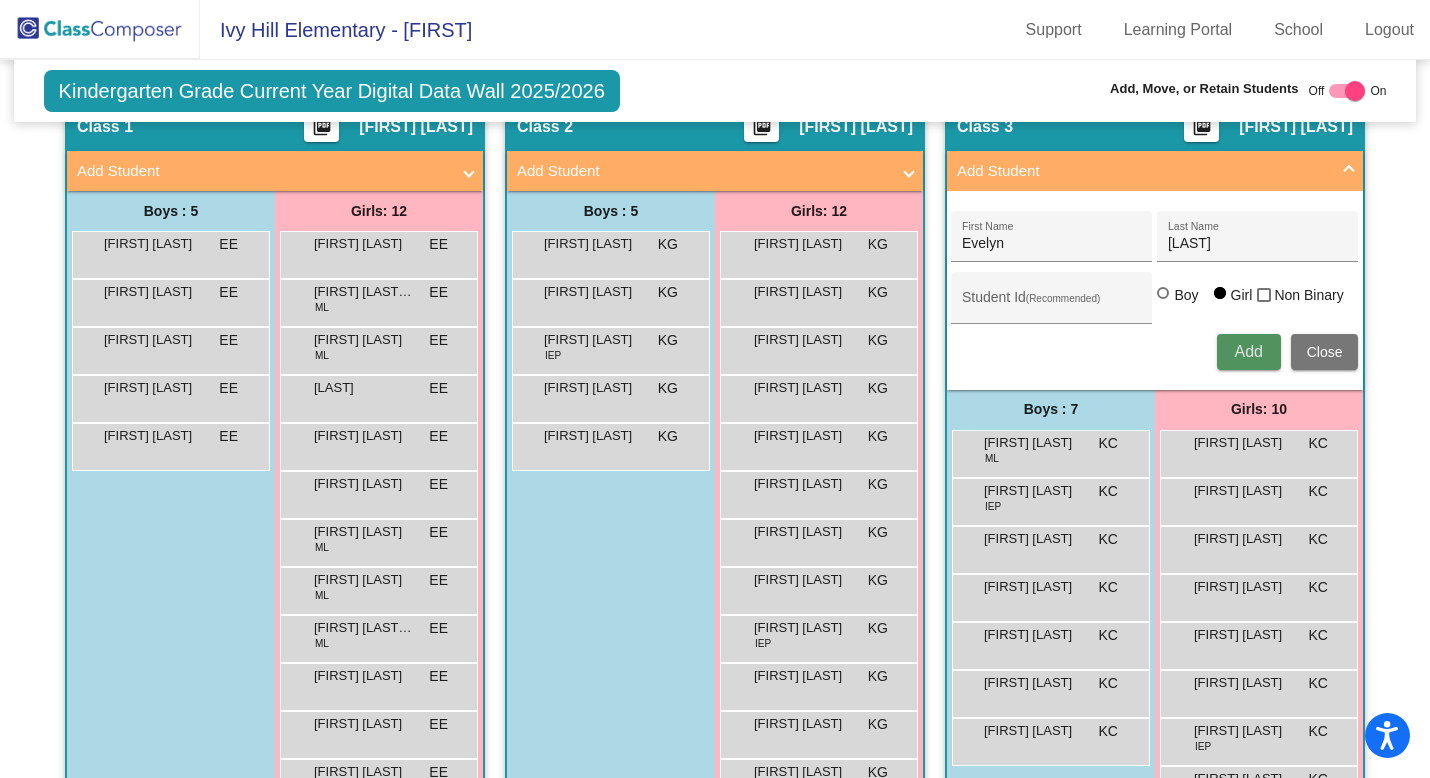 click on "Add" at bounding box center [1248, 351] 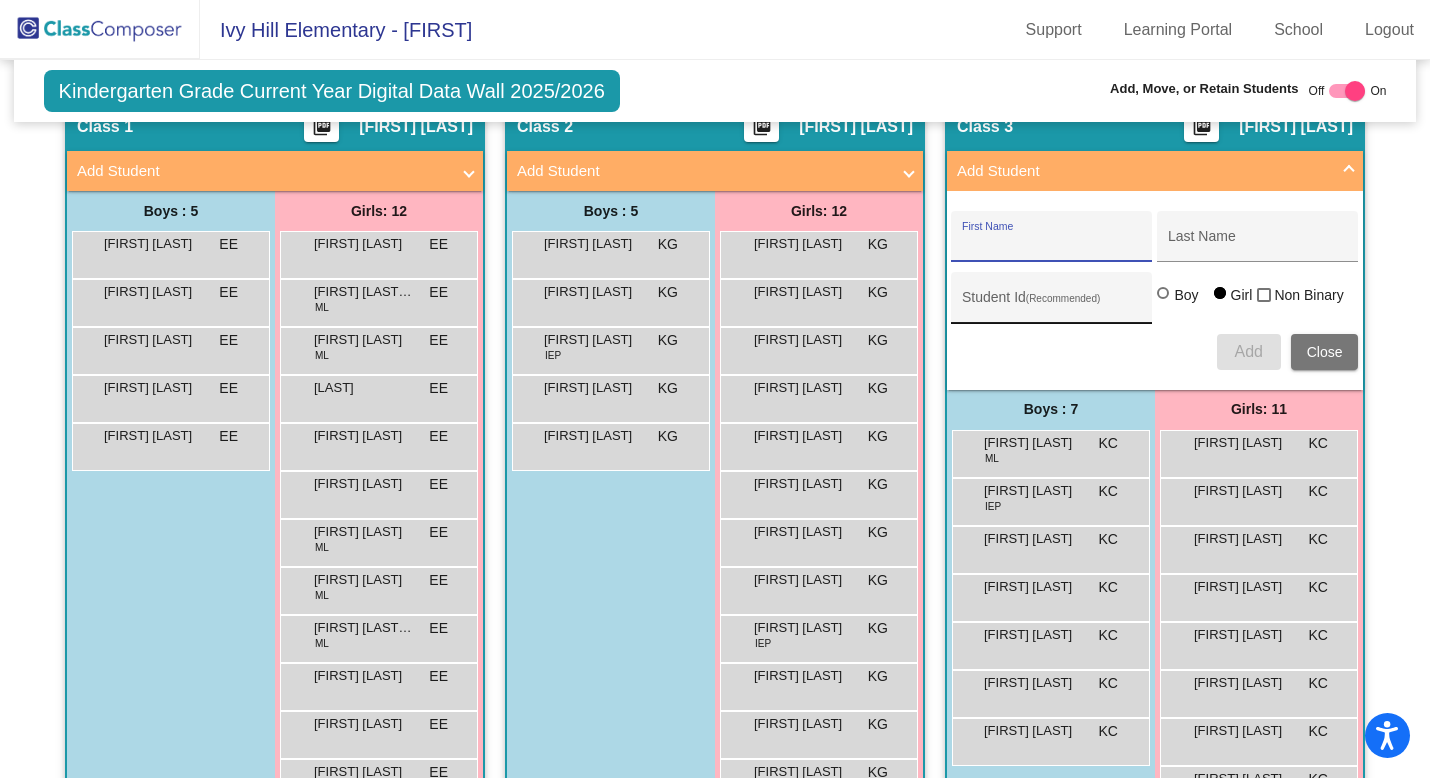 scroll, scrollTop: 0, scrollLeft: 0, axis: both 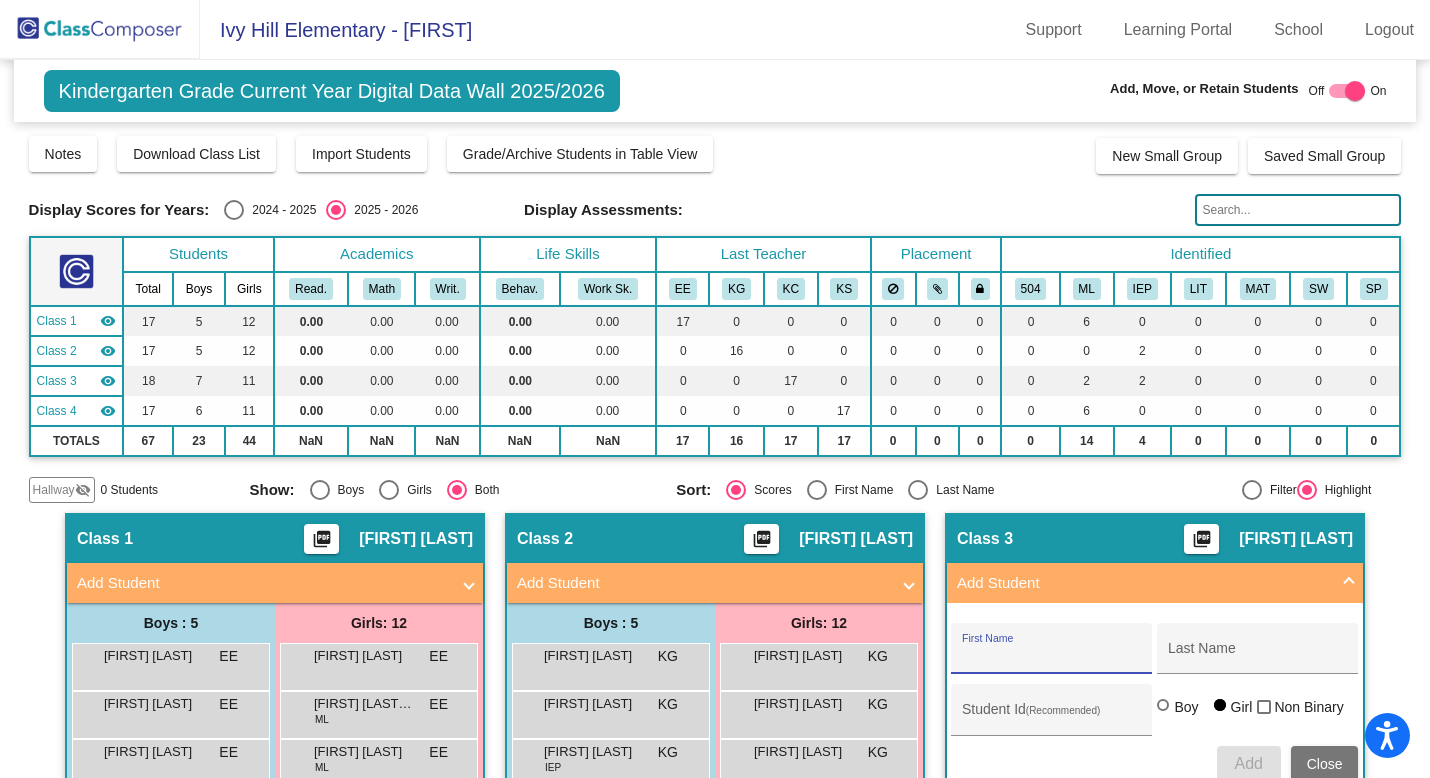 click 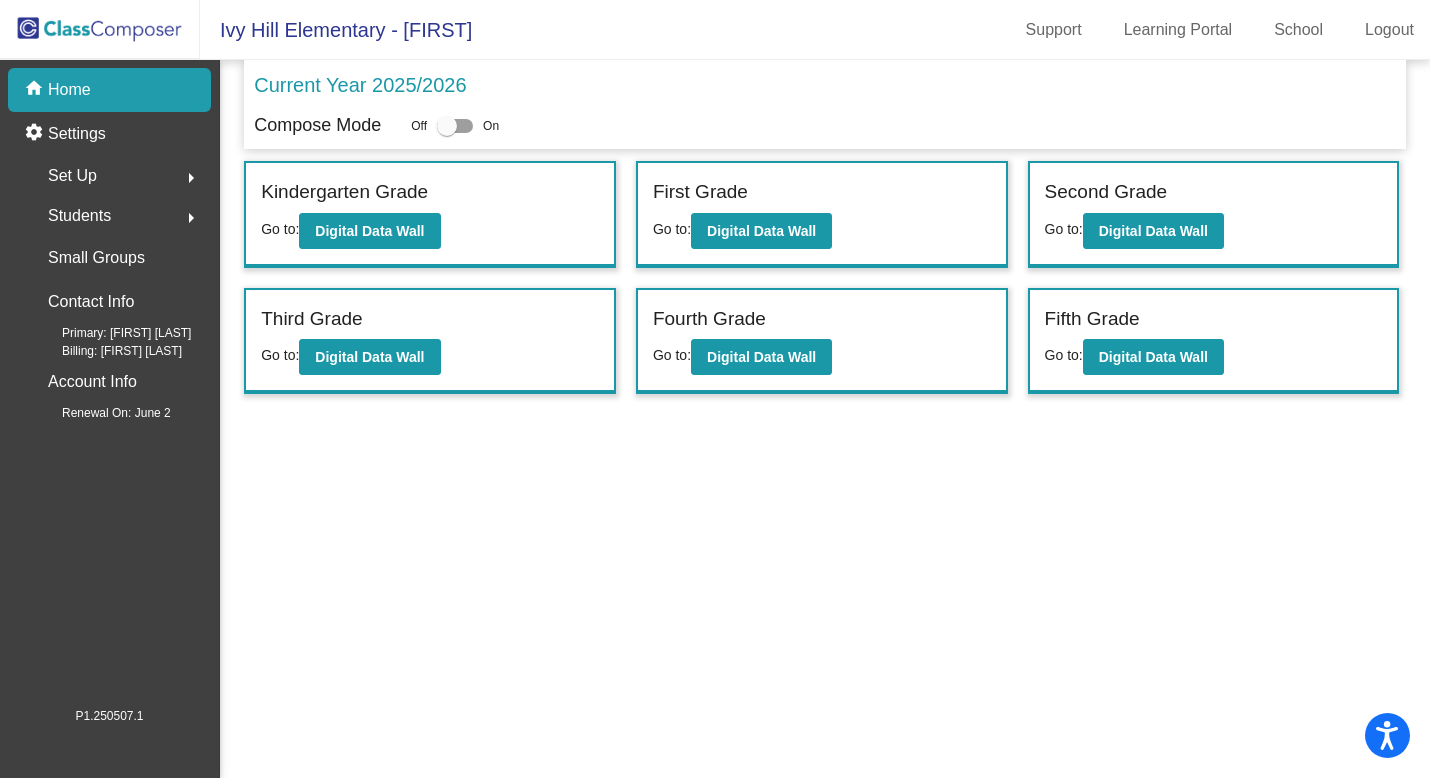 click 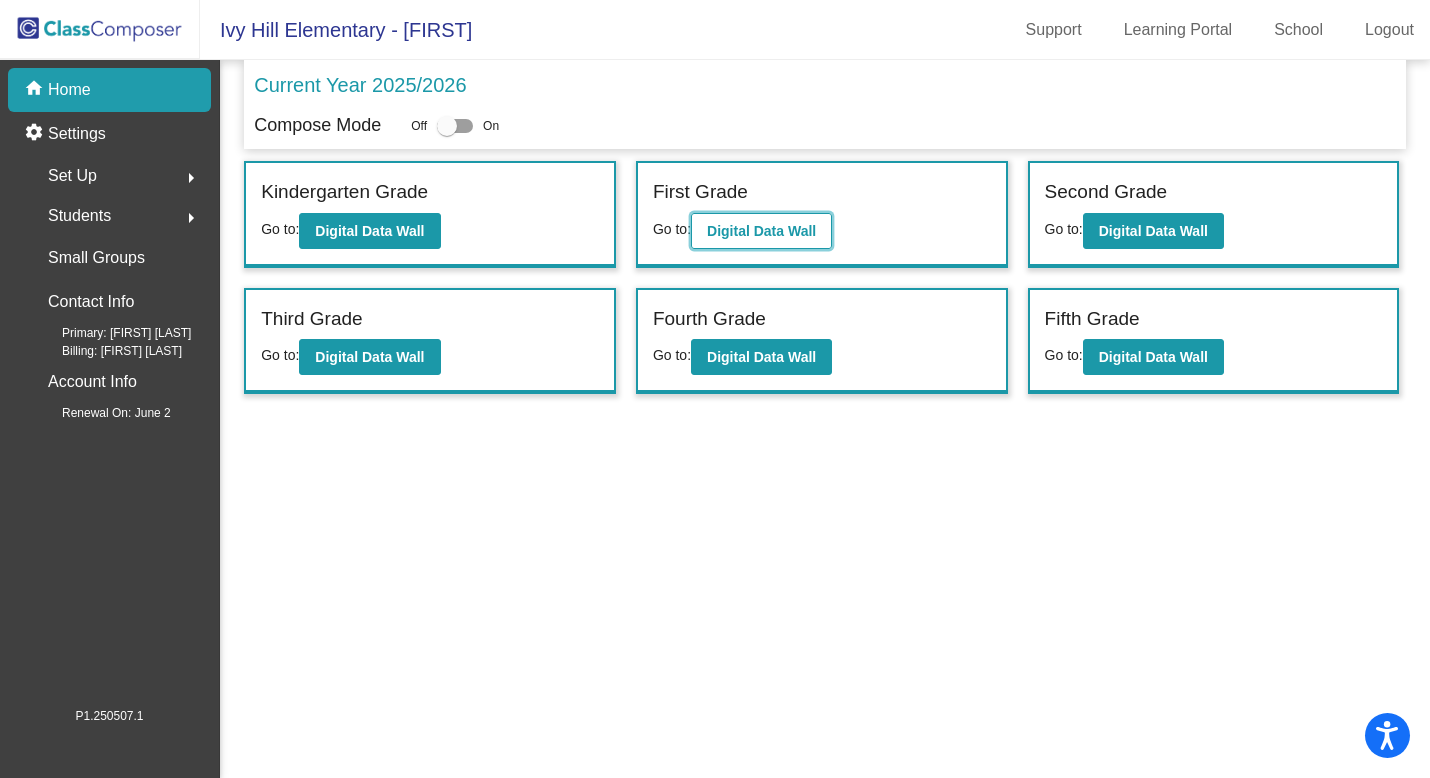 click on "Digital Data Wall" 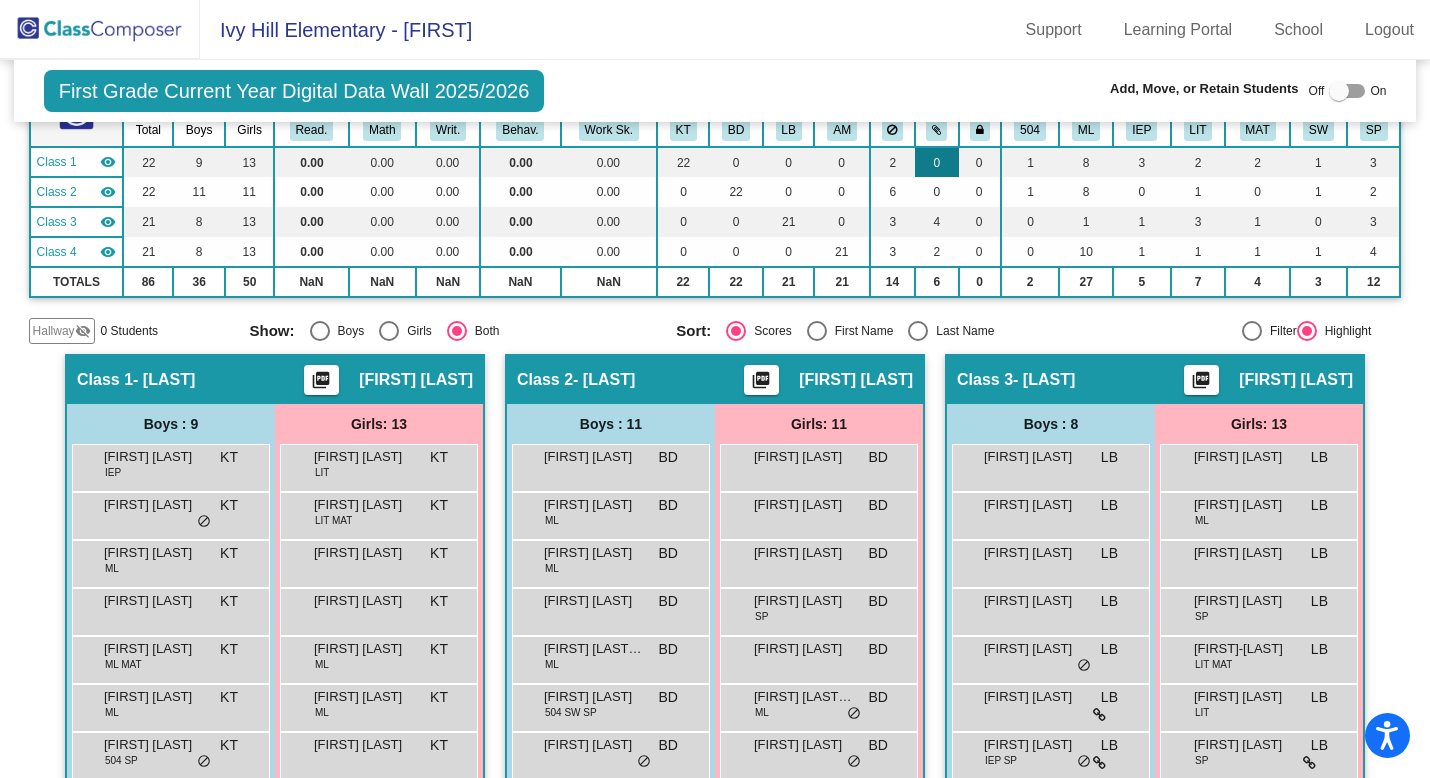 scroll, scrollTop: 163, scrollLeft: 0, axis: vertical 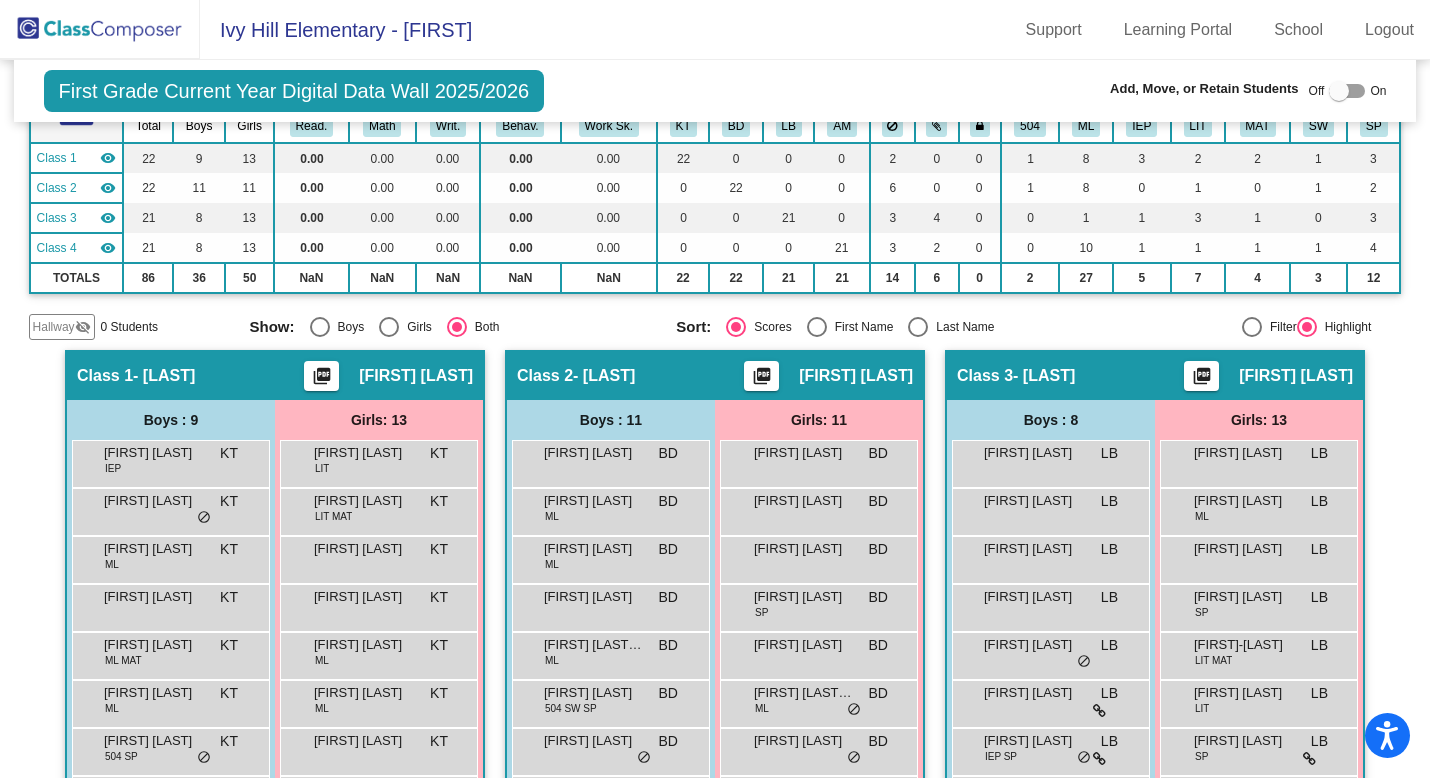 click 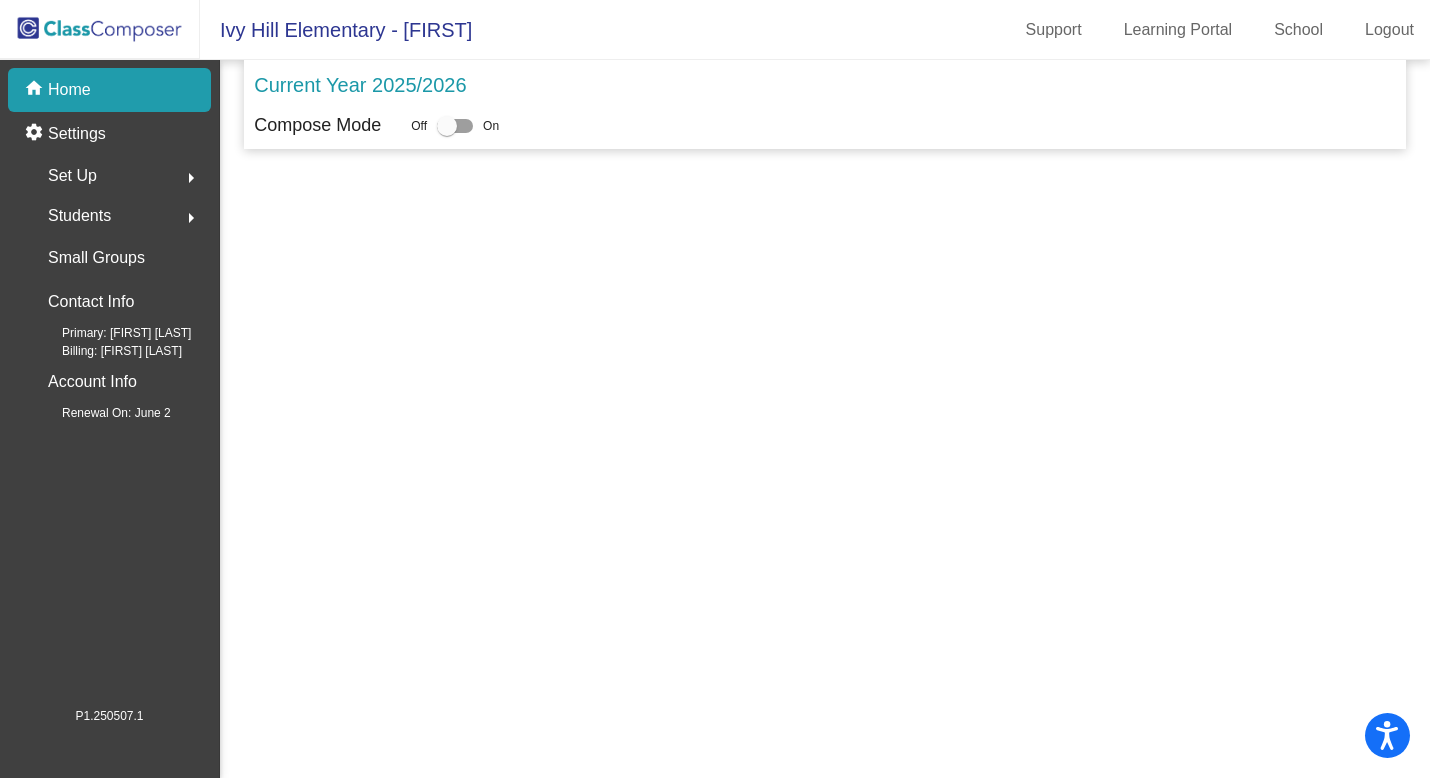 scroll, scrollTop: 0, scrollLeft: 0, axis: both 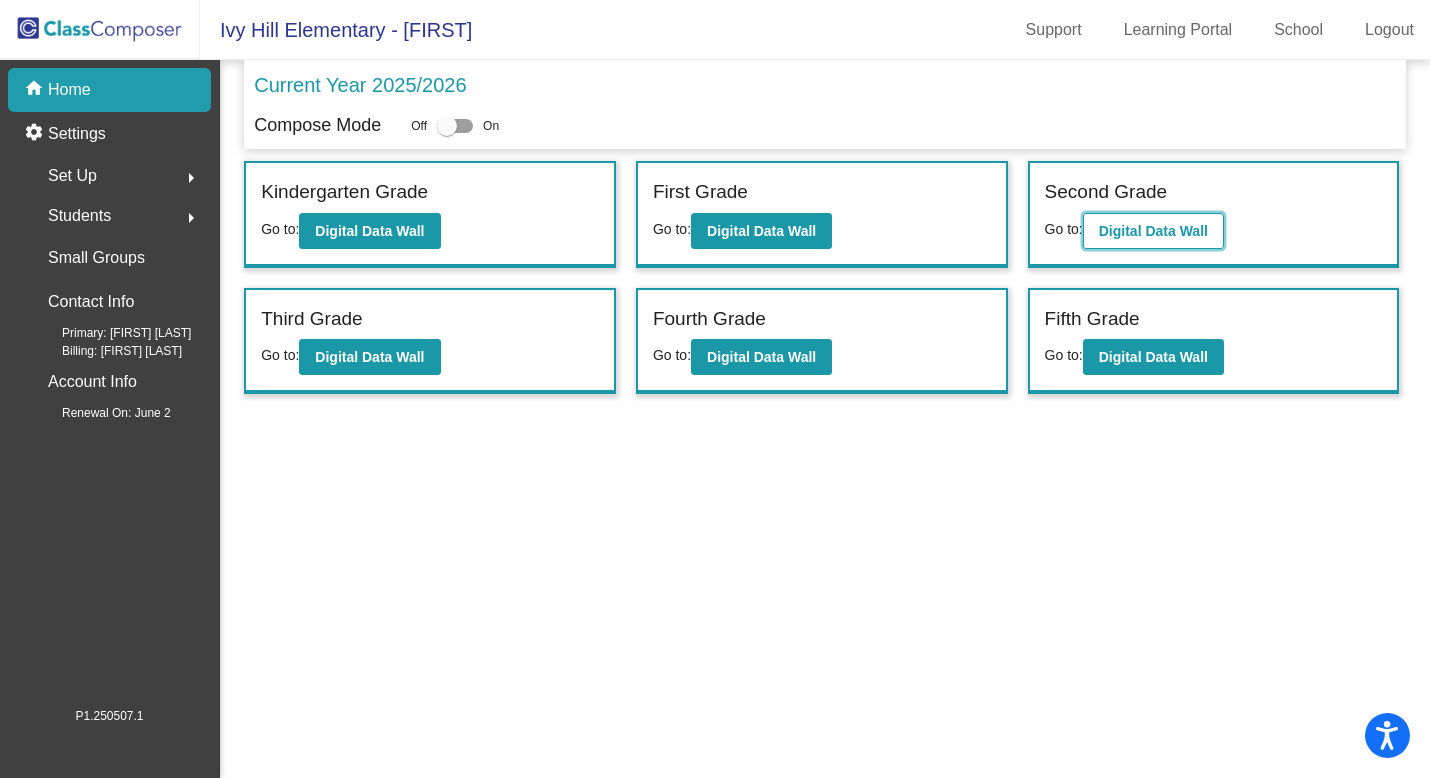 click on "Digital Data Wall" 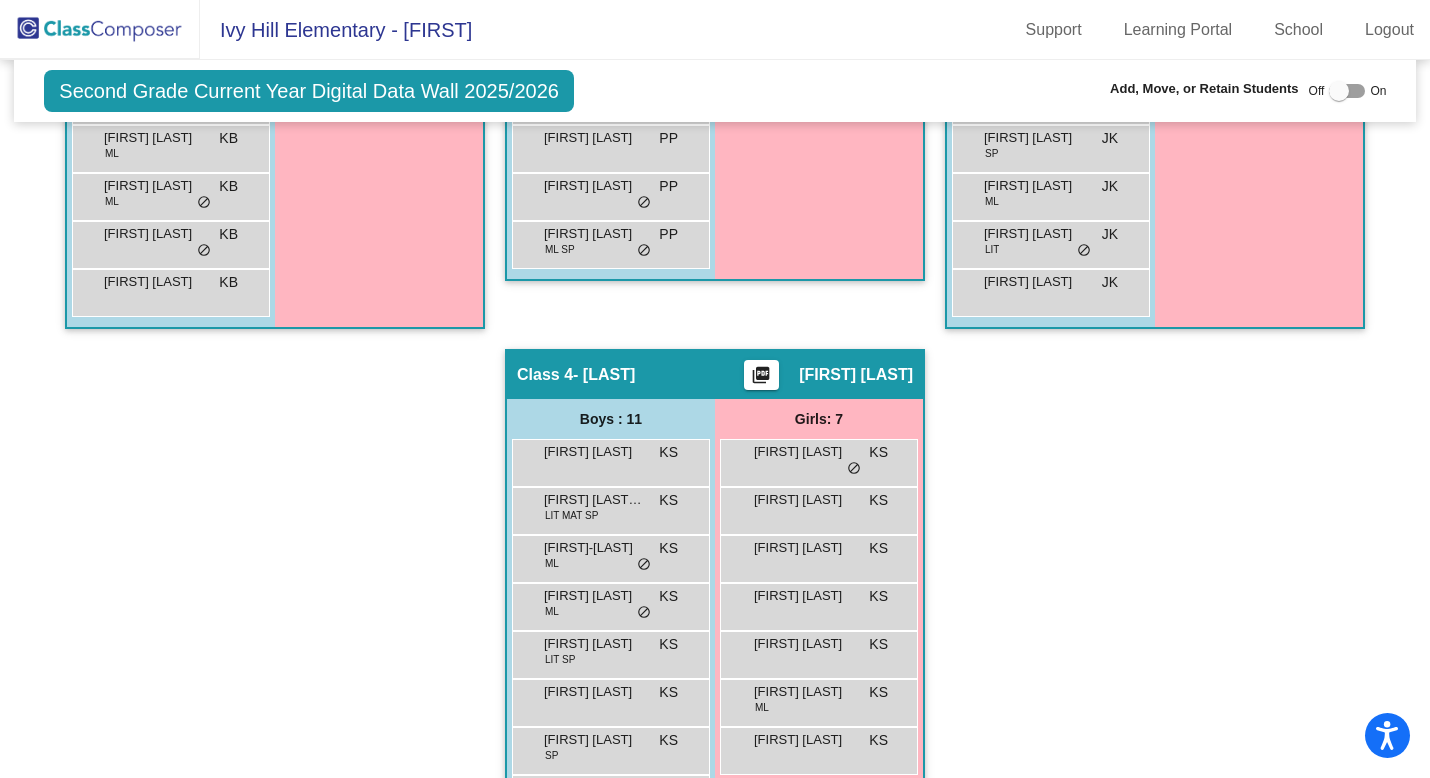 scroll, scrollTop: 729, scrollLeft: 0, axis: vertical 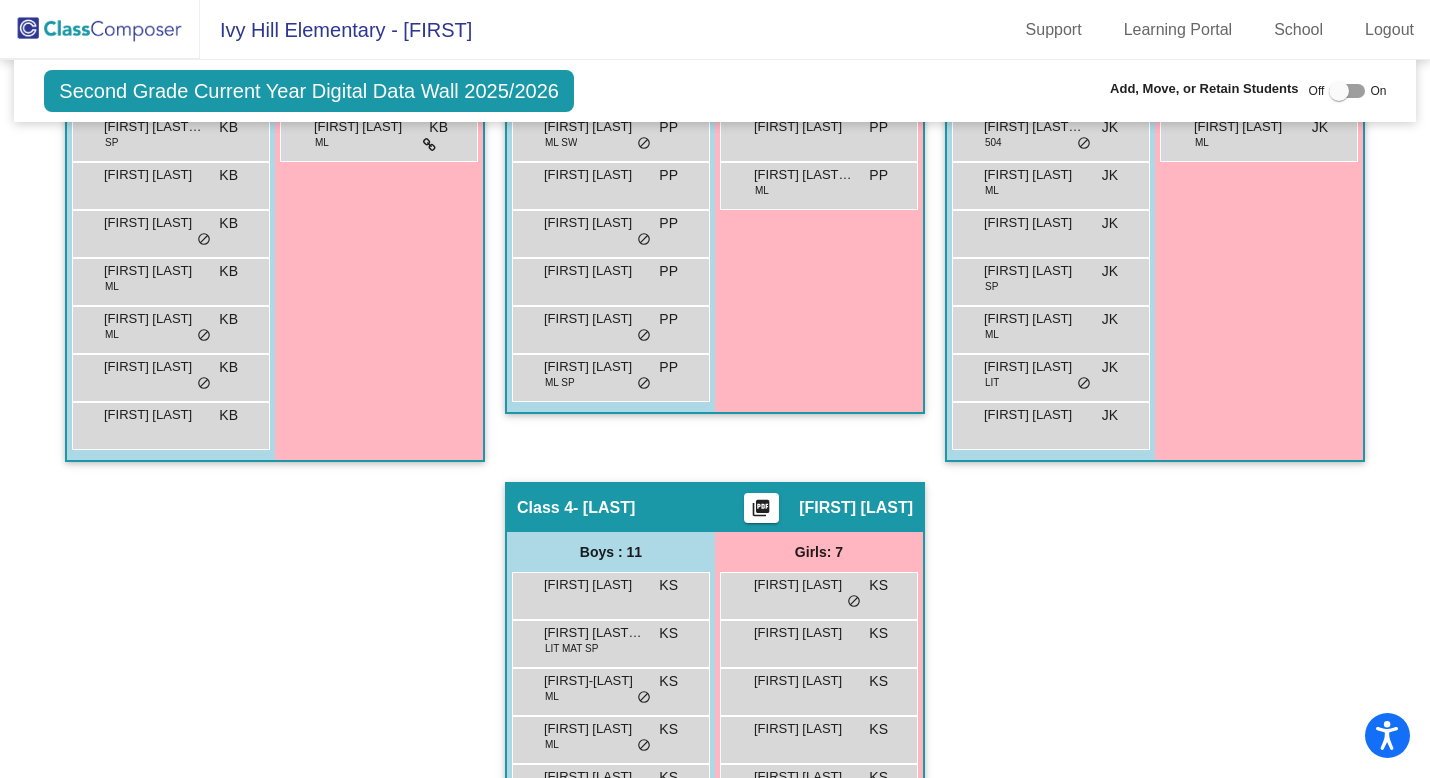 click 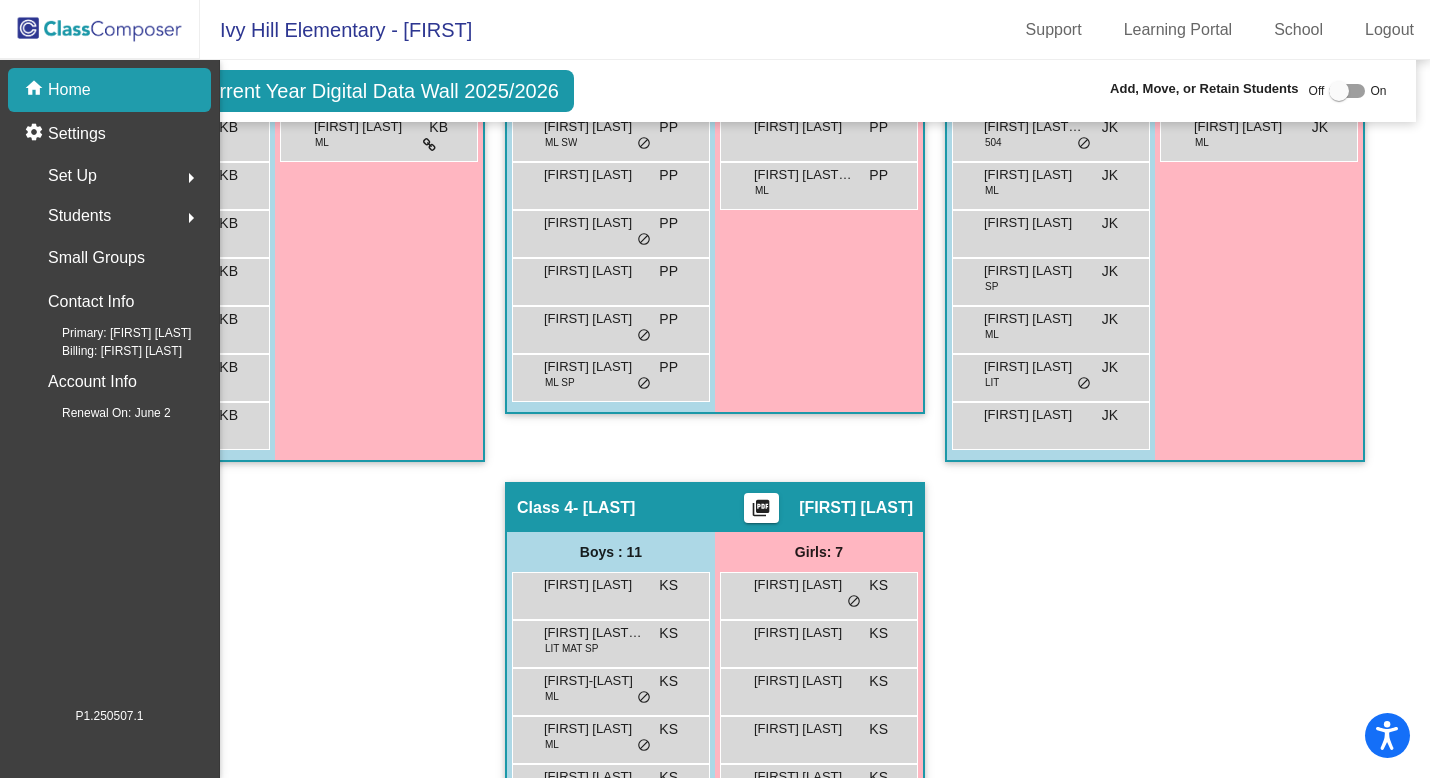 scroll, scrollTop: 0, scrollLeft: 0, axis: both 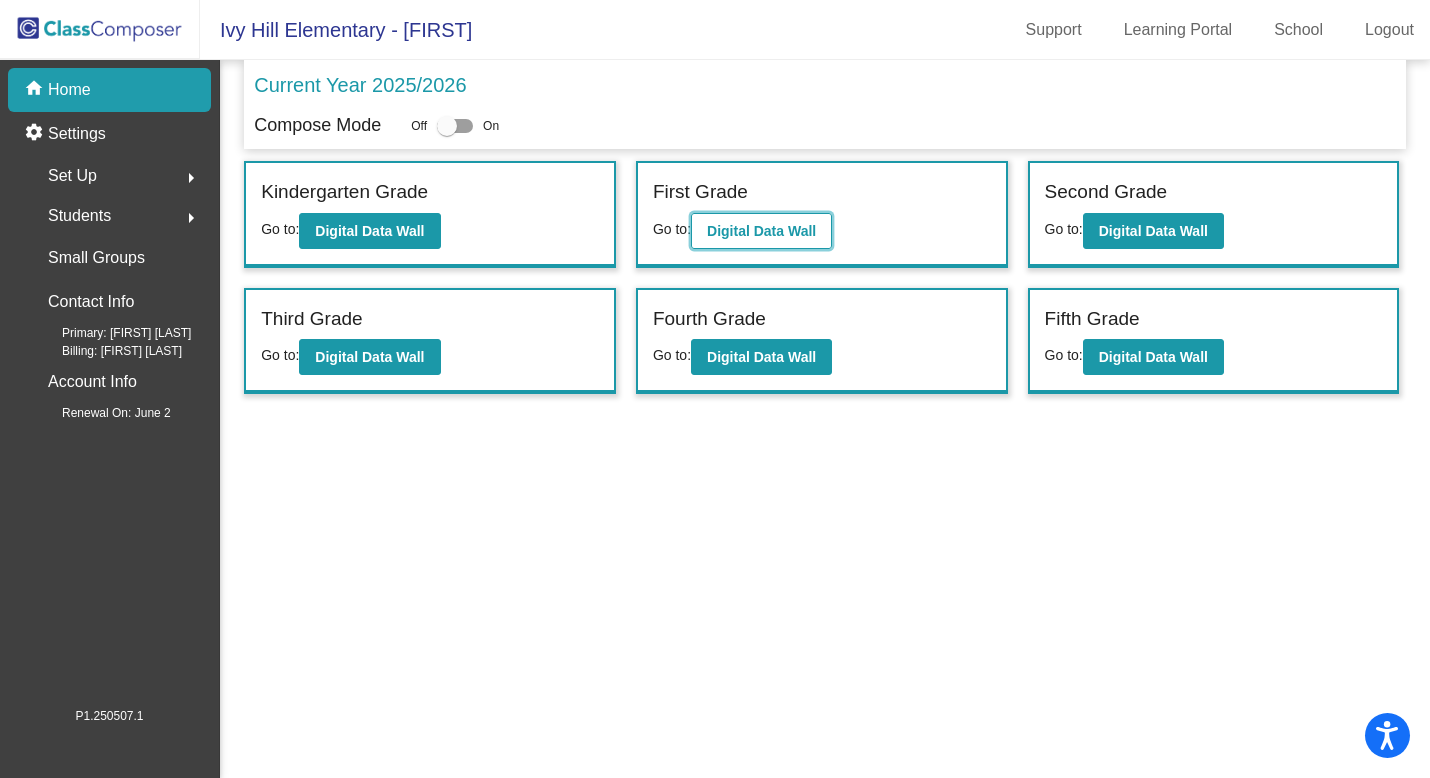click on "Digital Data Wall" 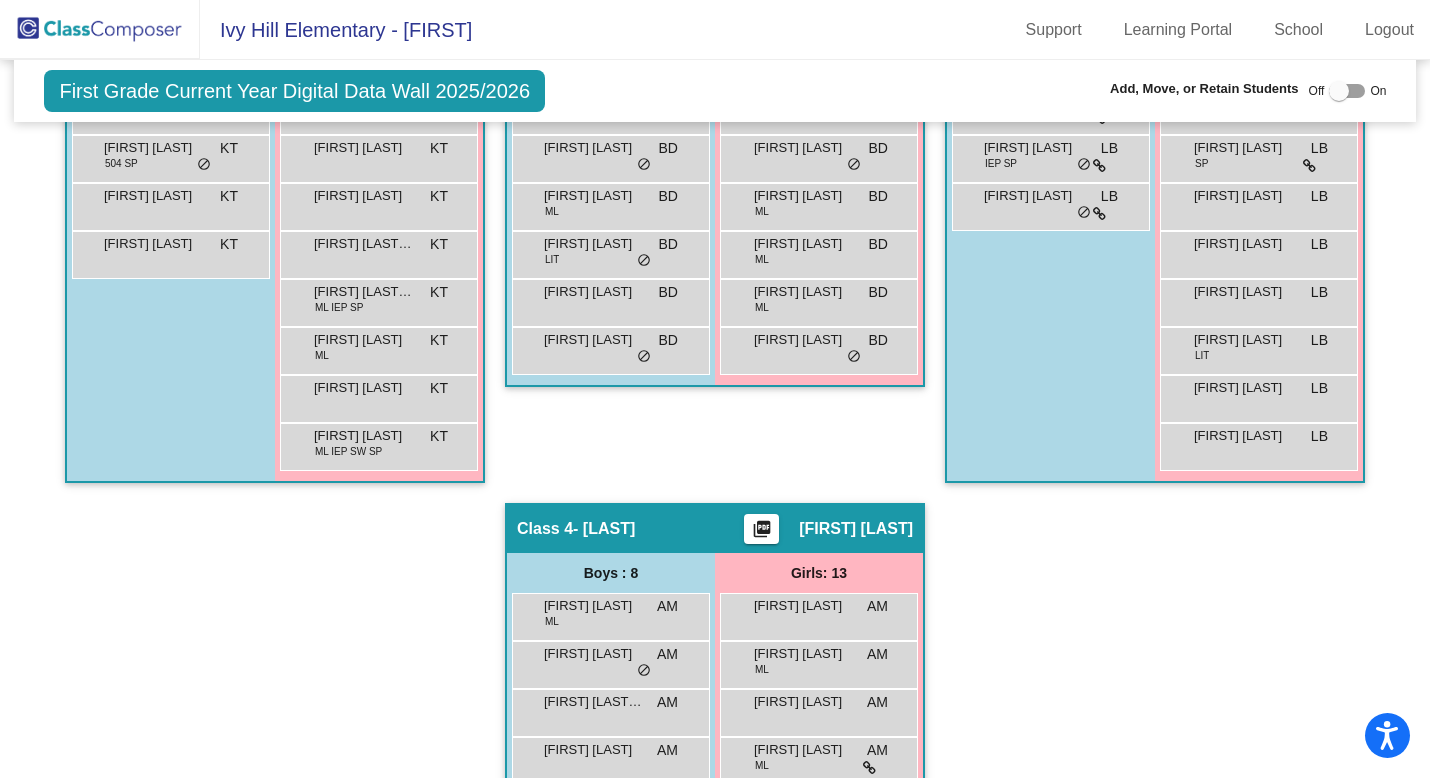 scroll, scrollTop: 539, scrollLeft: 0, axis: vertical 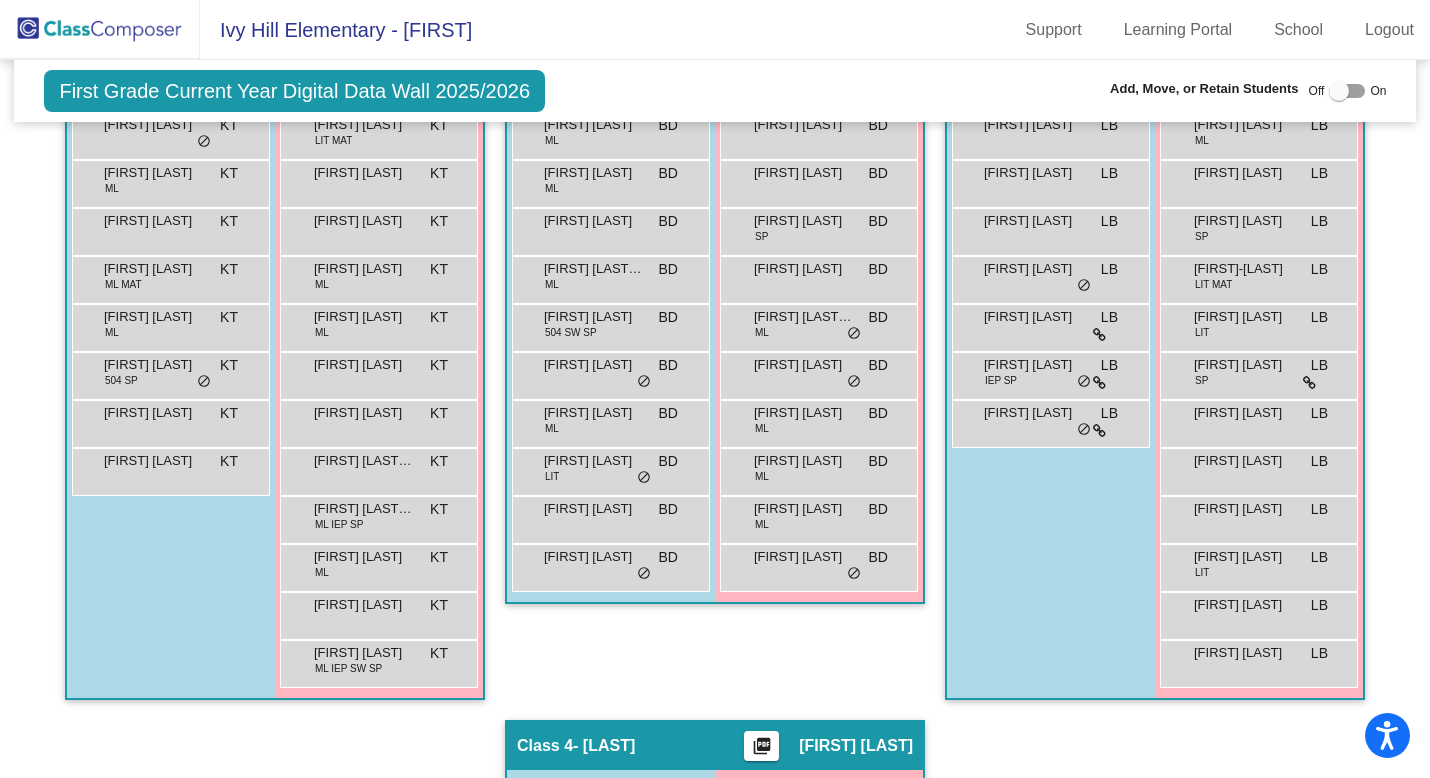 click 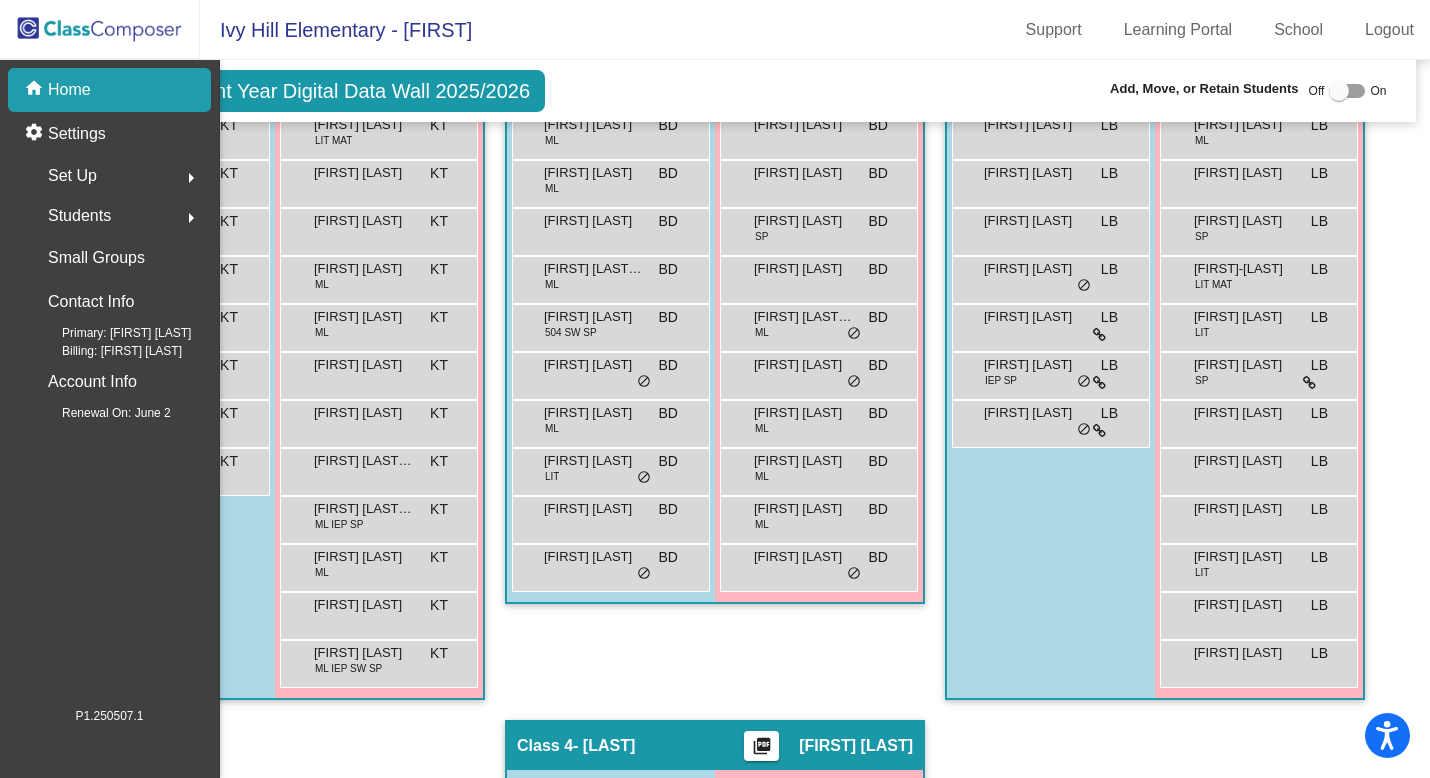 scroll, scrollTop: 0, scrollLeft: 0, axis: both 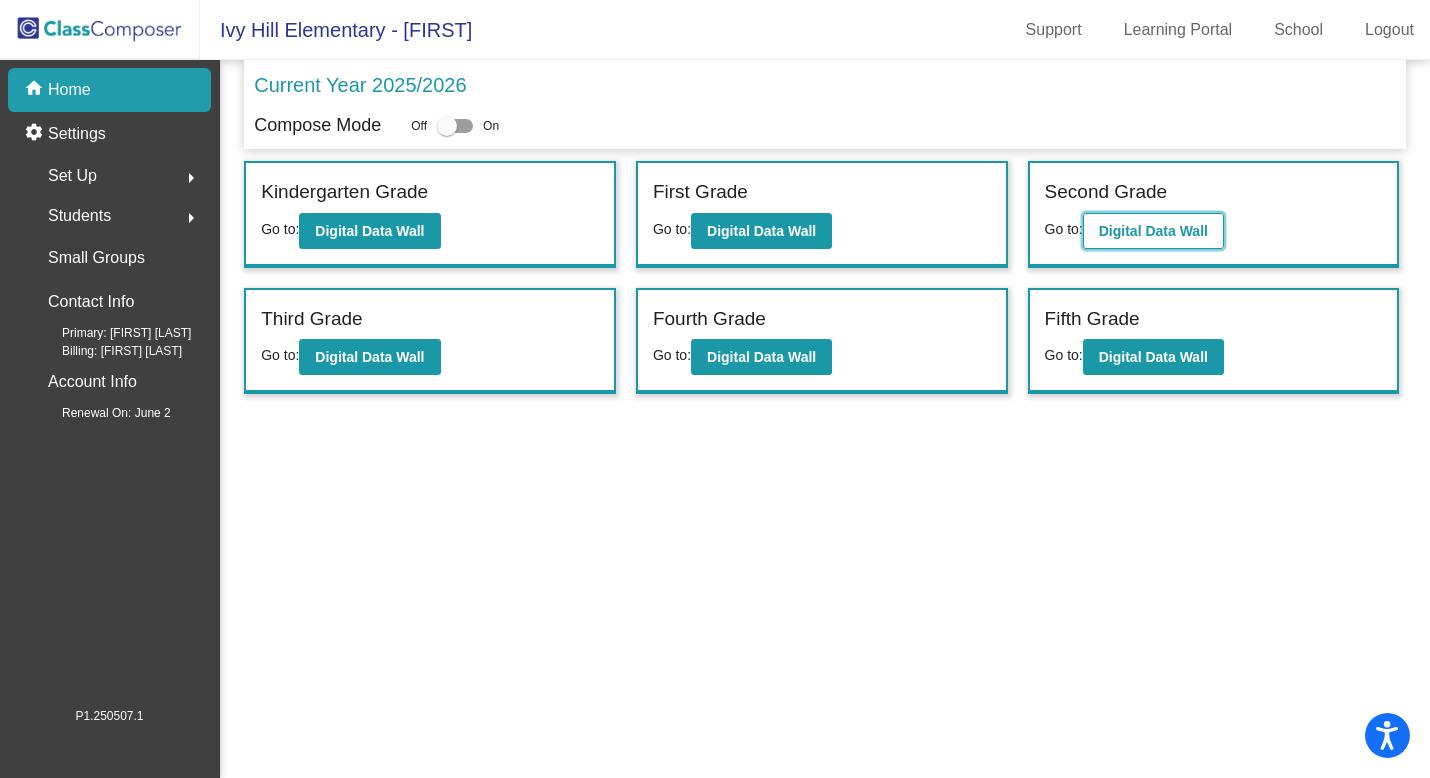 click on "Digital Data Wall" 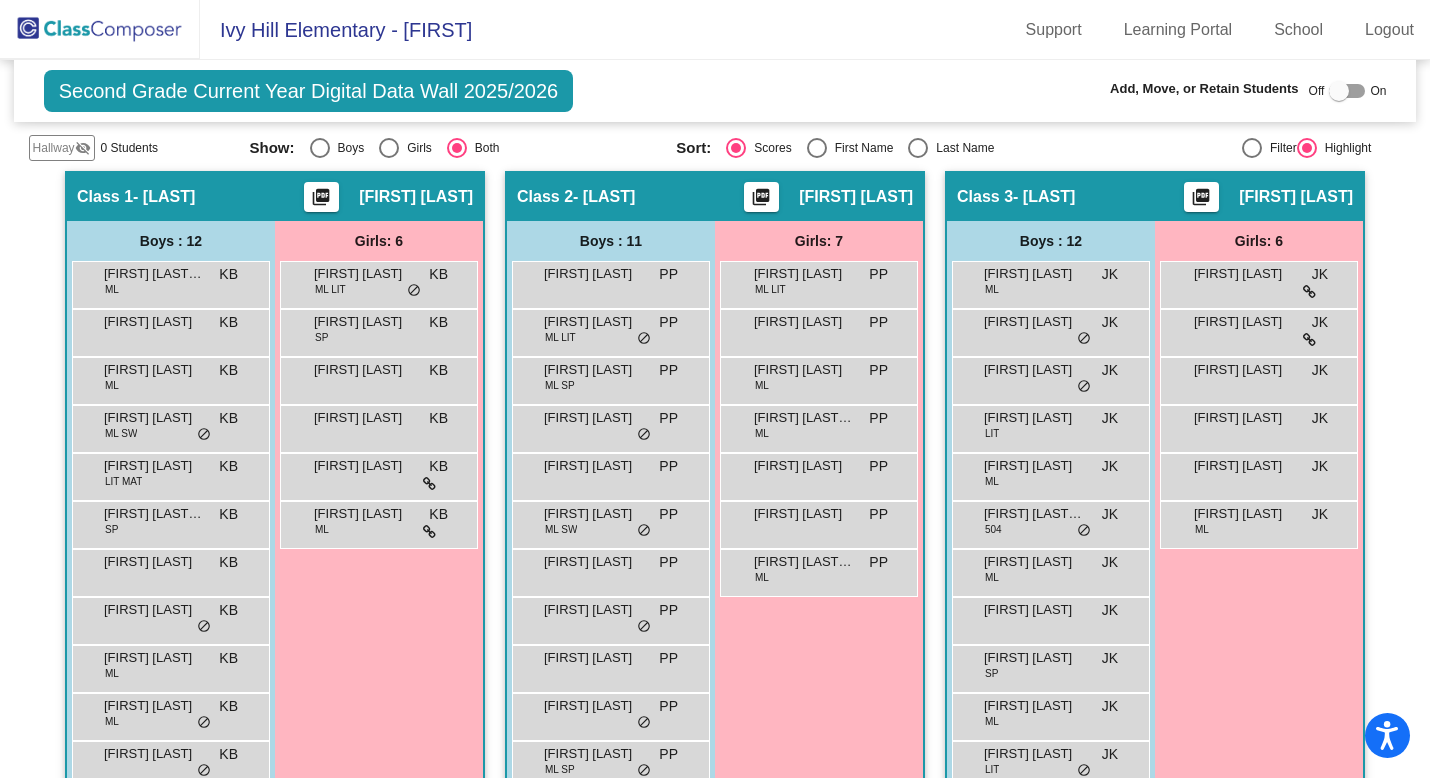 scroll, scrollTop: 337, scrollLeft: 0, axis: vertical 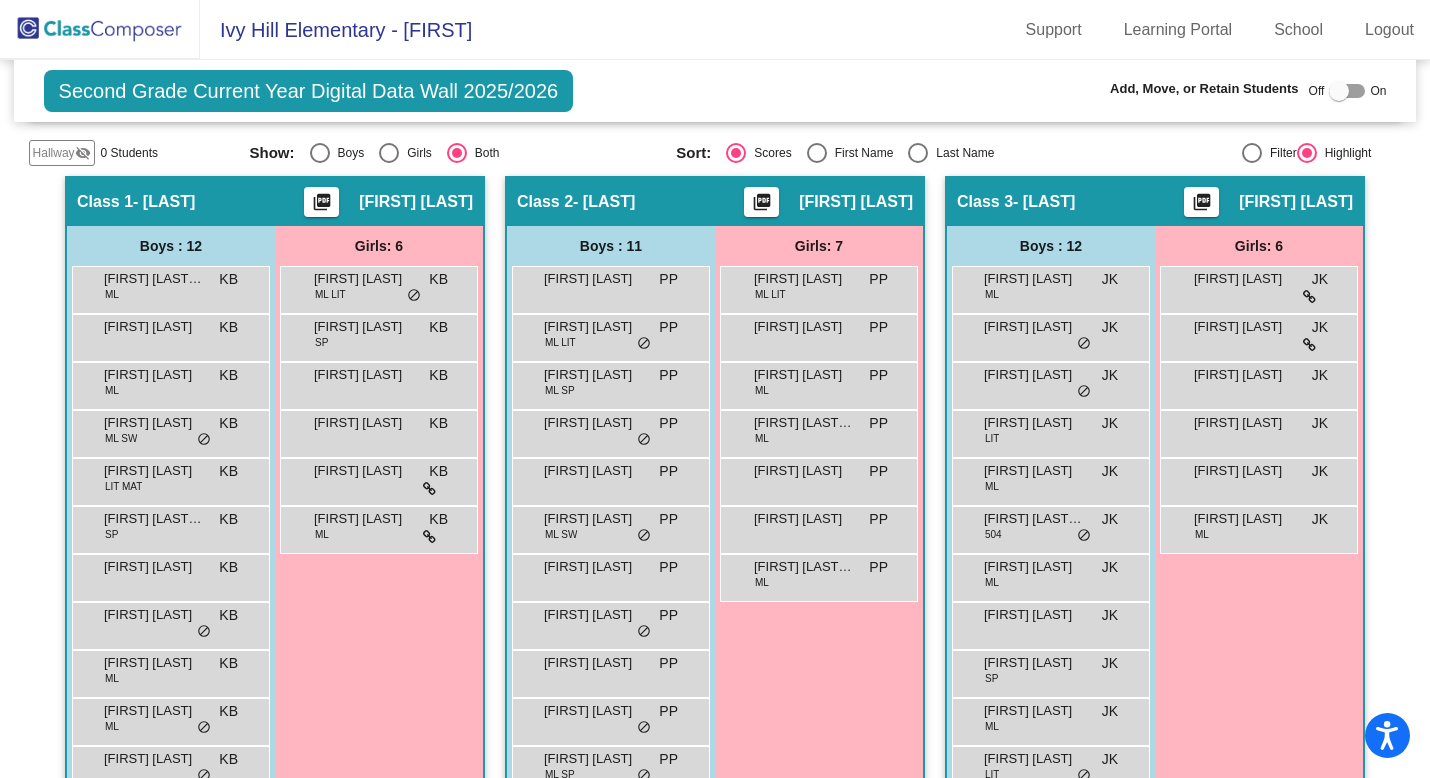 click 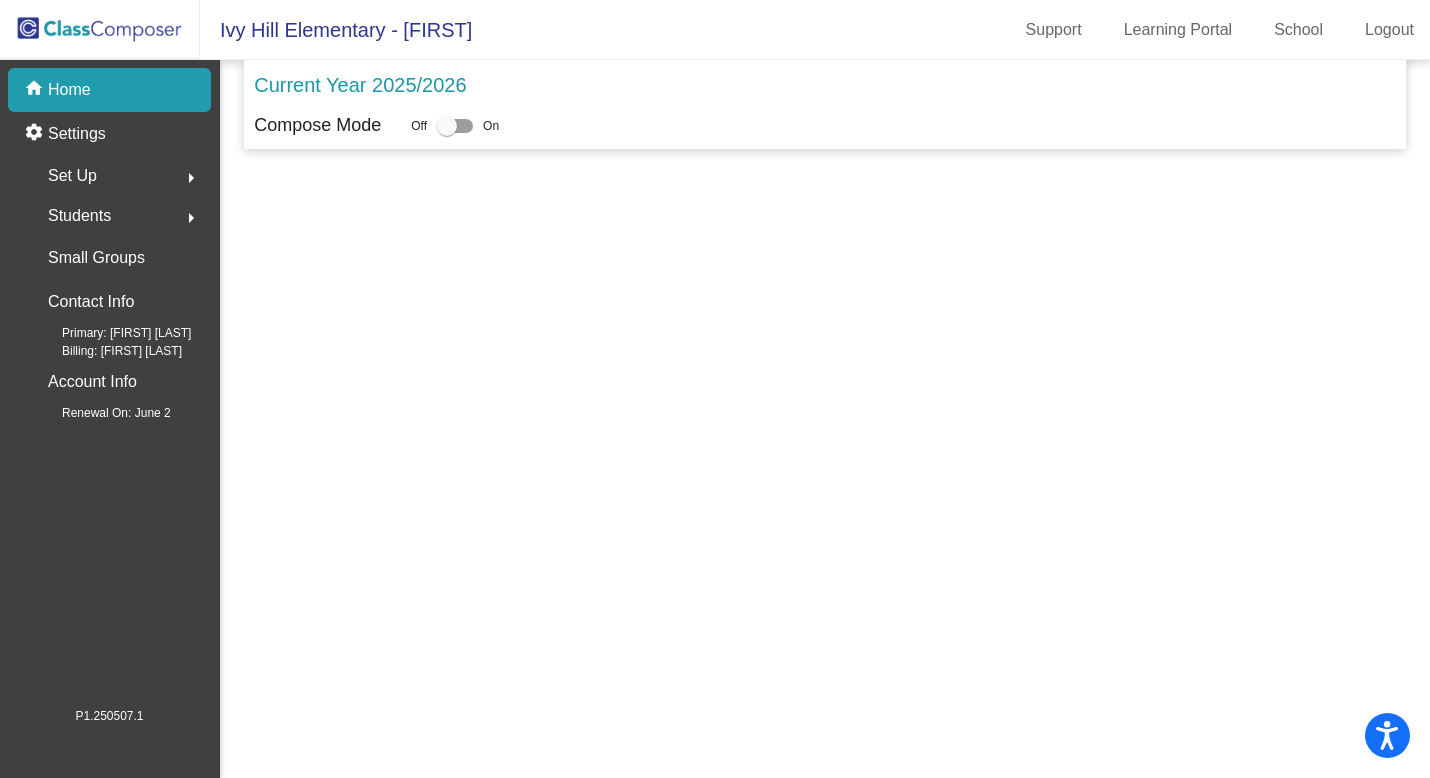 scroll, scrollTop: 0, scrollLeft: 0, axis: both 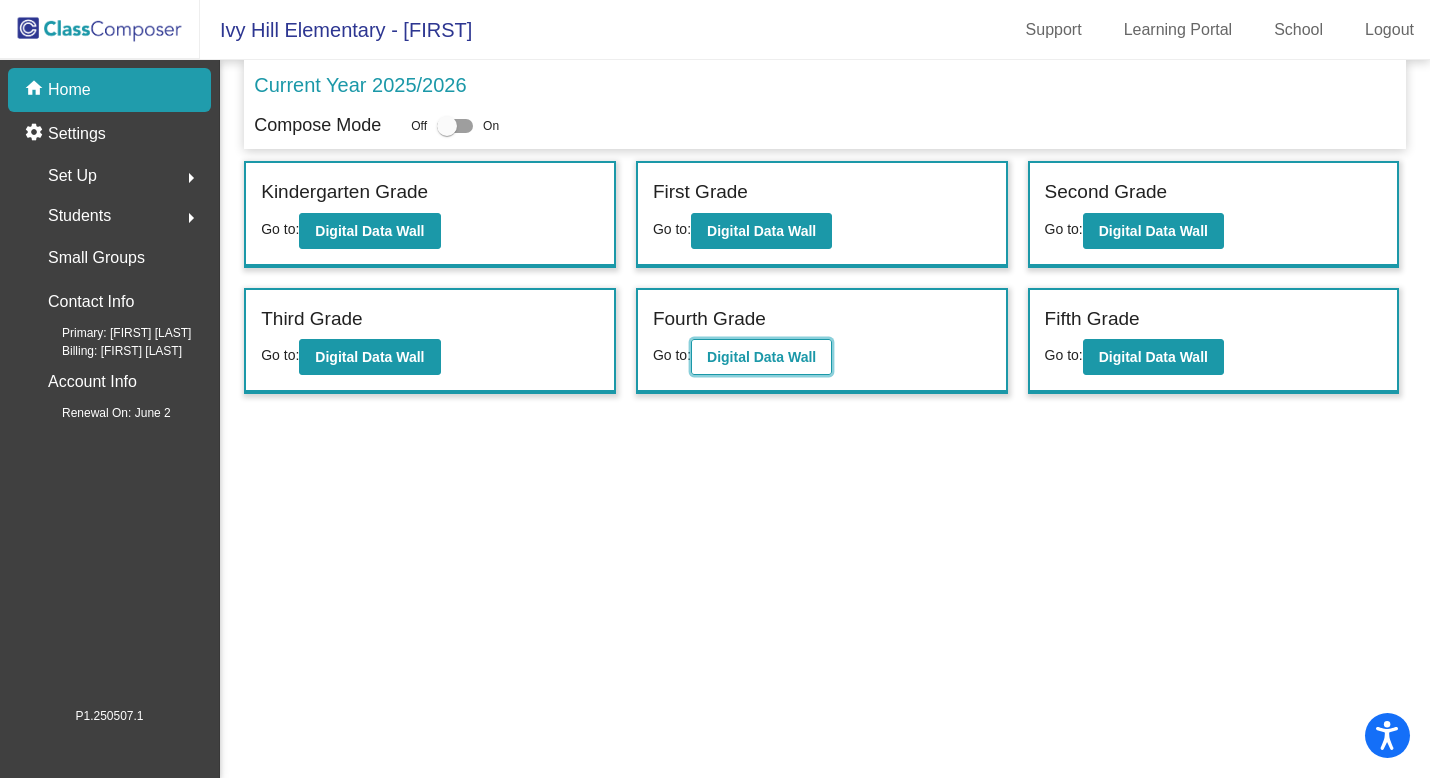click on "Digital Data Wall" 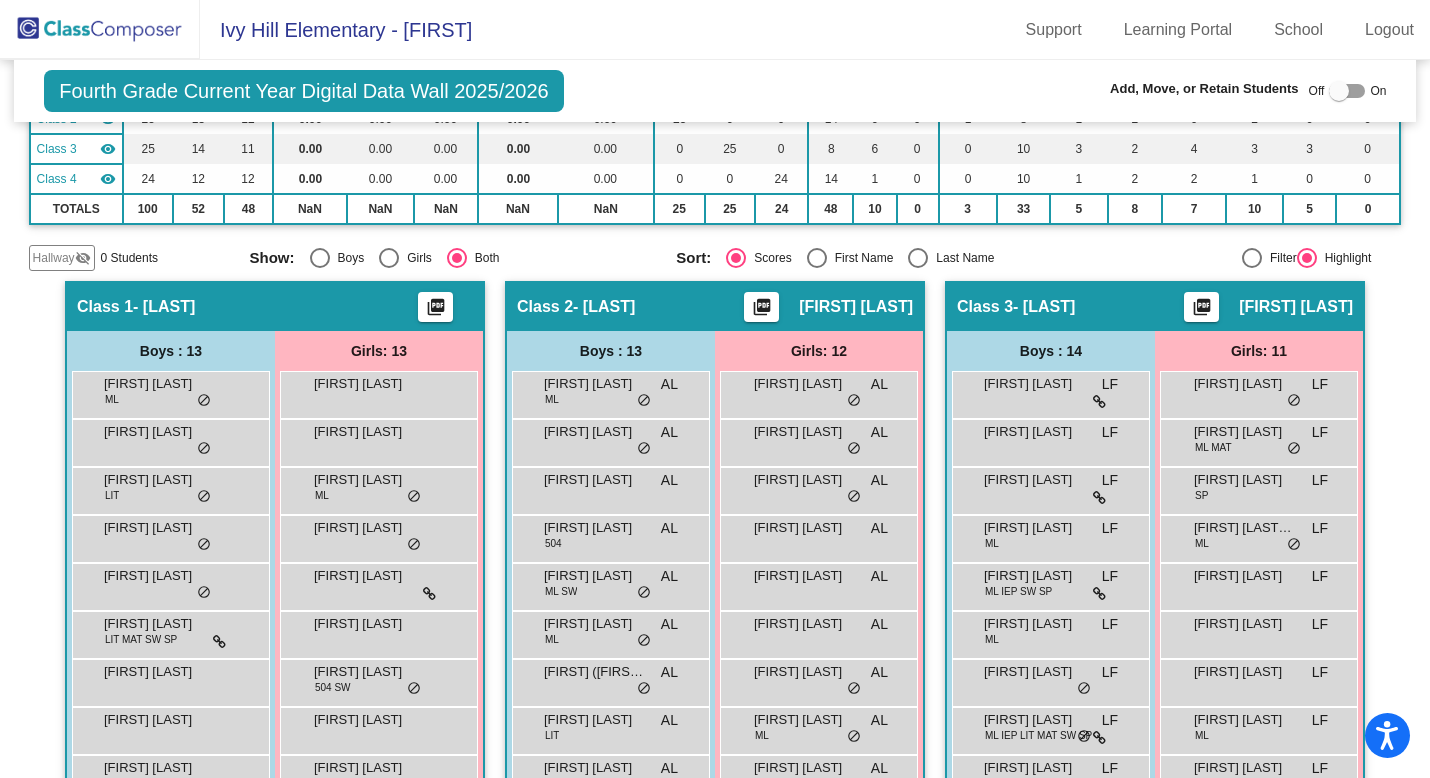 scroll, scrollTop: 226, scrollLeft: 0, axis: vertical 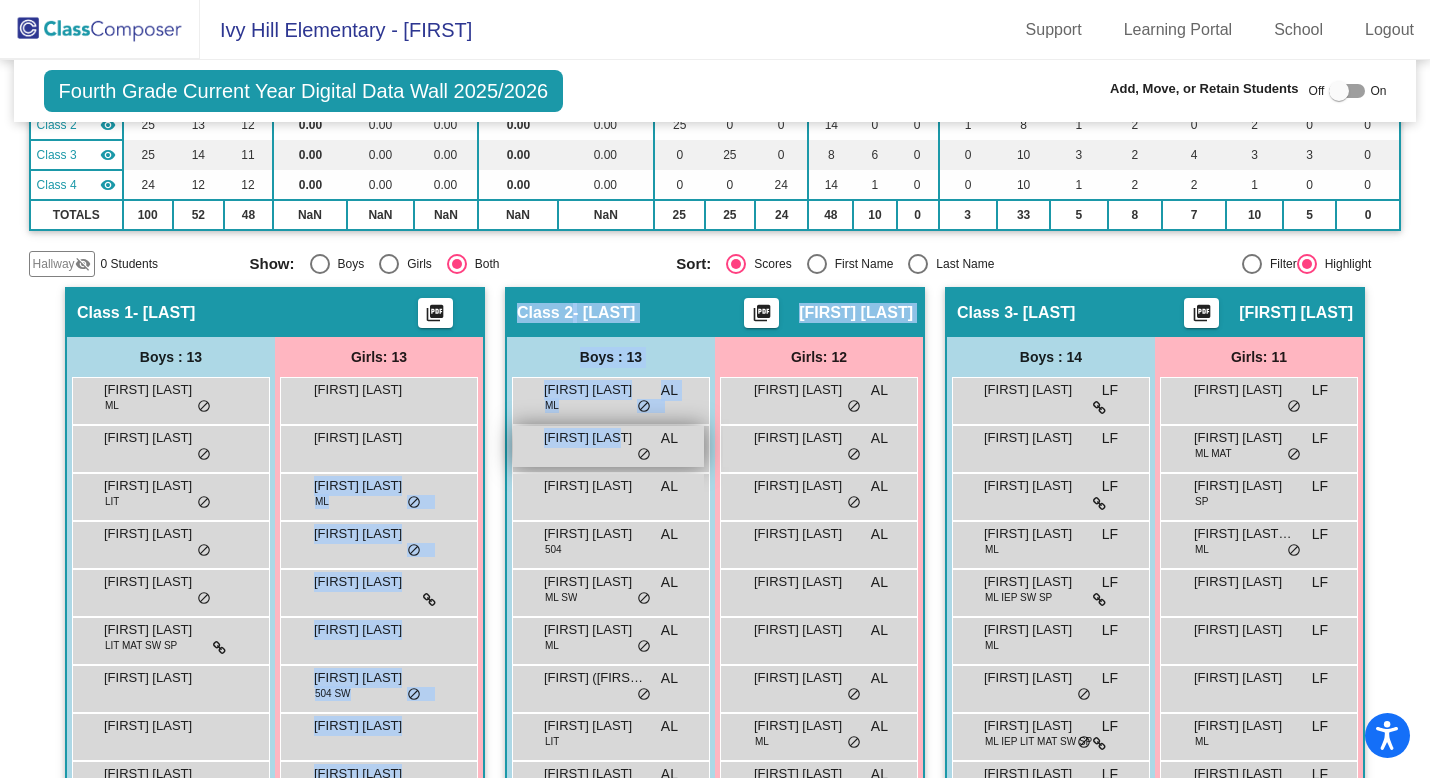 drag, startPoint x: 346, startPoint y: 505, endPoint x: 616, endPoint y: 436, distance: 278.67725 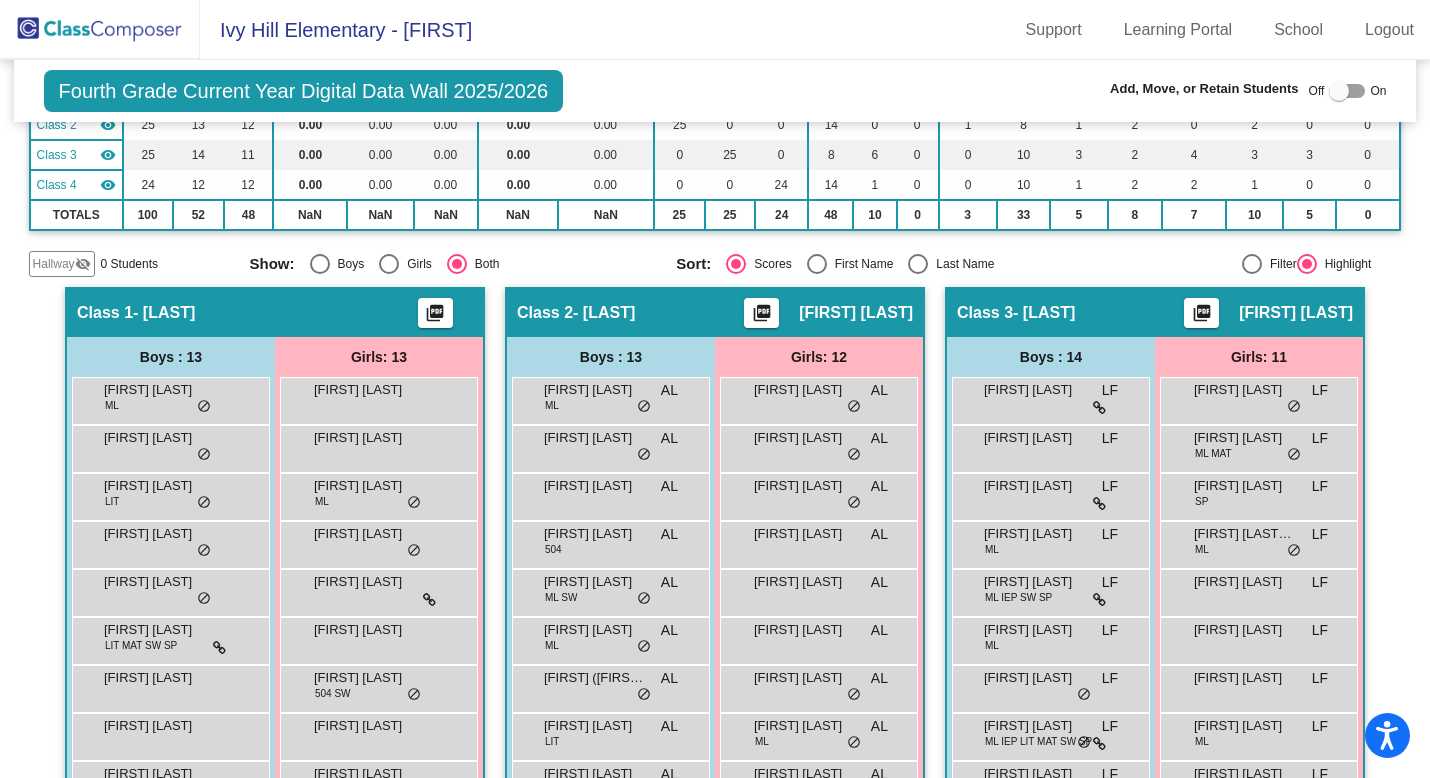 click on "Fourth Grade Current Year Digital Data Wall 2025/2026  Add, Move, or Retain Students Off   On  Incoming   Digital Data Wall" 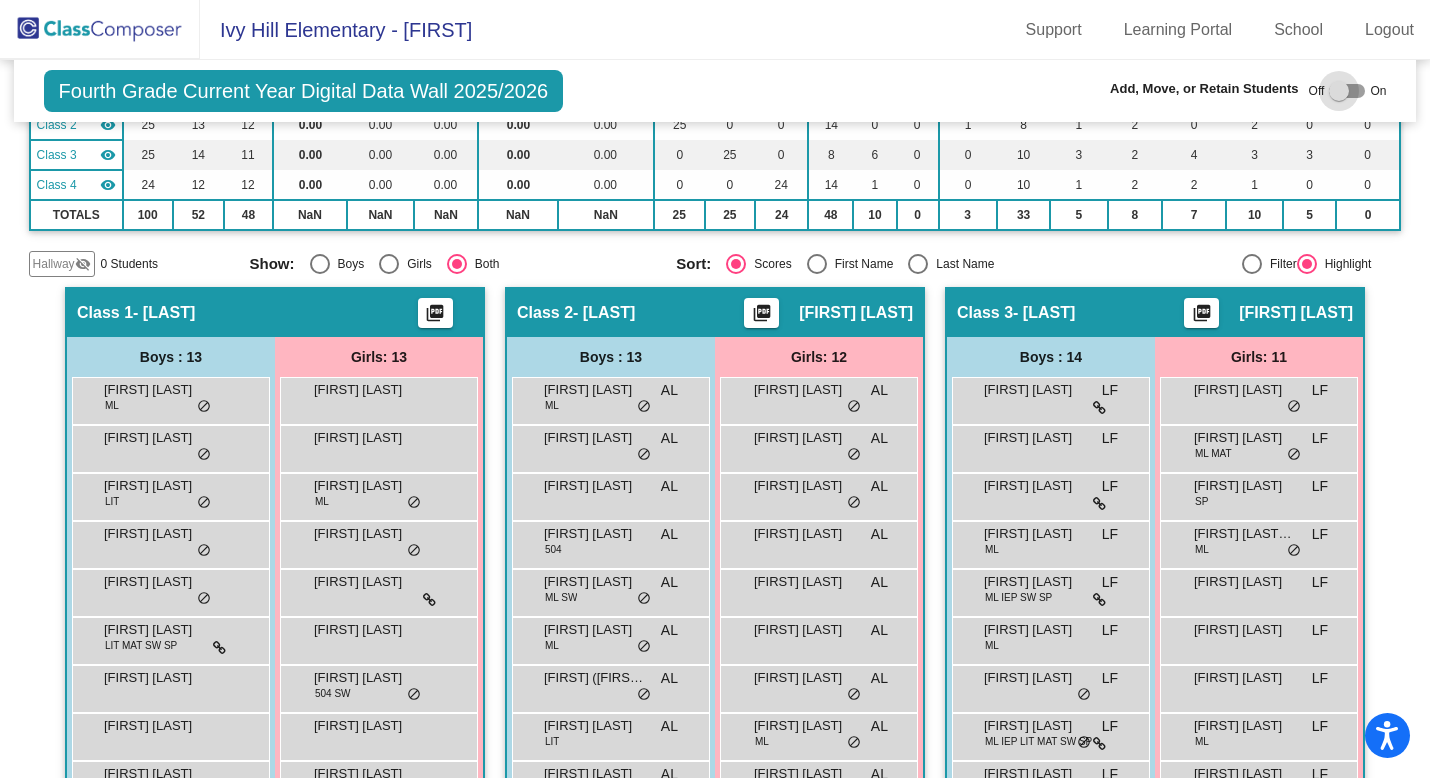 click at bounding box center [1347, 91] 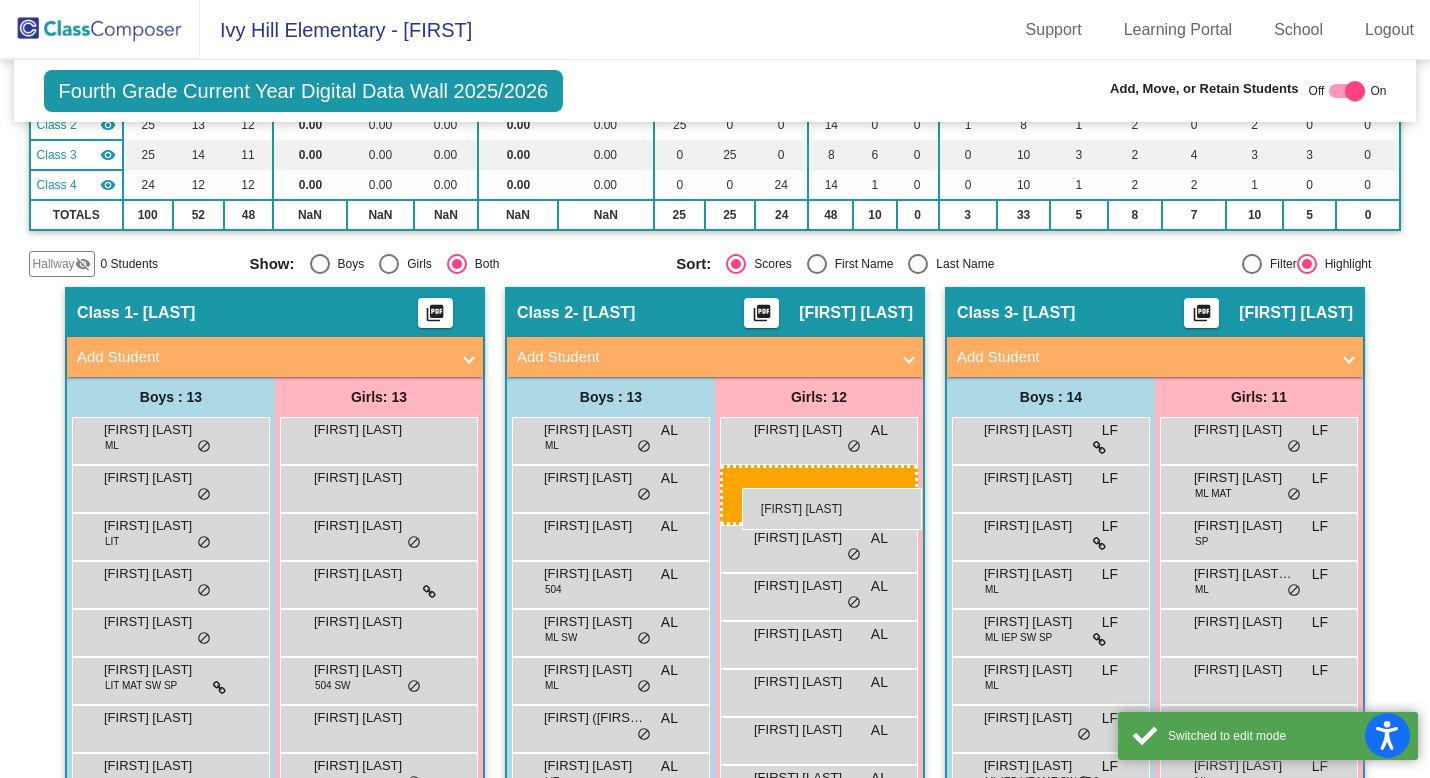 drag, startPoint x: 353, startPoint y: 538, endPoint x: 742, endPoint y: 488, distance: 392.2002 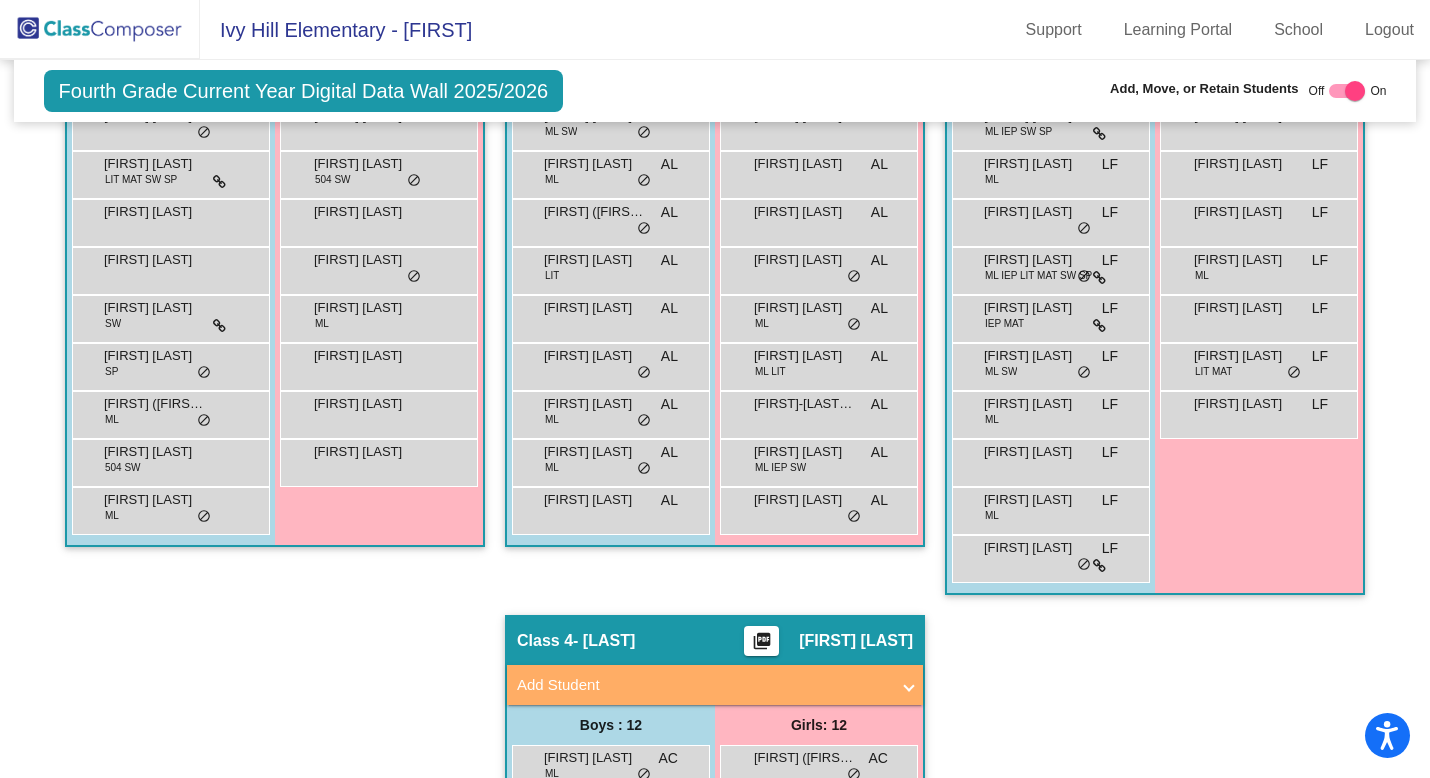 scroll, scrollTop: 731, scrollLeft: 0, axis: vertical 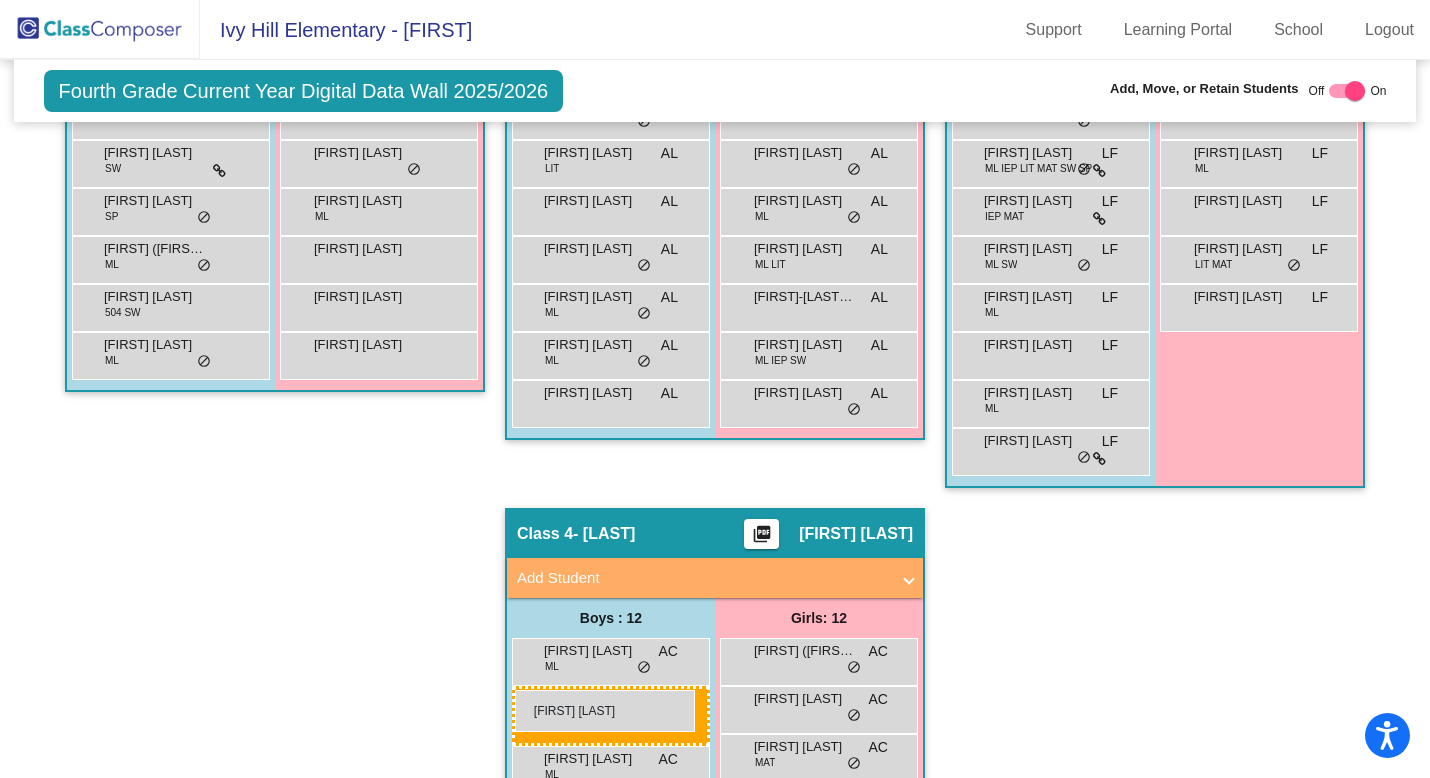 drag, startPoint x: 187, startPoint y: 221, endPoint x: 515, endPoint y: 689, distance: 571.4963 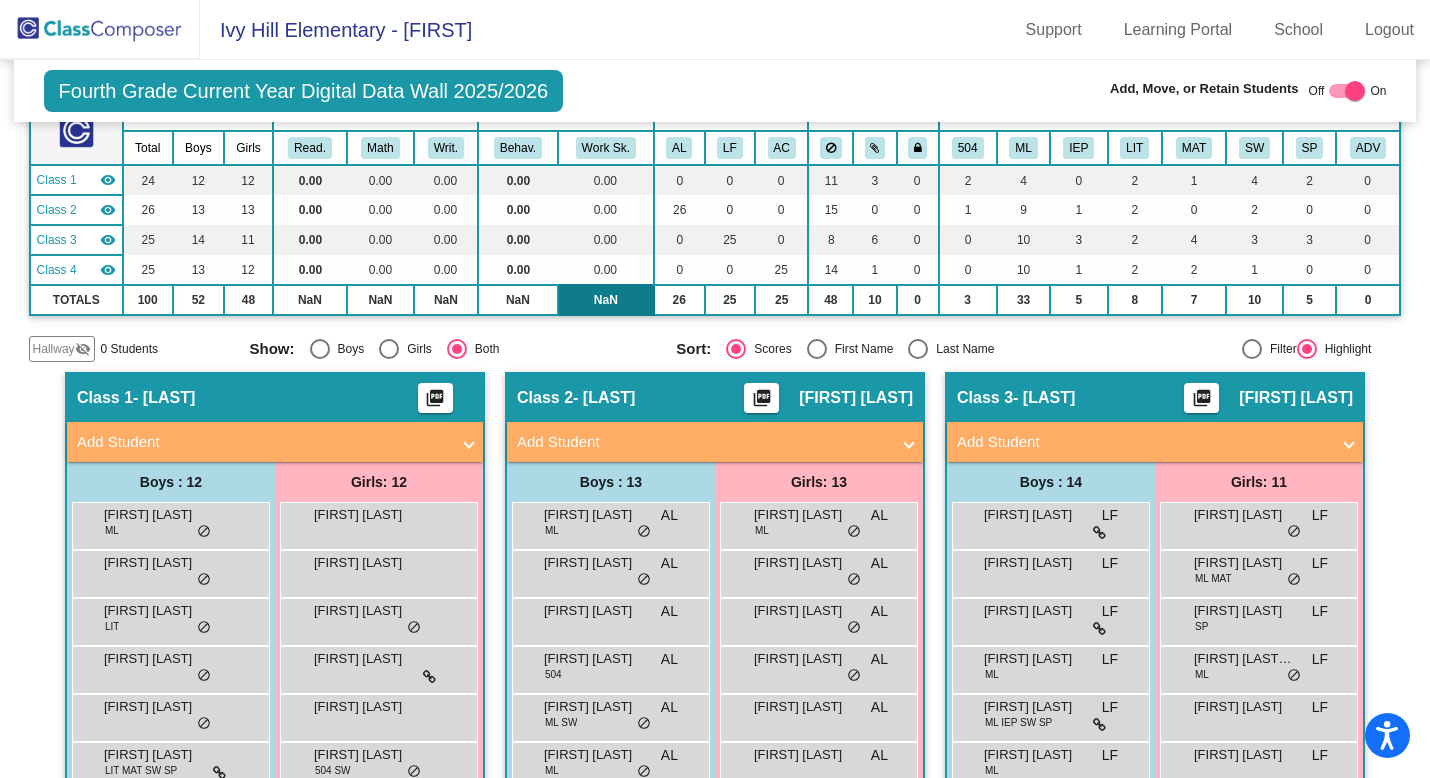 scroll, scrollTop: 162, scrollLeft: 0, axis: vertical 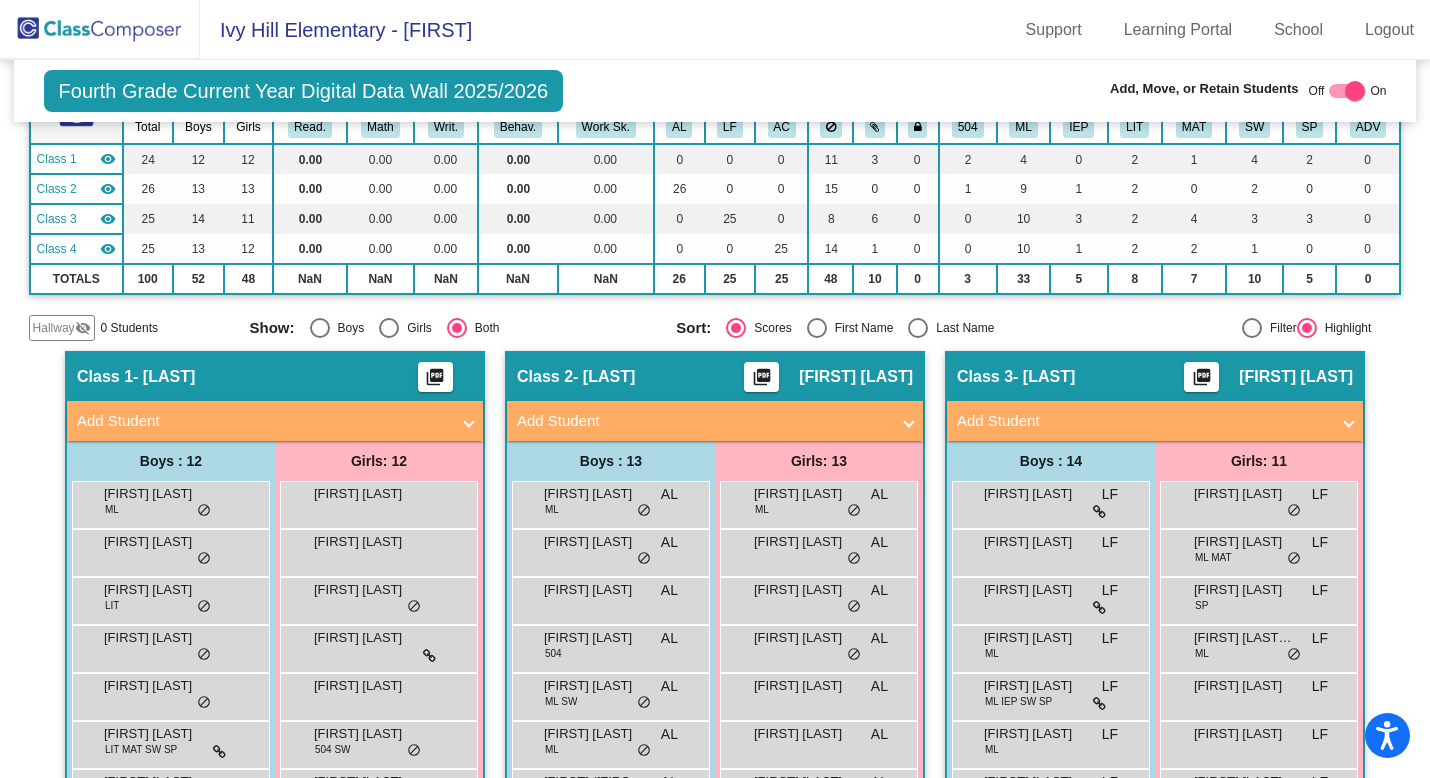 click on "Add Student" at bounding box center [263, 421] 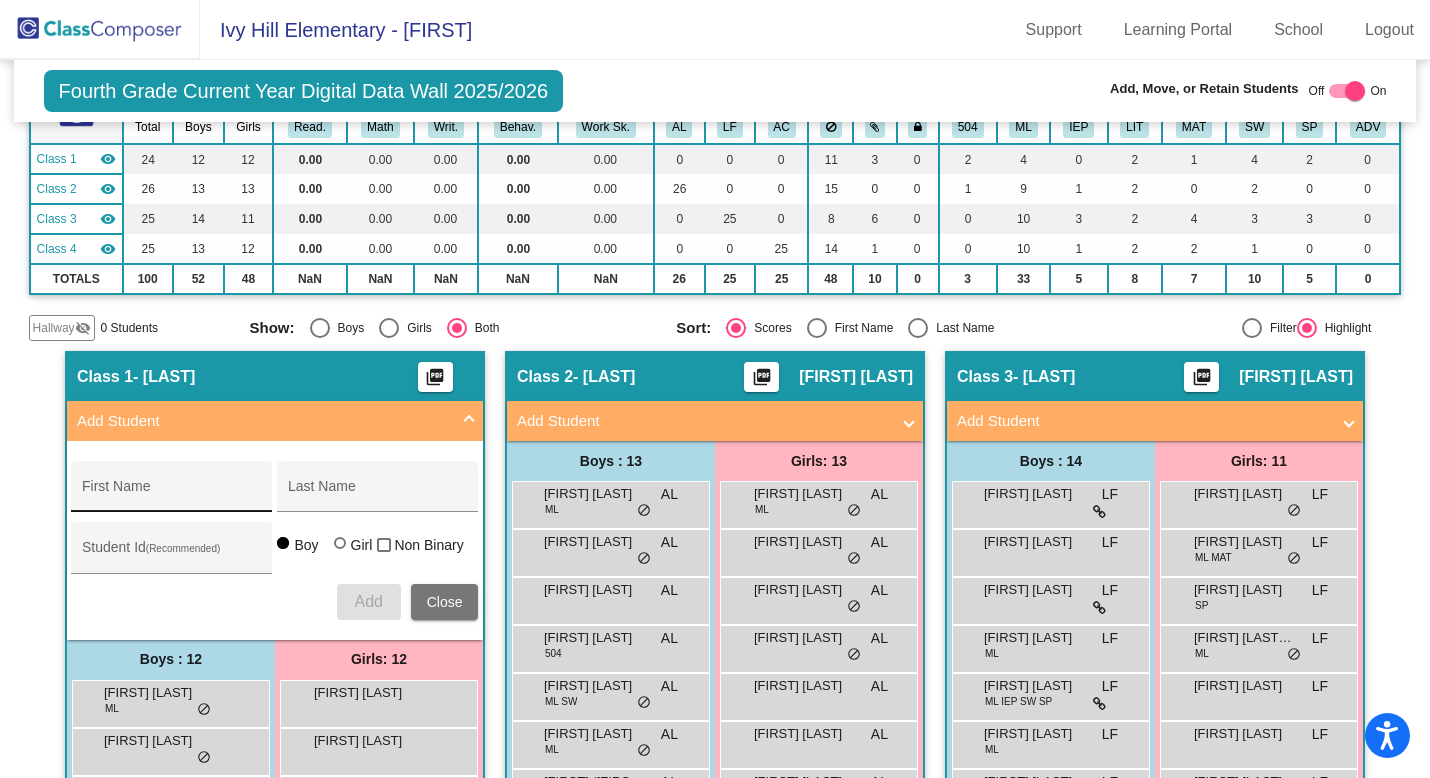 click on "First Name" at bounding box center (172, 494) 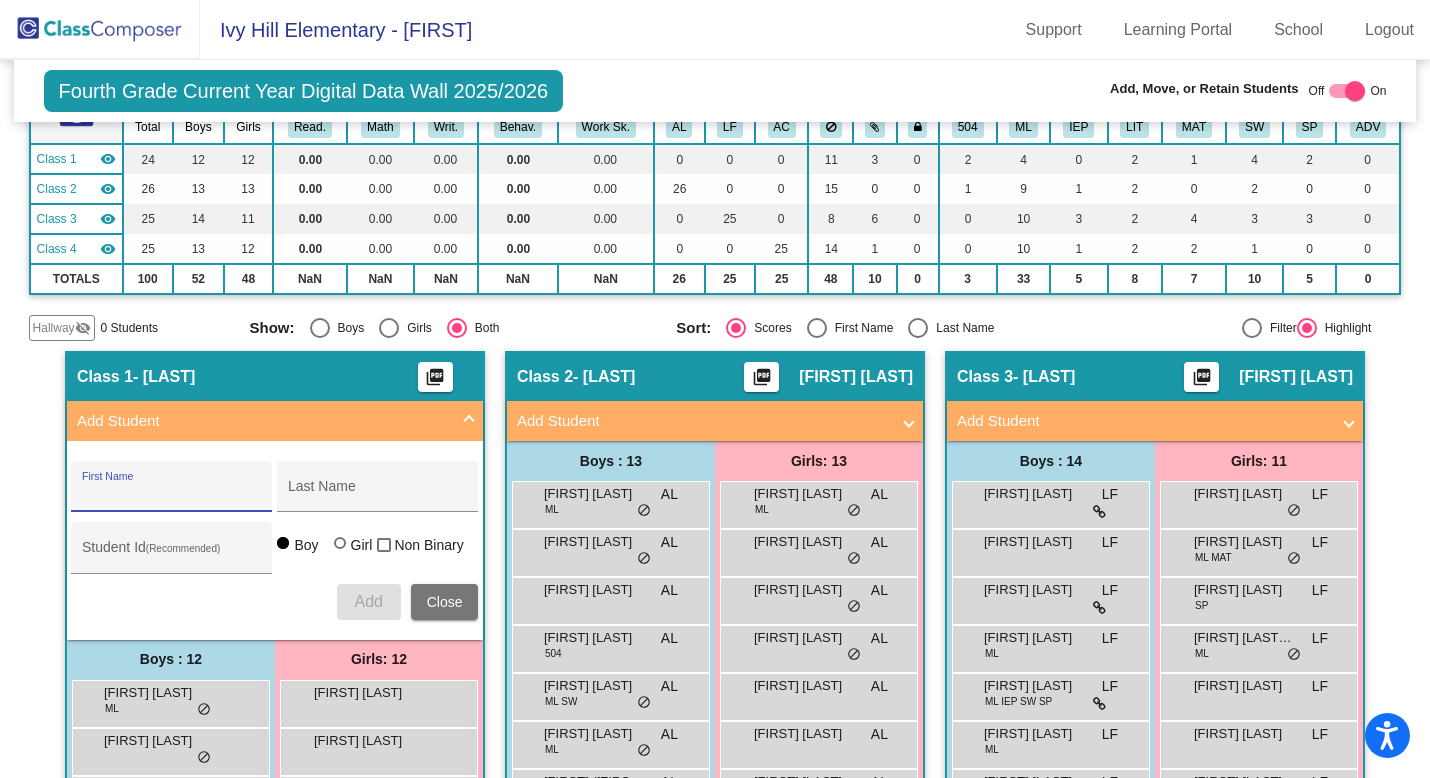 paste on "Hussain" 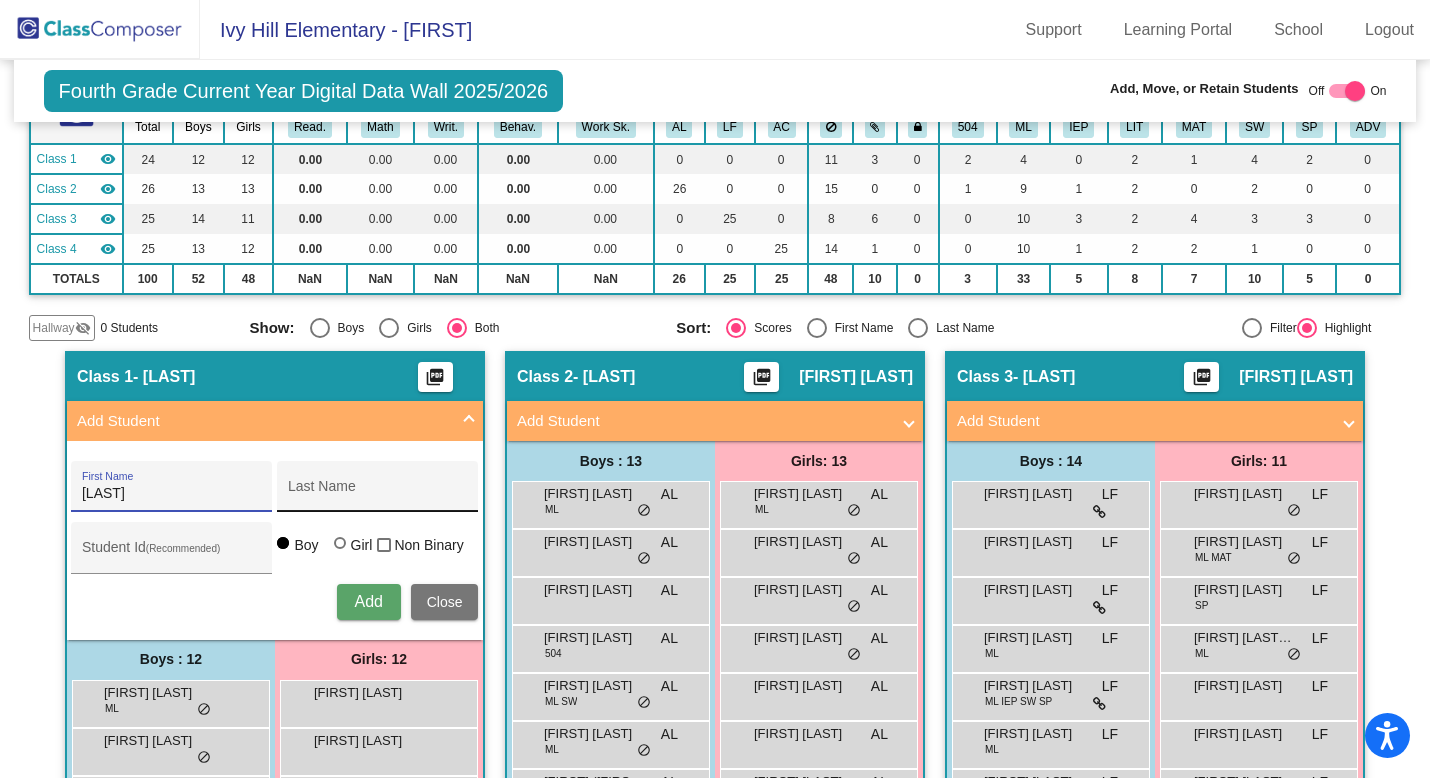 type on "Hussain" 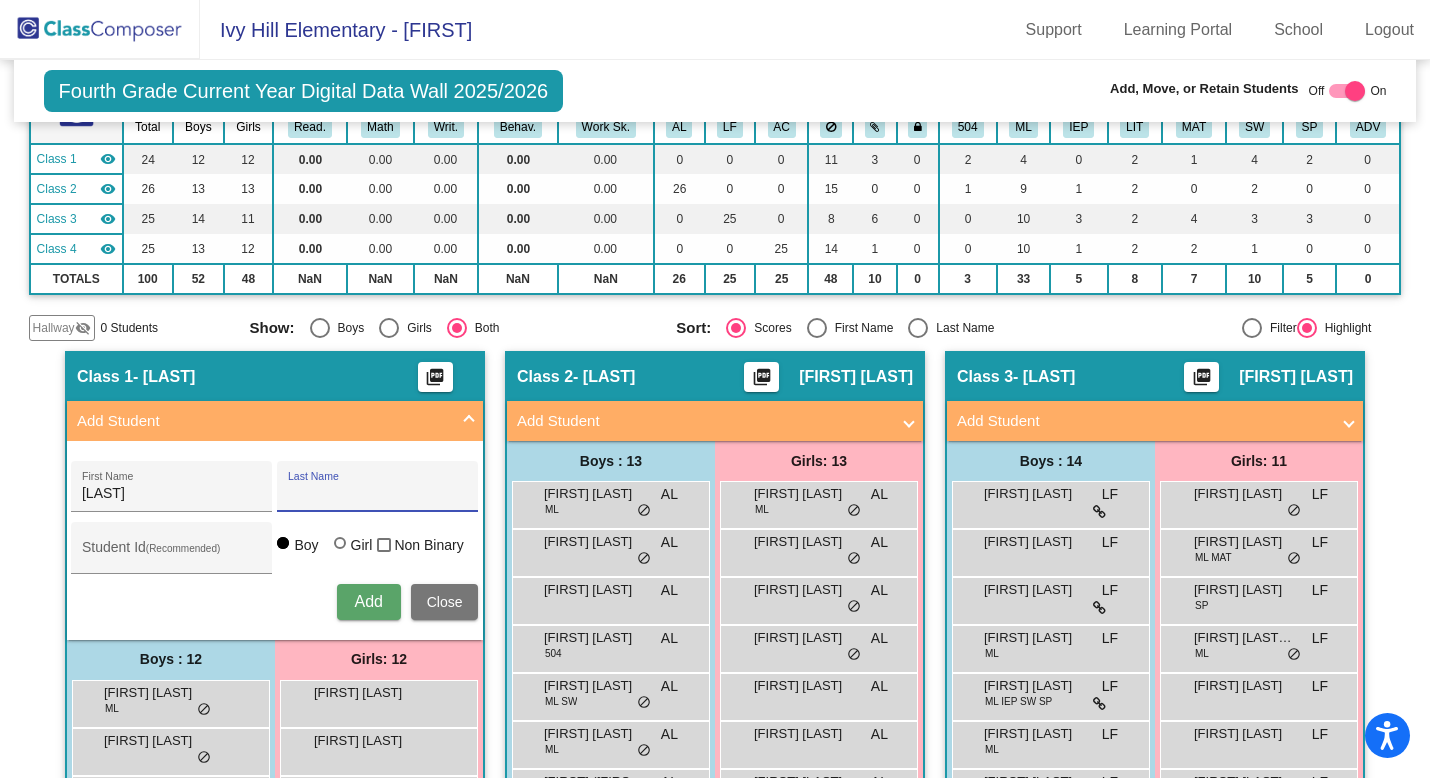 paste on "[FIRST]" 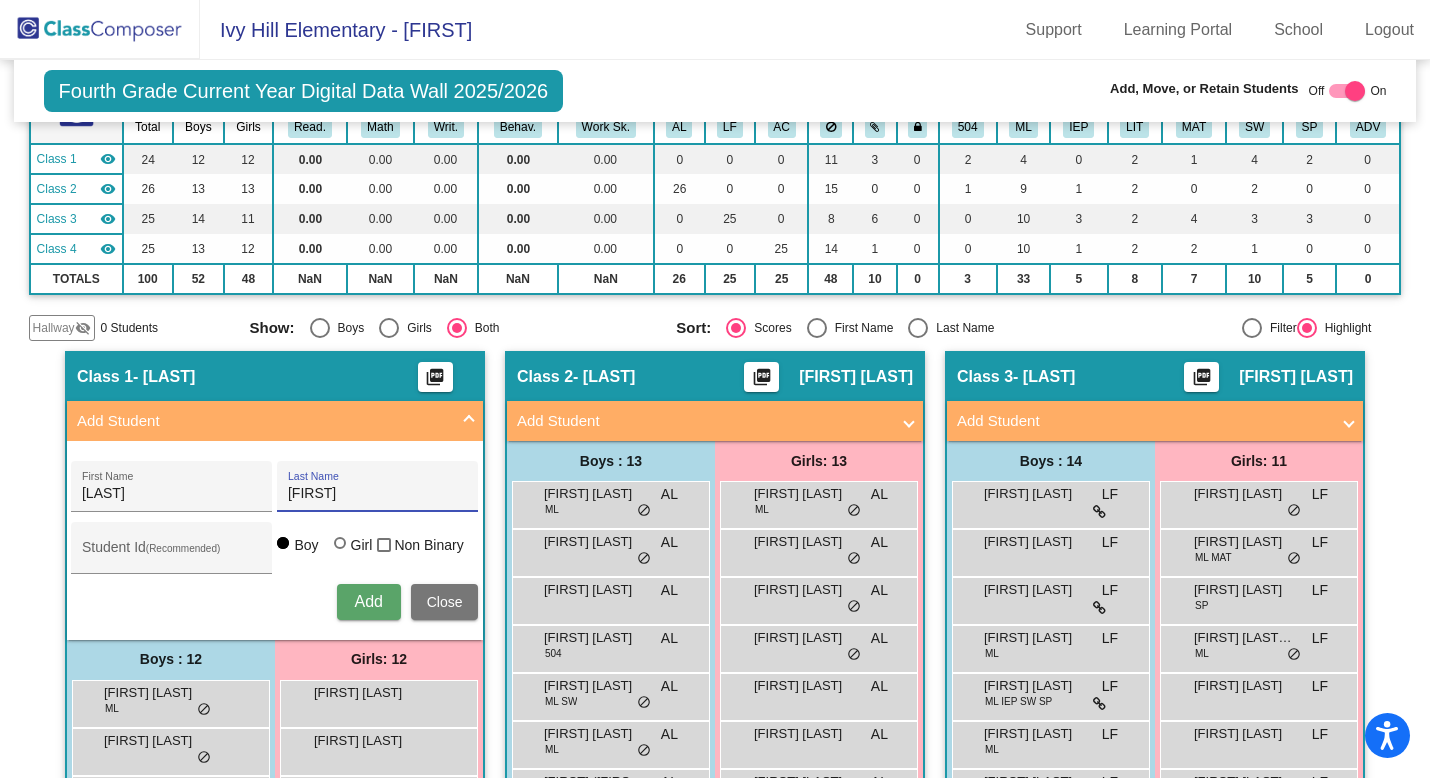 type on "[FIRST]" 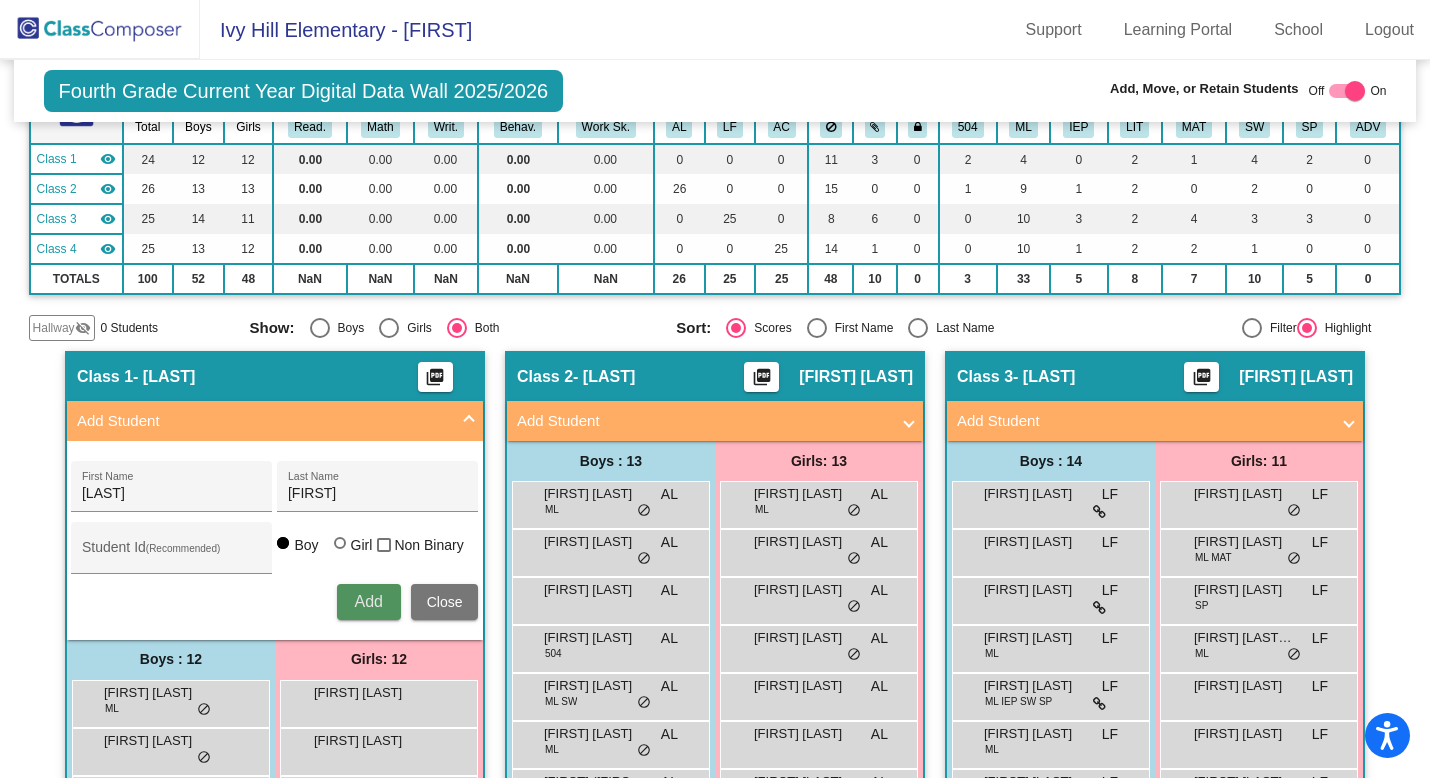 click on "Add" at bounding box center [368, 601] 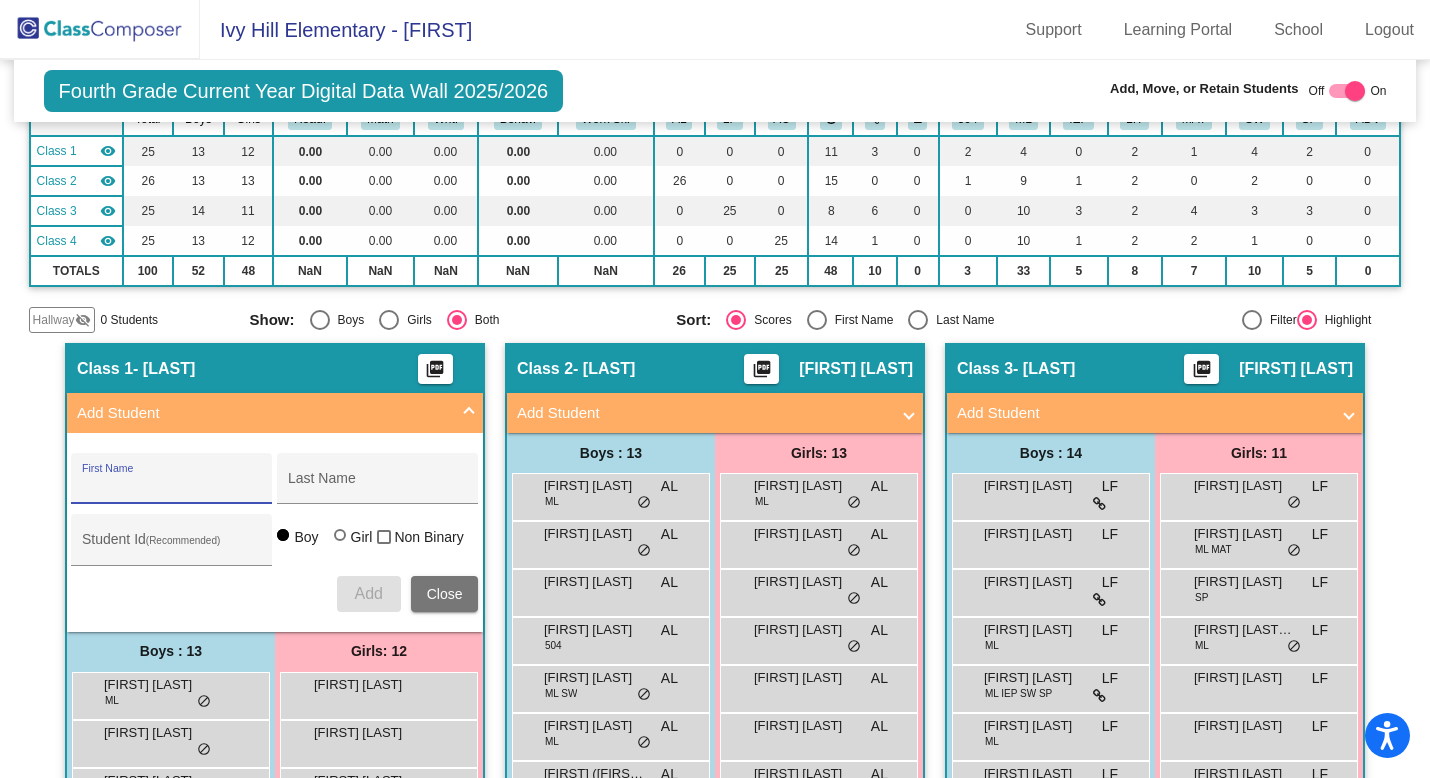 scroll, scrollTop: 172, scrollLeft: 0, axis: vertical 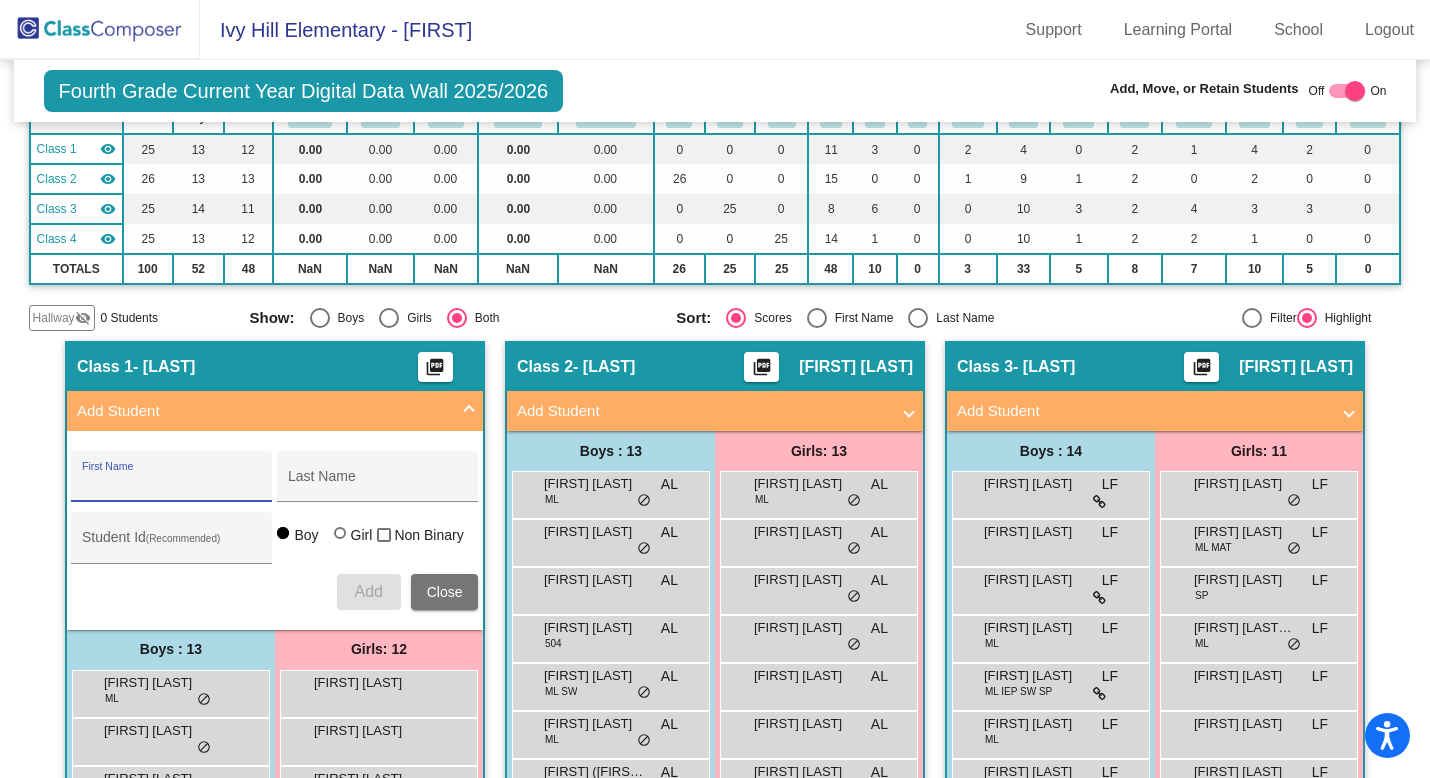 click on "Add Student" at bounding box center [263, 411] 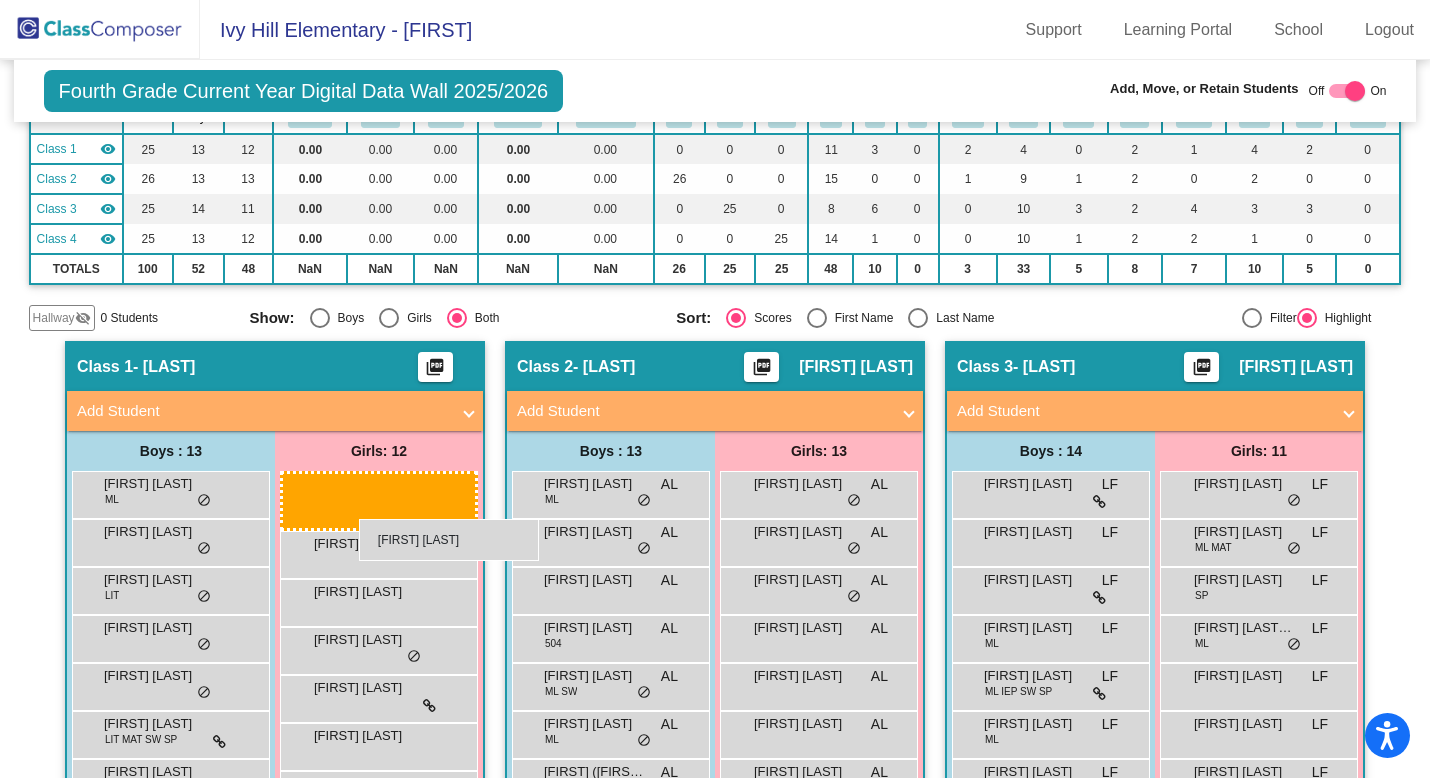 drag, startPoint x: 778, startPoint y: 495, endPoint x: 359, endPoint y: 519, distance: 419.6868 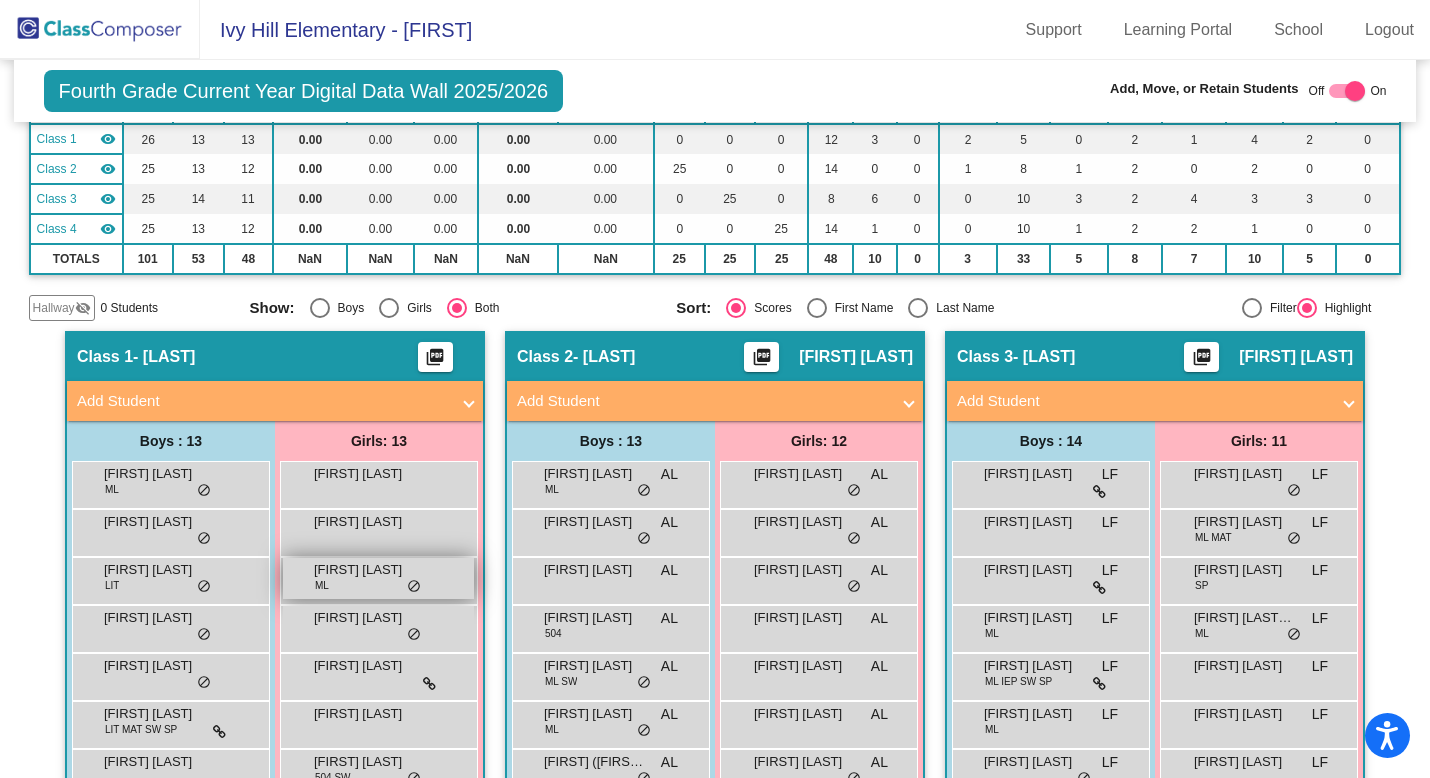 scroll, scrollTop: 0, scrollLeft: 0, axis: both 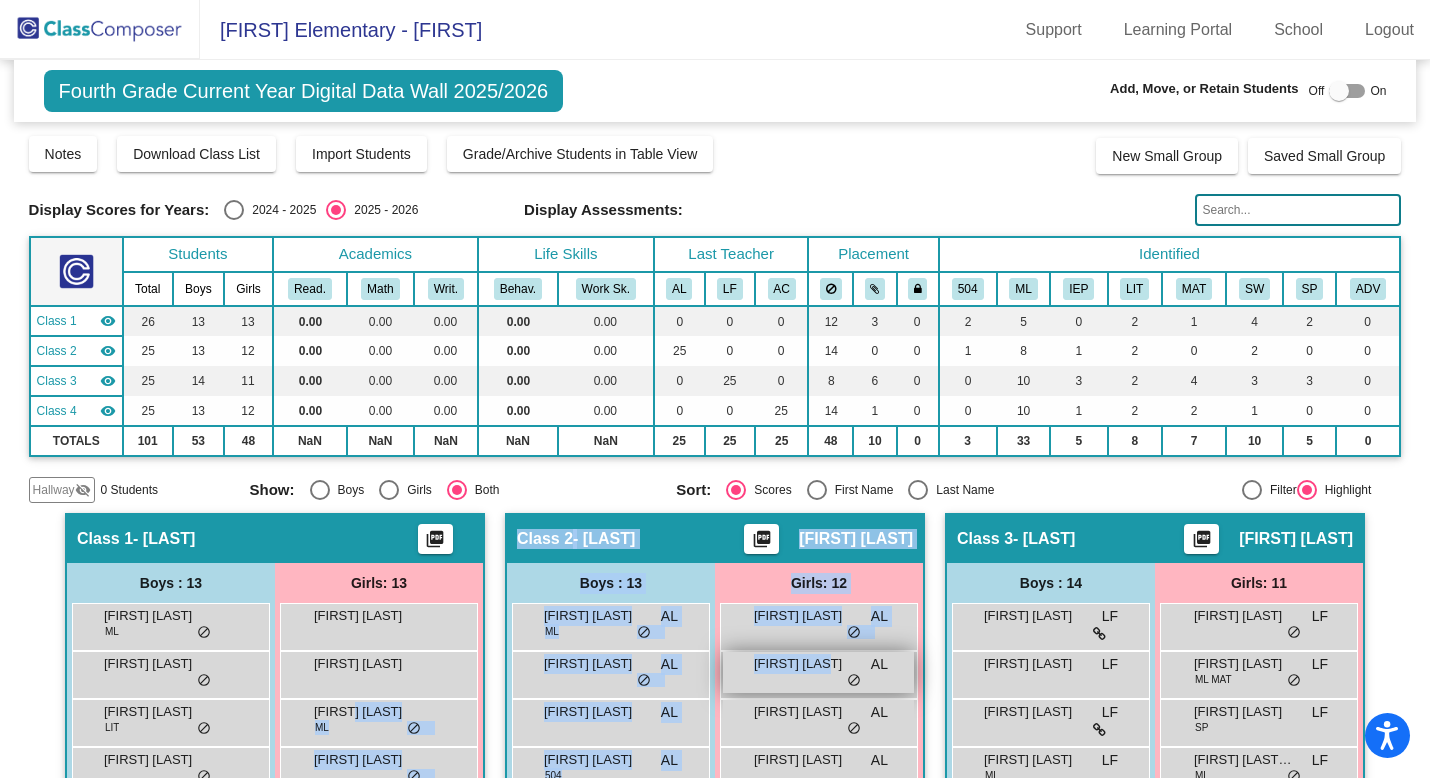 drag, startPoint x: 348, startPoint y: 717, endPoint x: 819, endPoint y: 671, distance: 473.24097 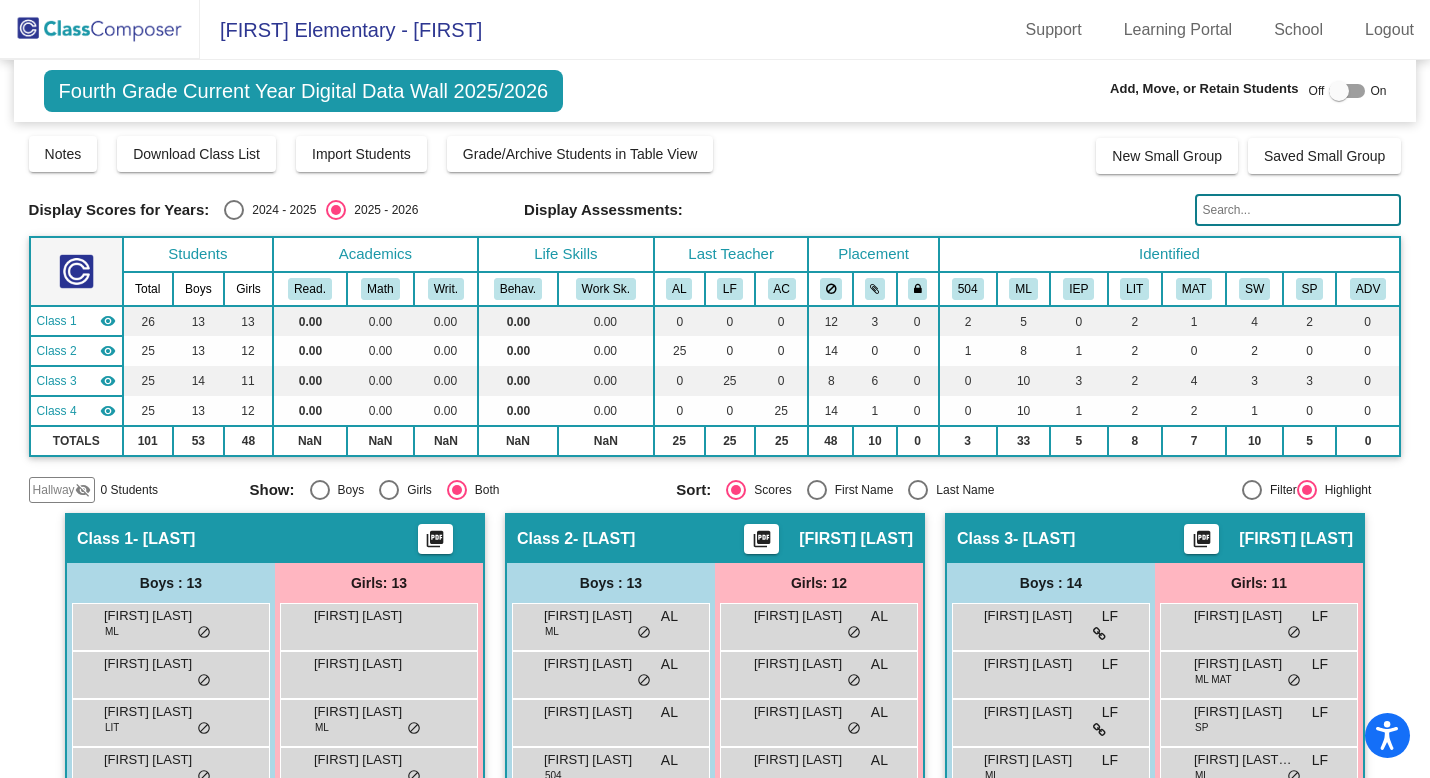click on "Fourth Grade Current Year Digital Data Wall 2025/2026  Add, Move, or Retain Students Off   On  Incoming   Digital Data Wall" 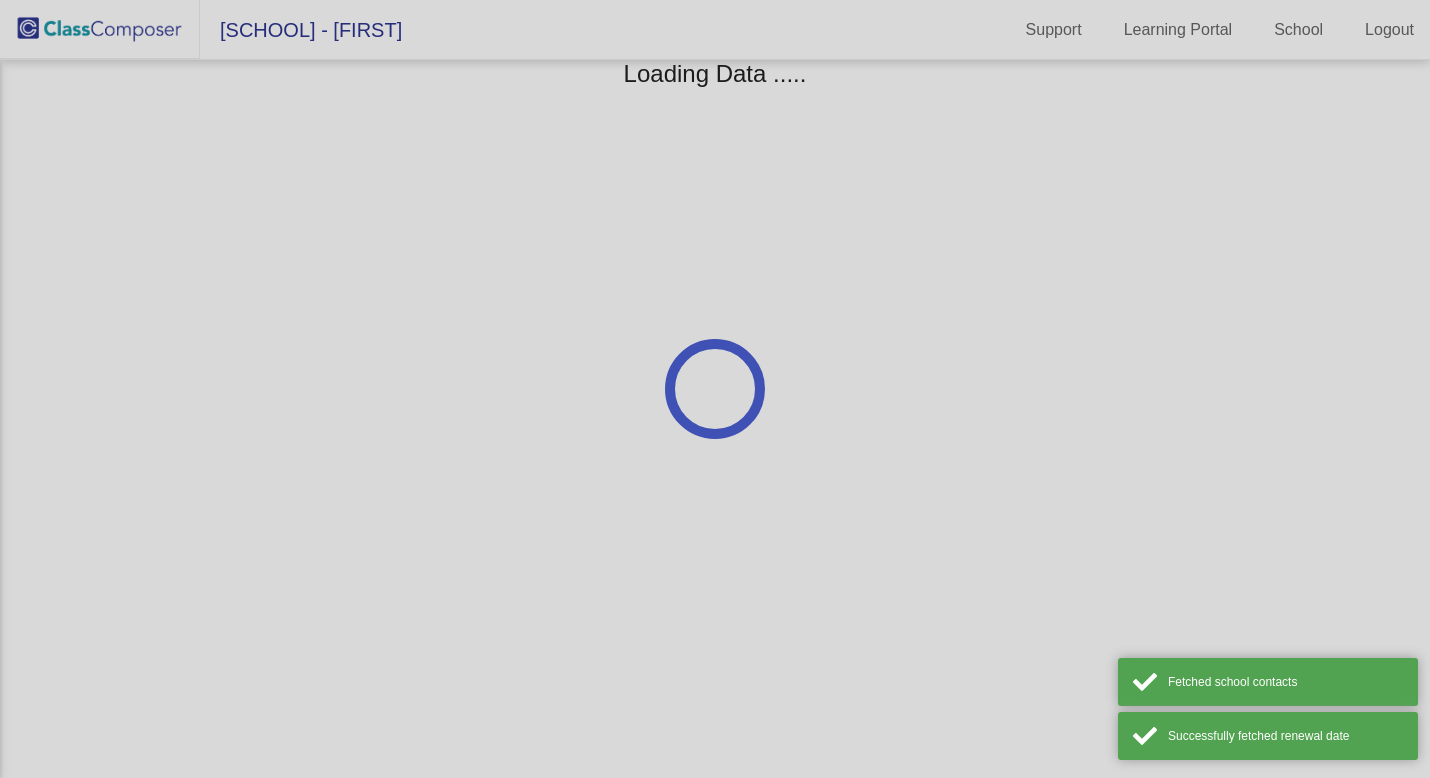 scroll, scrollTop: 0, scrollLeft: 0, axis: both 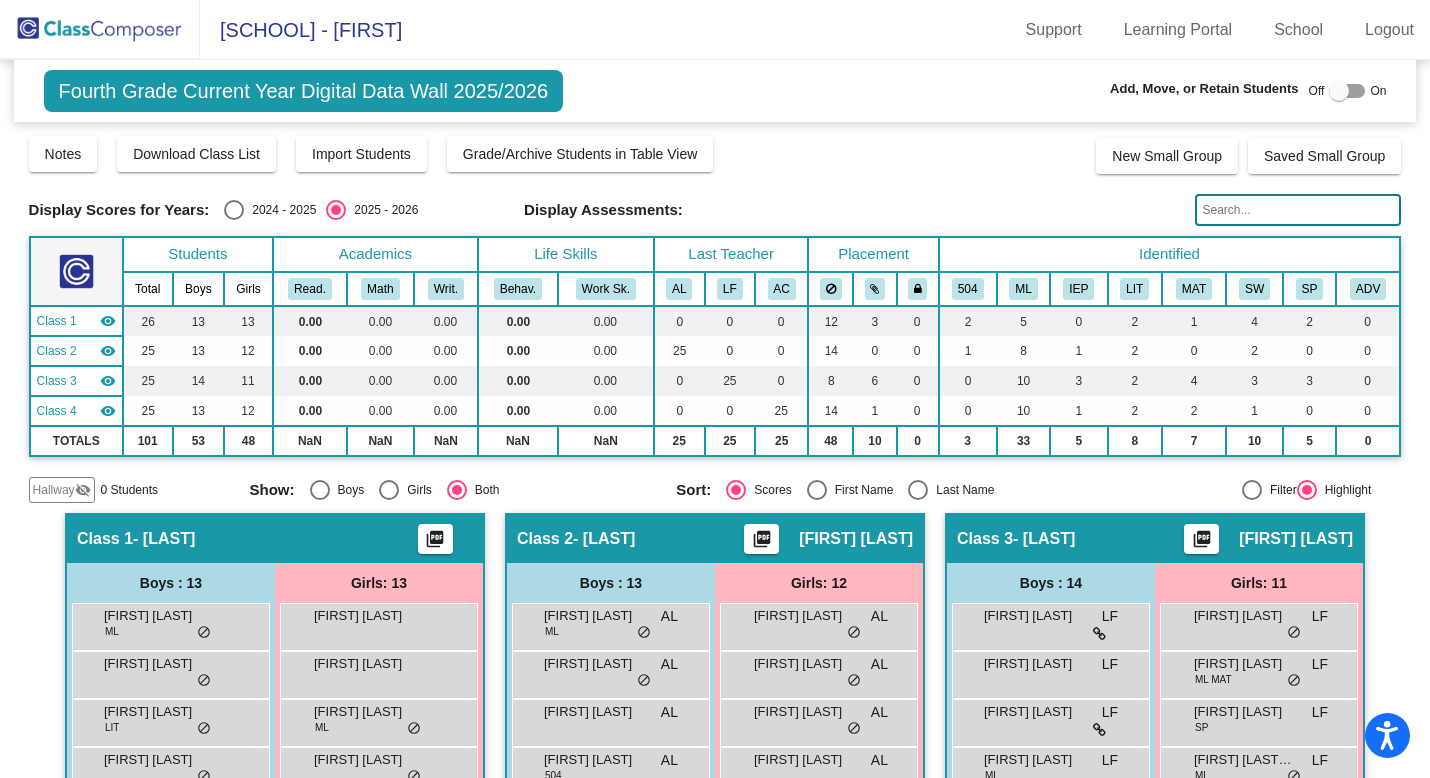 click 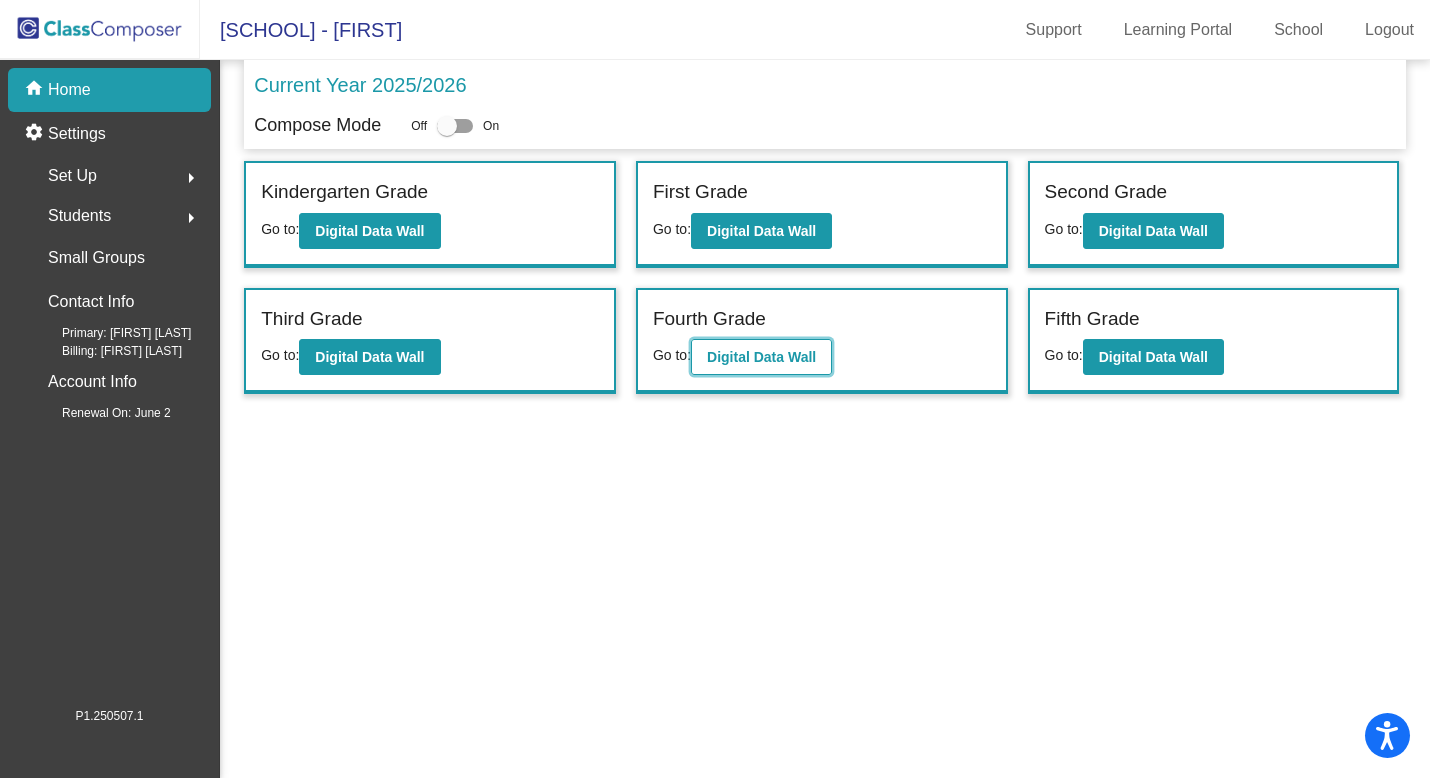 click on "Digital Data Wall" 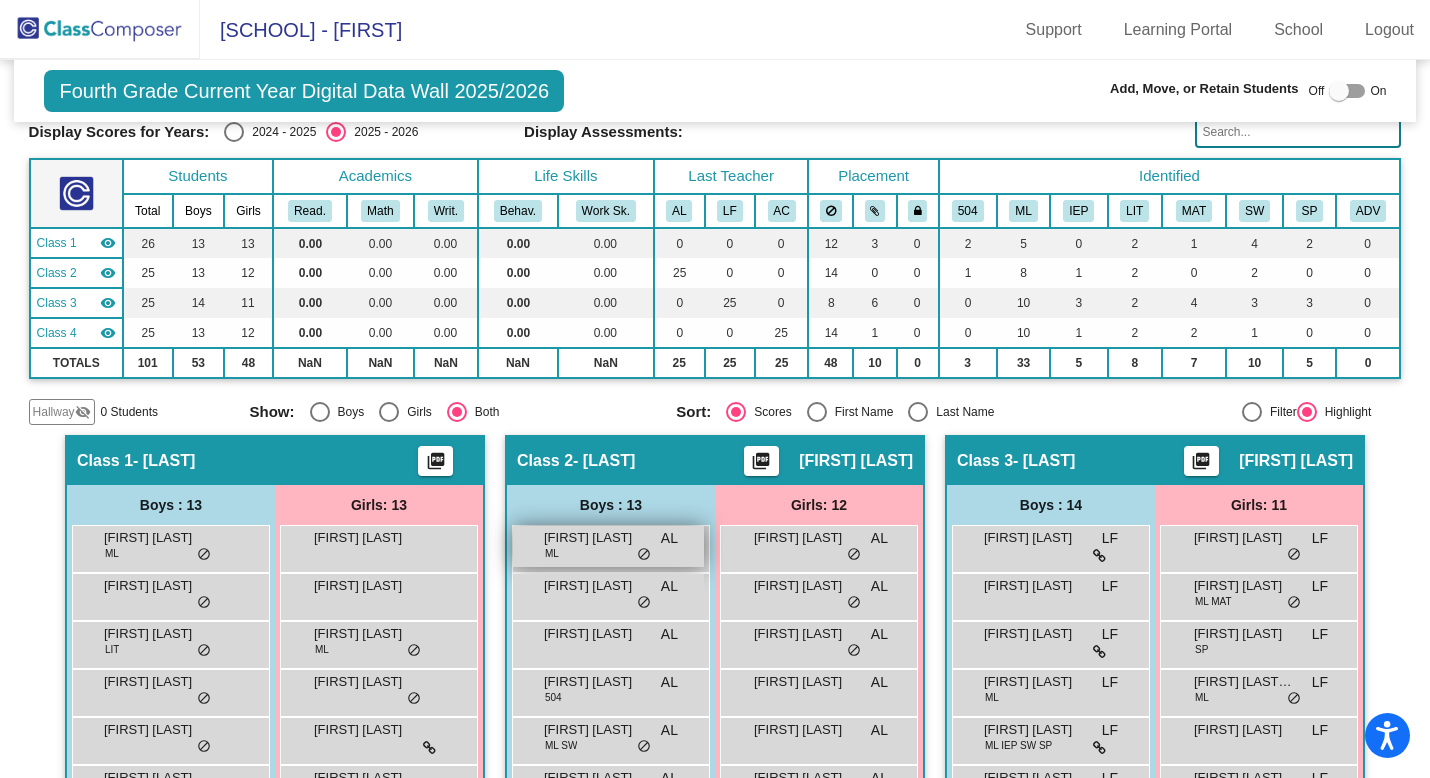 scroll, scrollTop: 79, scrollLeft: 0, axis: vertical 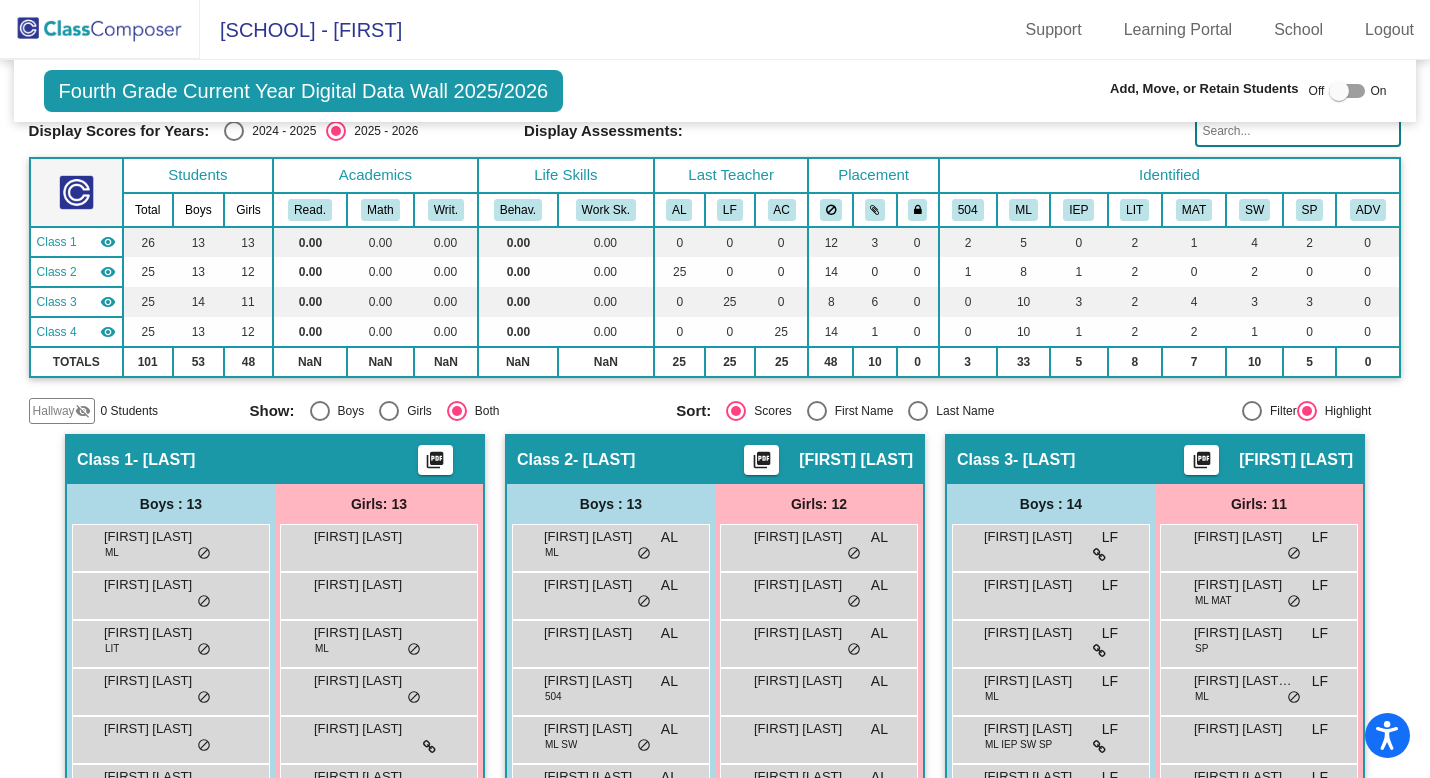 click at bounding box center (1347, 91) 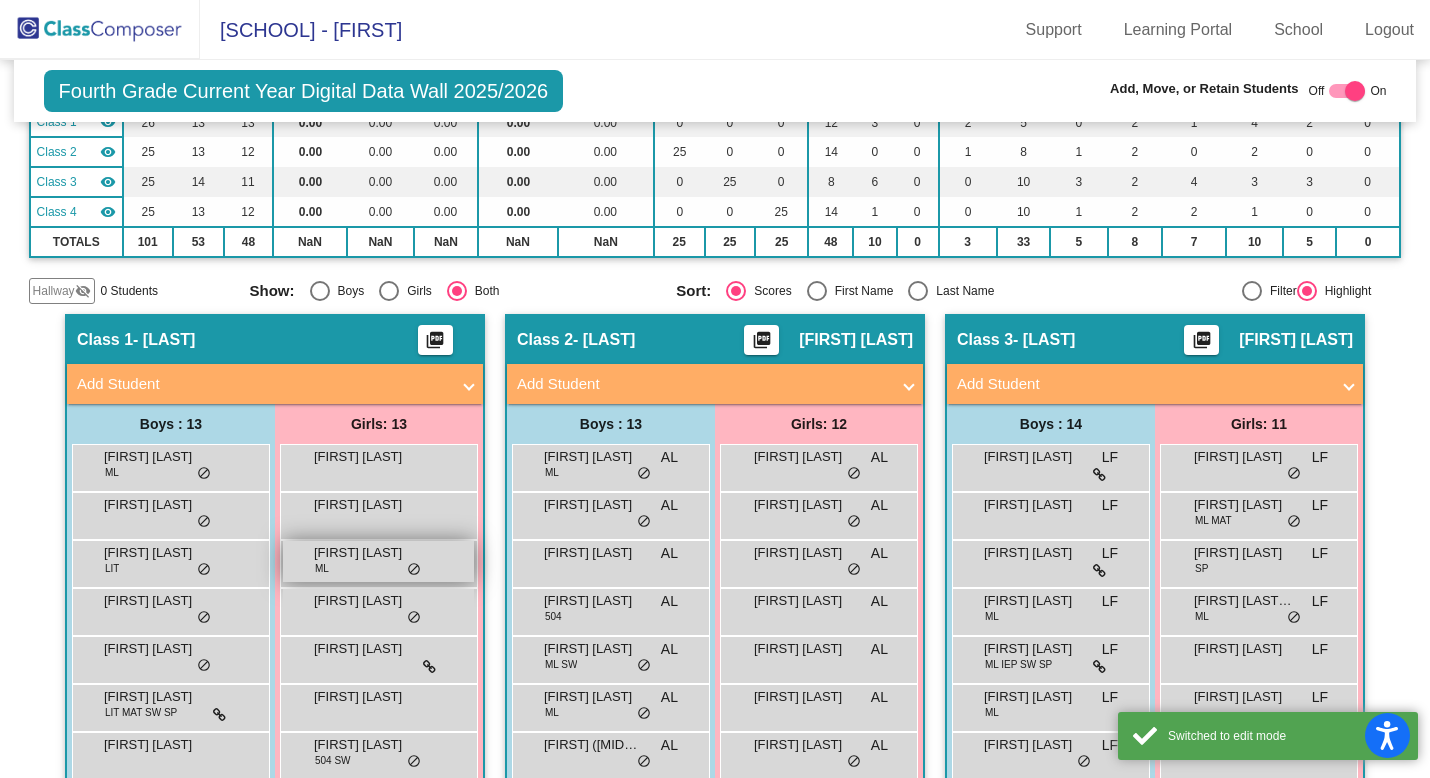scroll, scrollTop: 200, scrollLeft: 0, axis: vertical 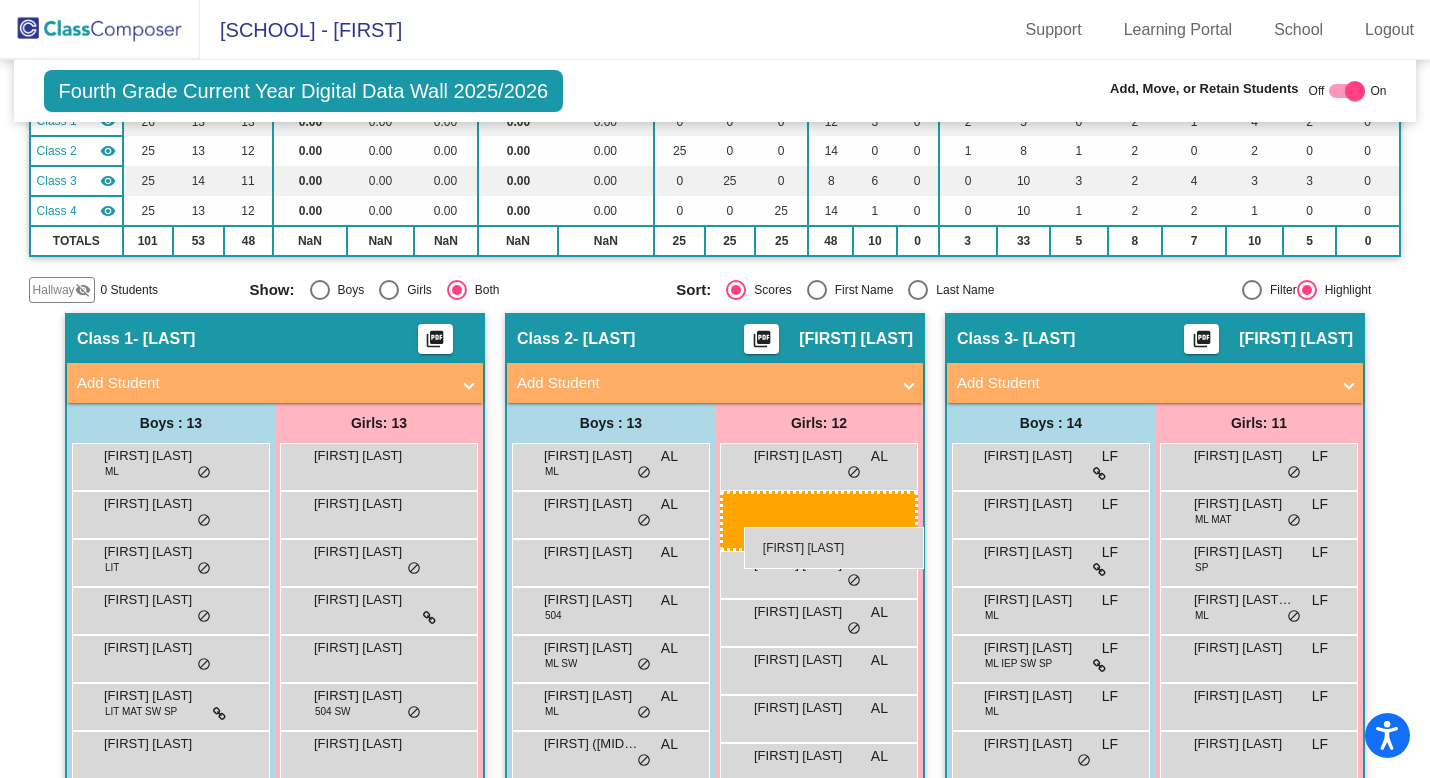 drag, startPoint x: 351, startPoint y: 569, endPoint x: 736, endPoint y: 514, distance: 388.90872 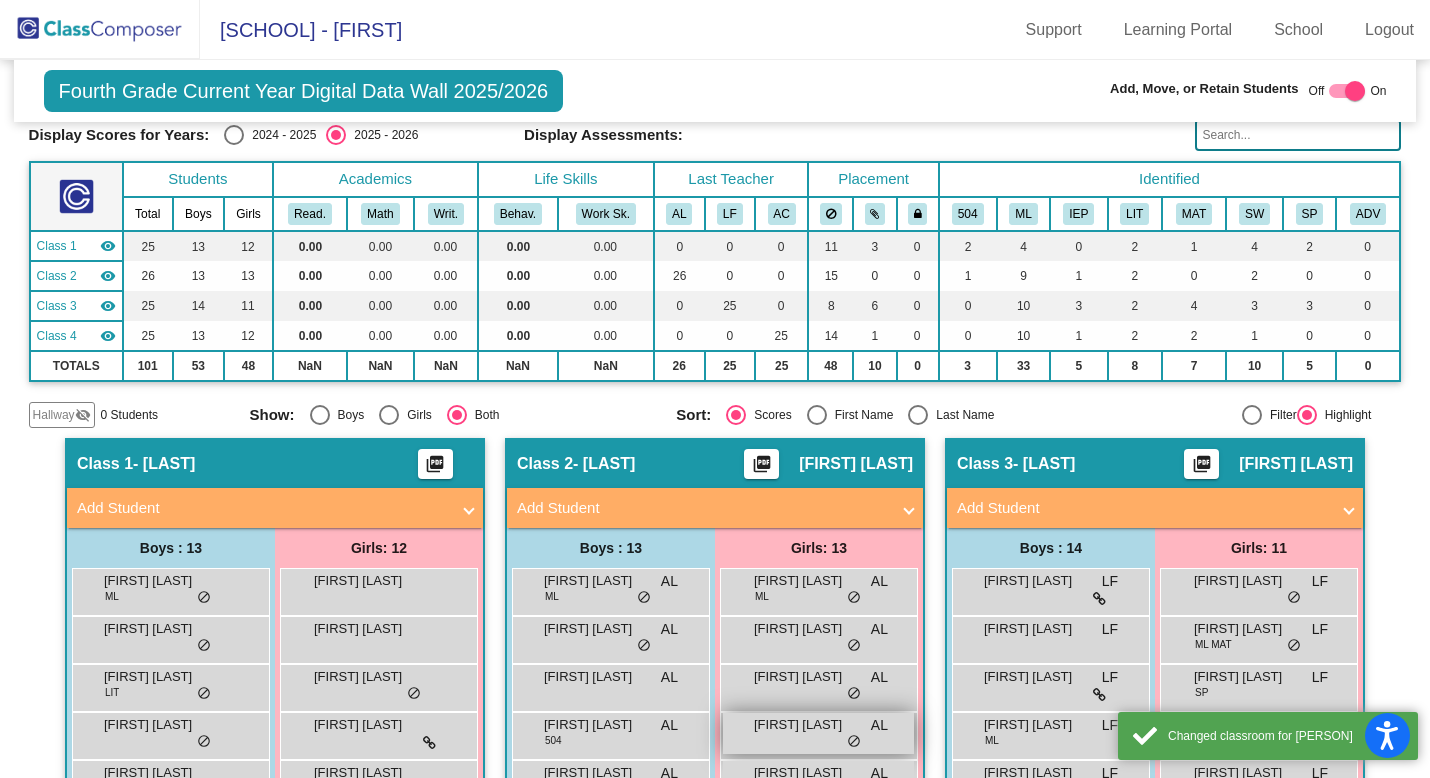 scroll, scrollTop: 0, scrollLeft: 0, axis: both 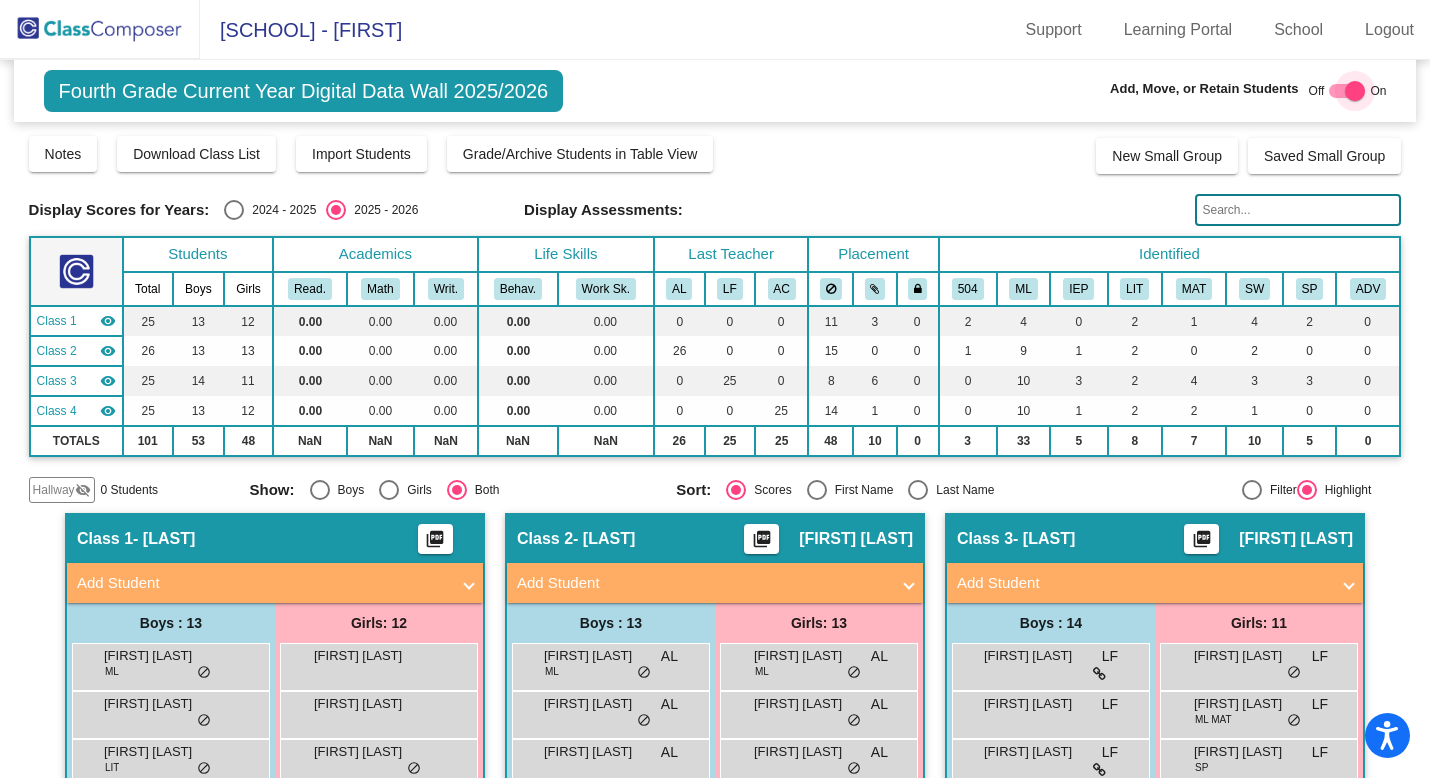 click at bounding box center [1347, 91] 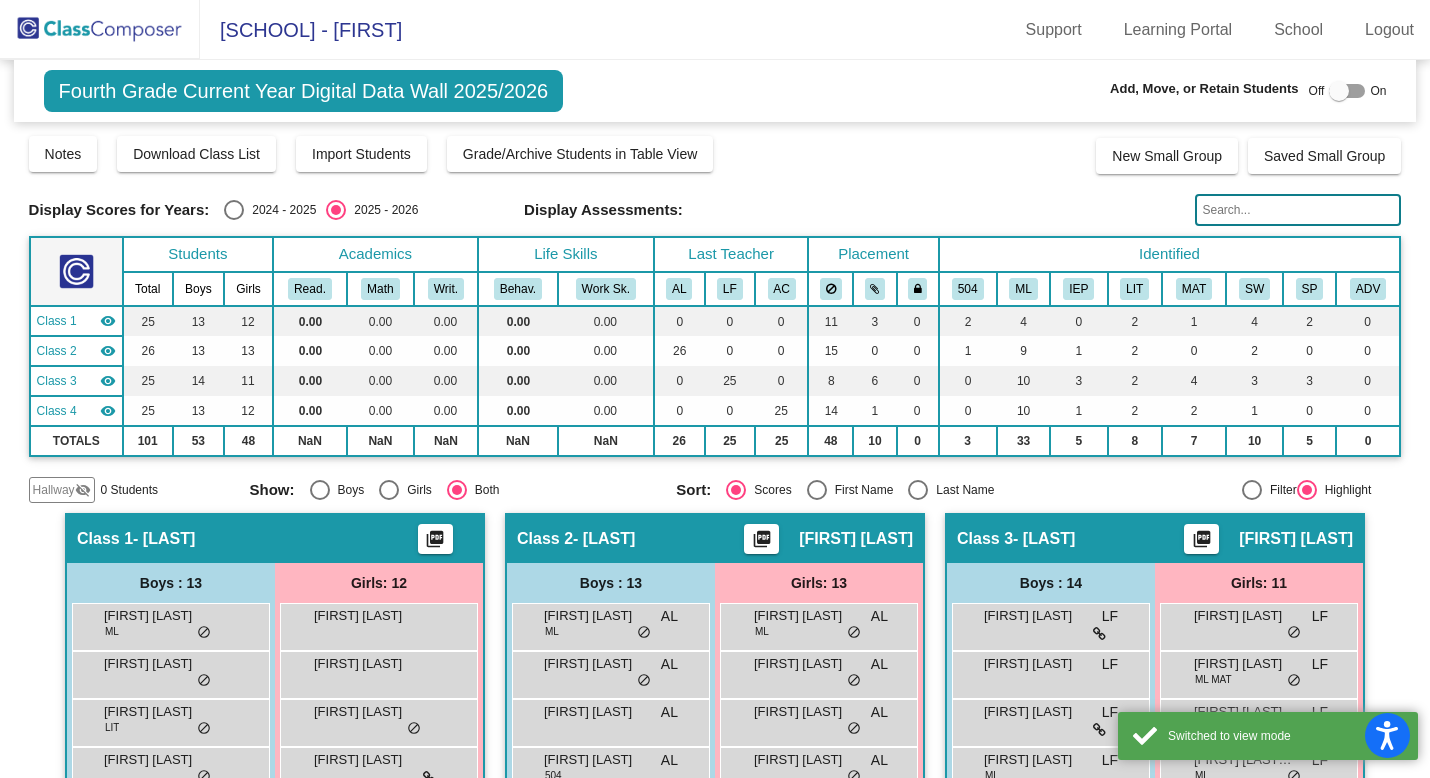 scroll, scrollTop: 0, scrollLeft: 0, axis: both 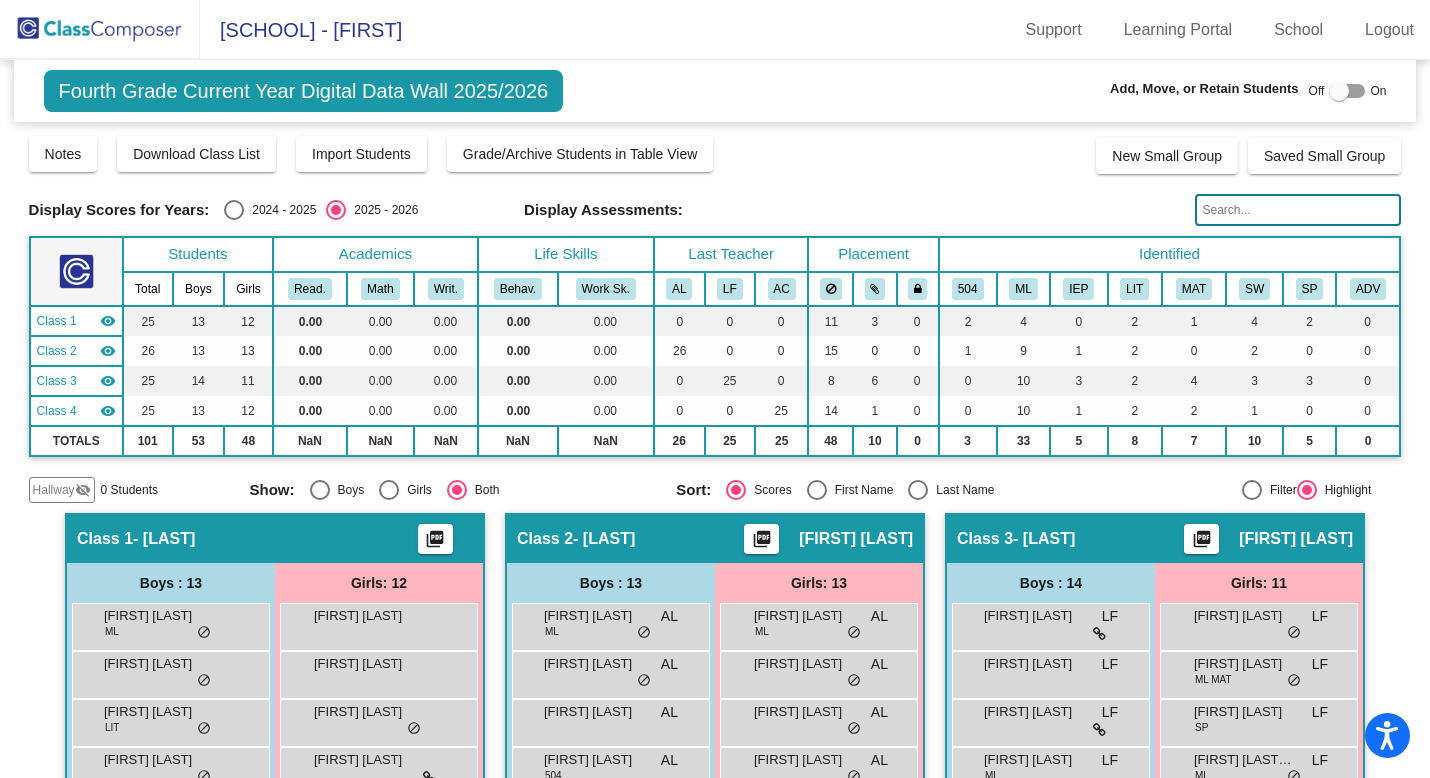 click 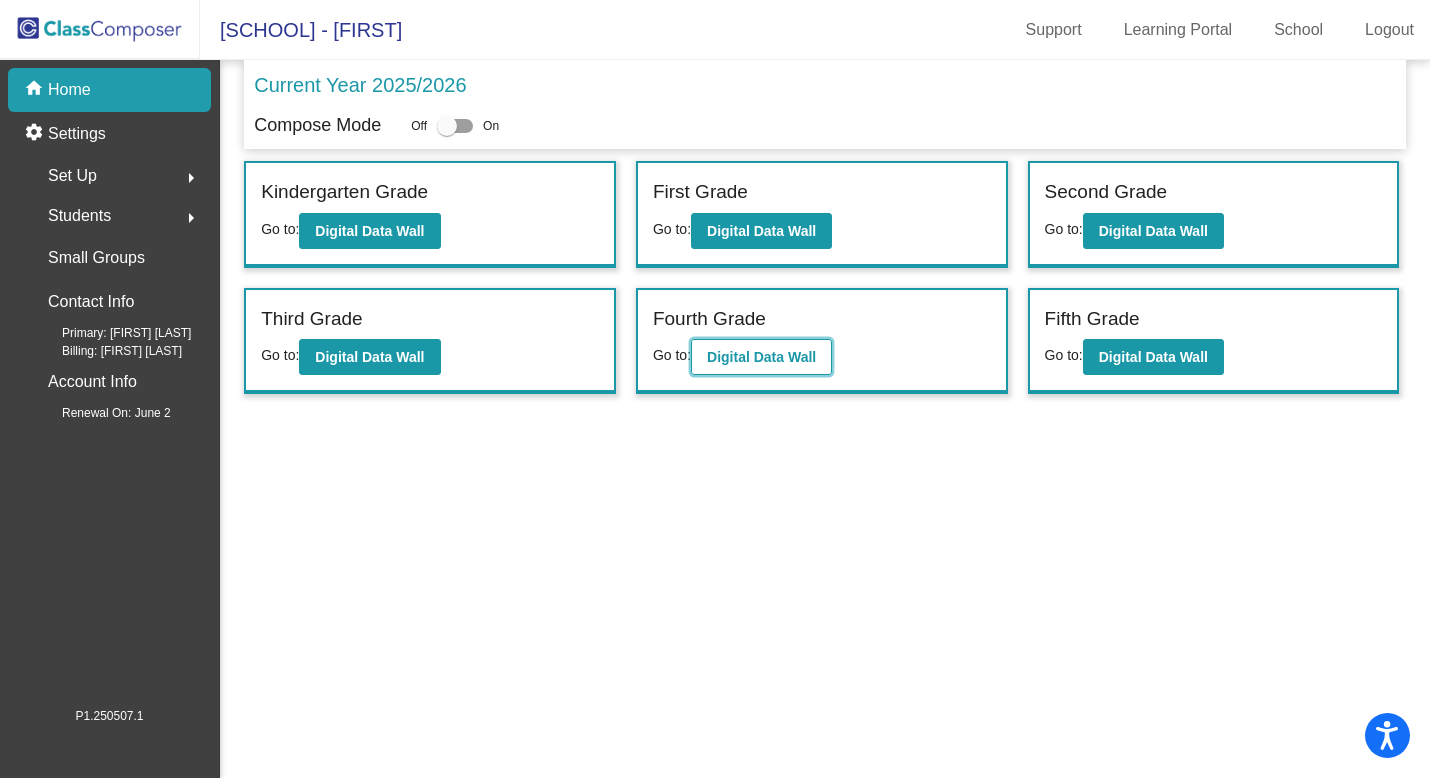 click on "Digital Data Wall" 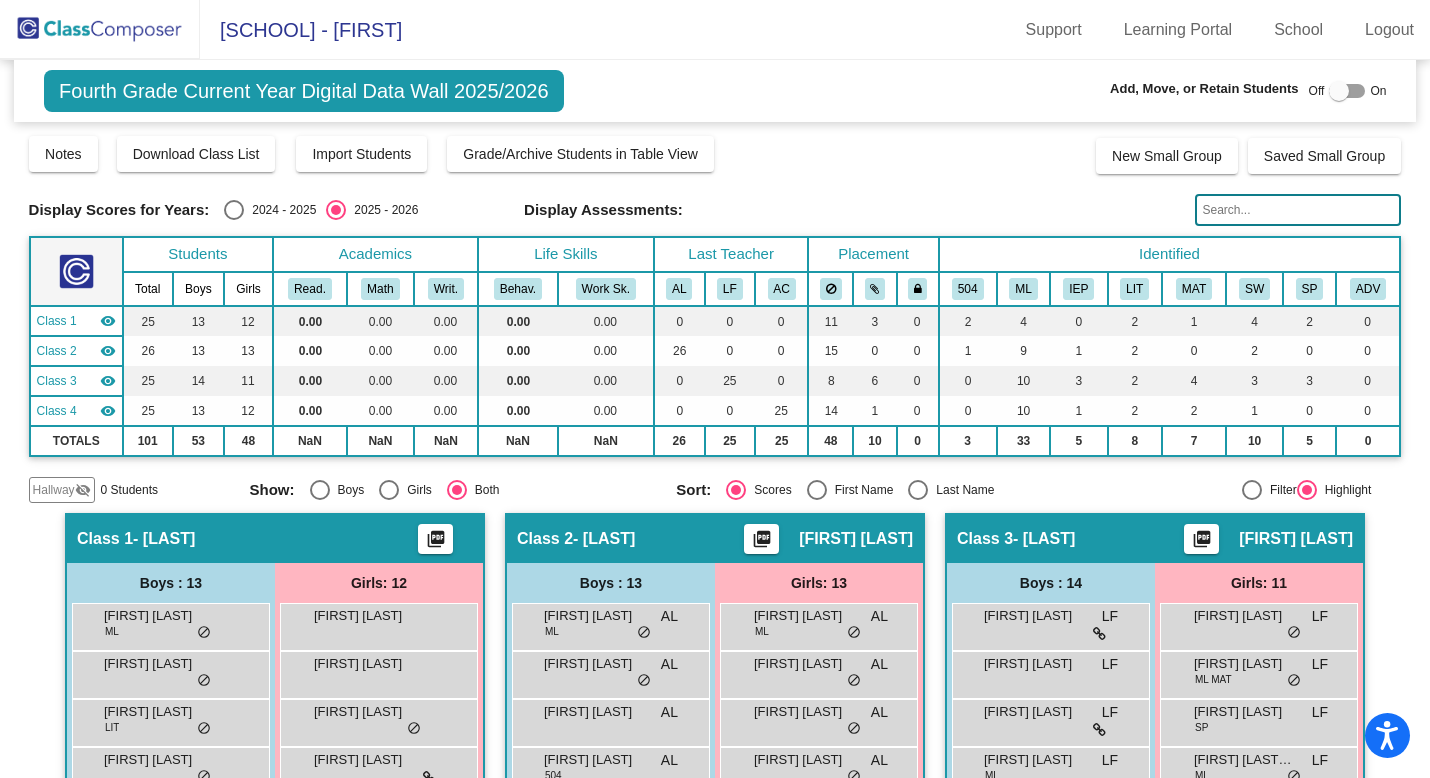 click 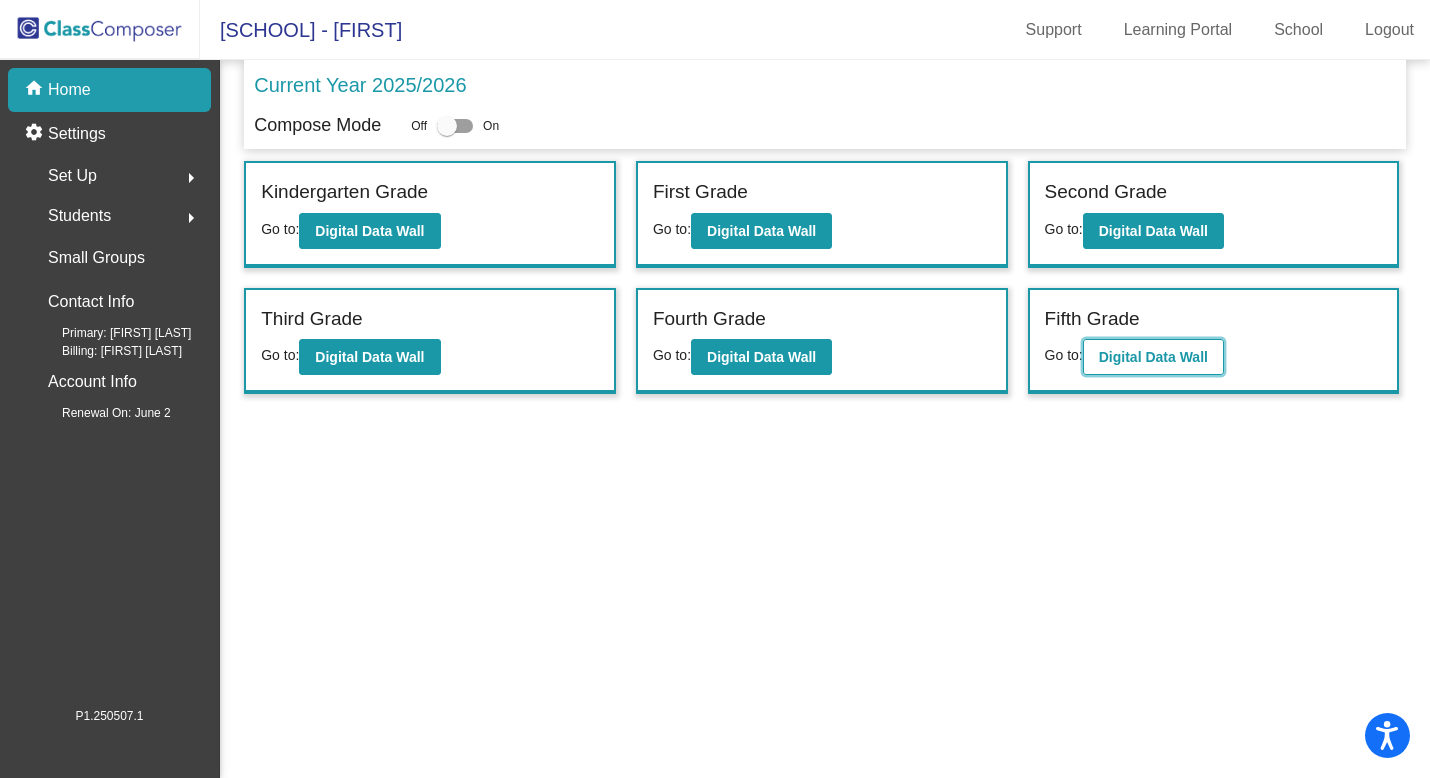 click on "Digital Data Wall" 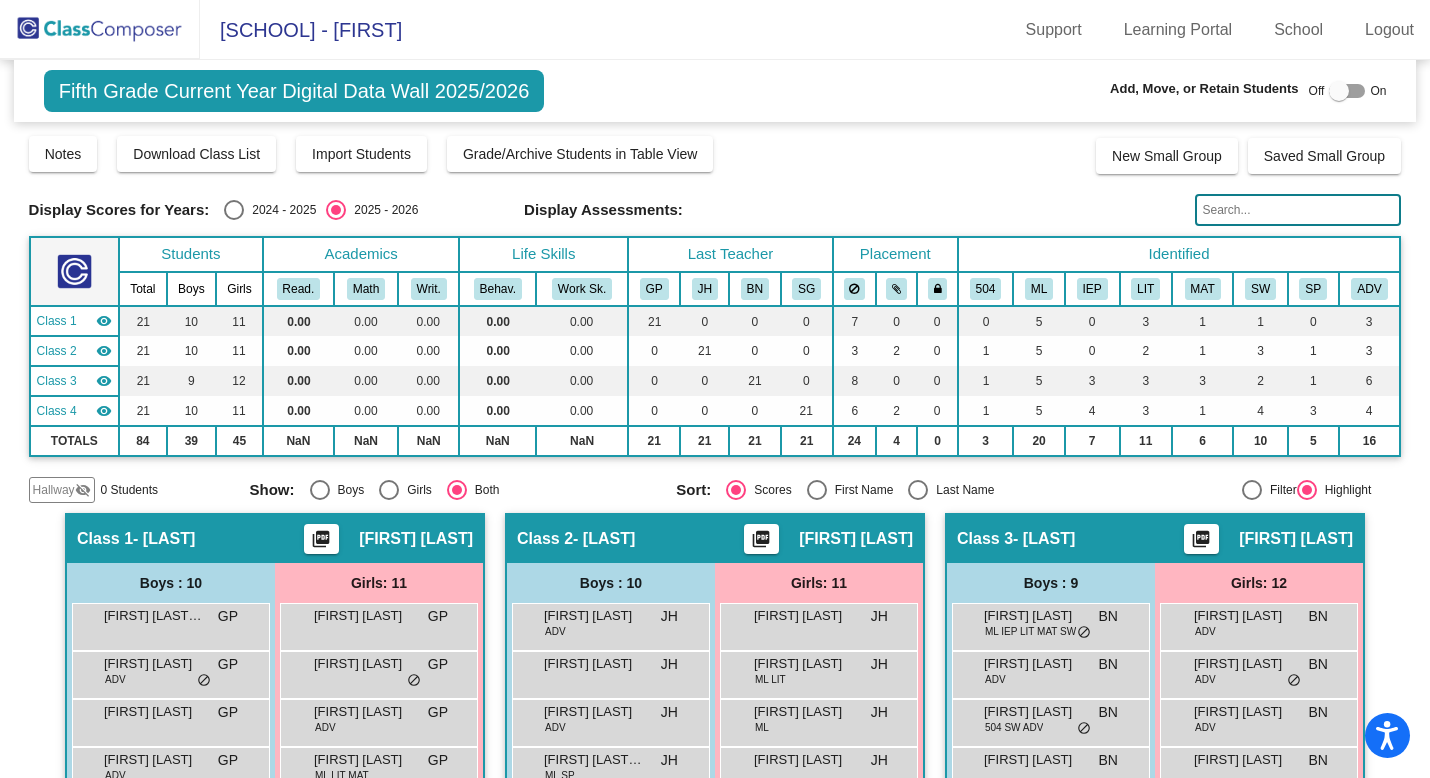 click 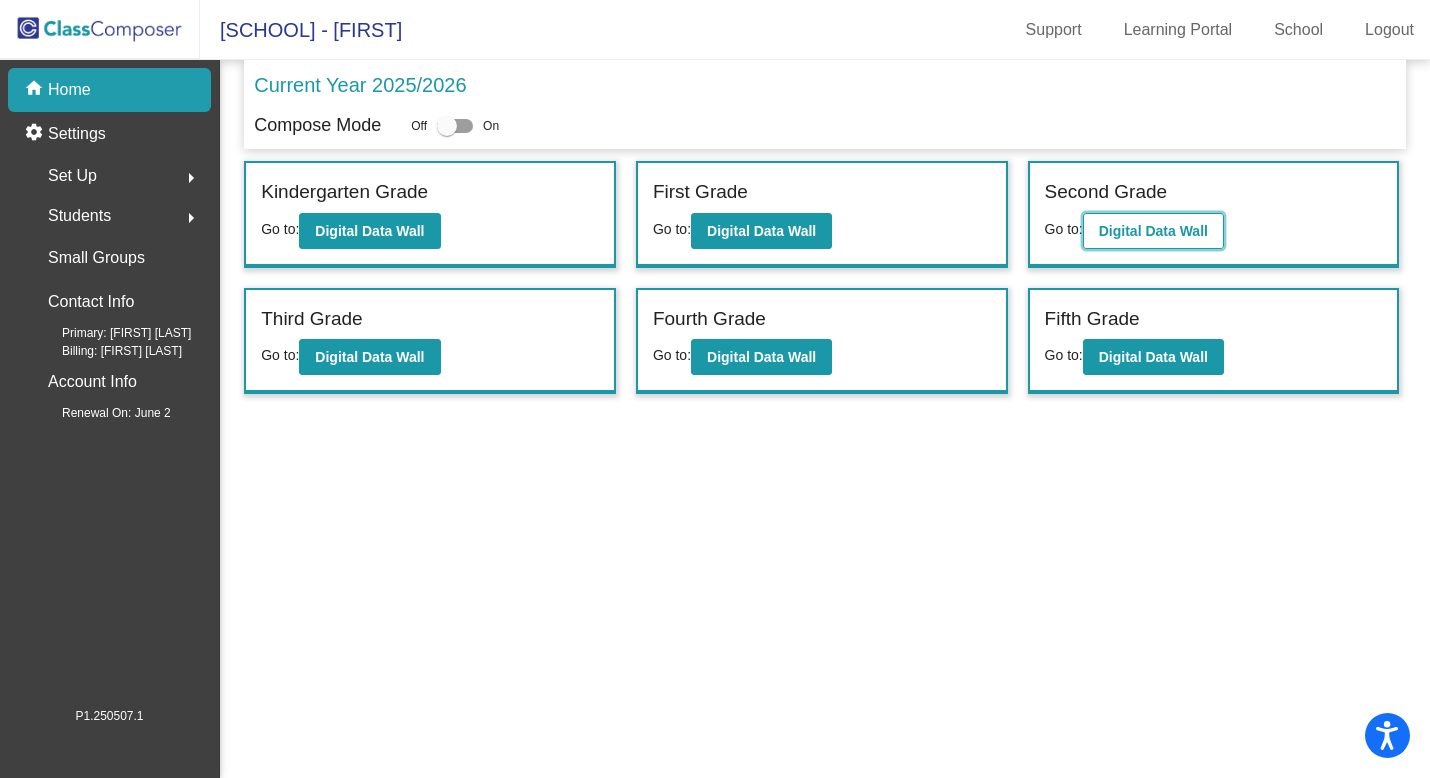 click on "Digital Data Wall" 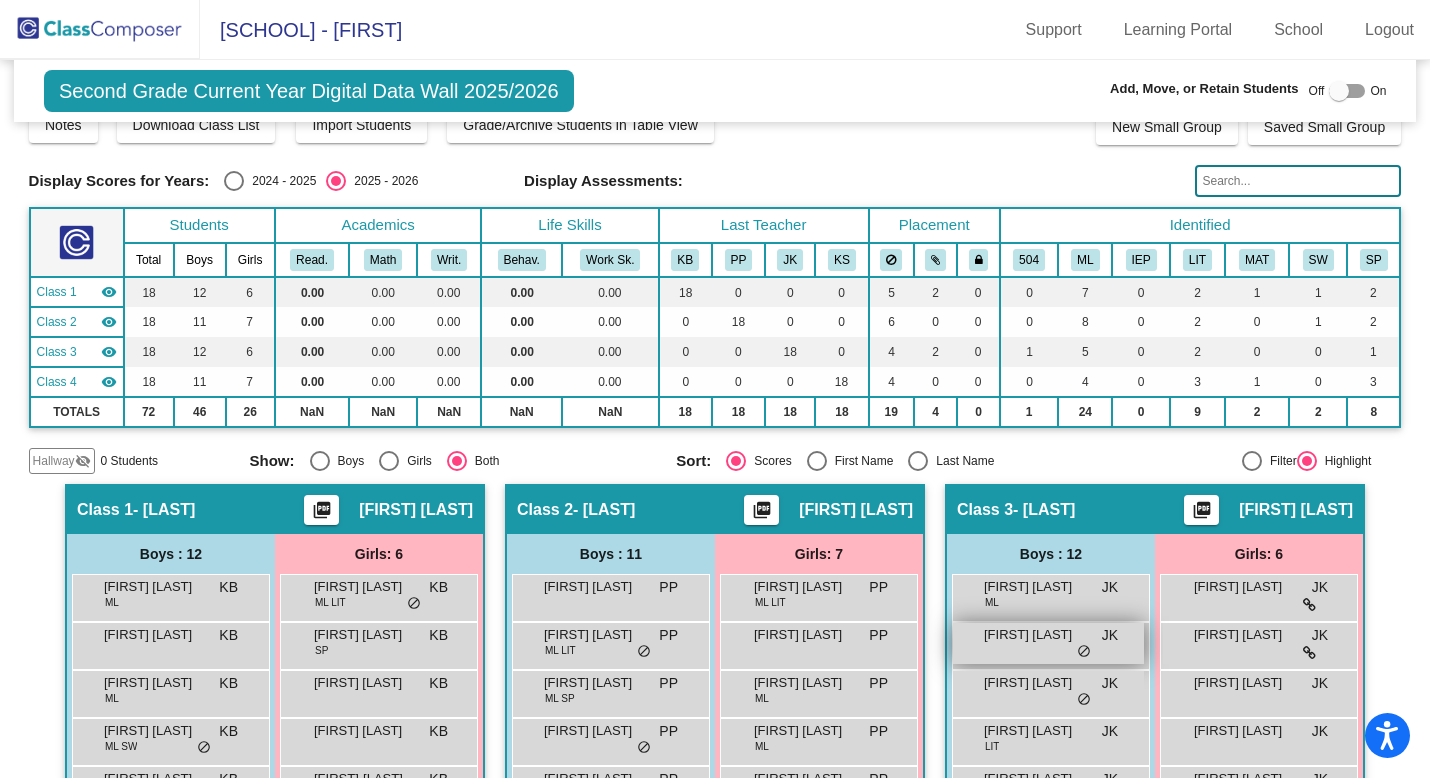 scroll, scrollTop: 0, scrollLeft: 0, axis: both 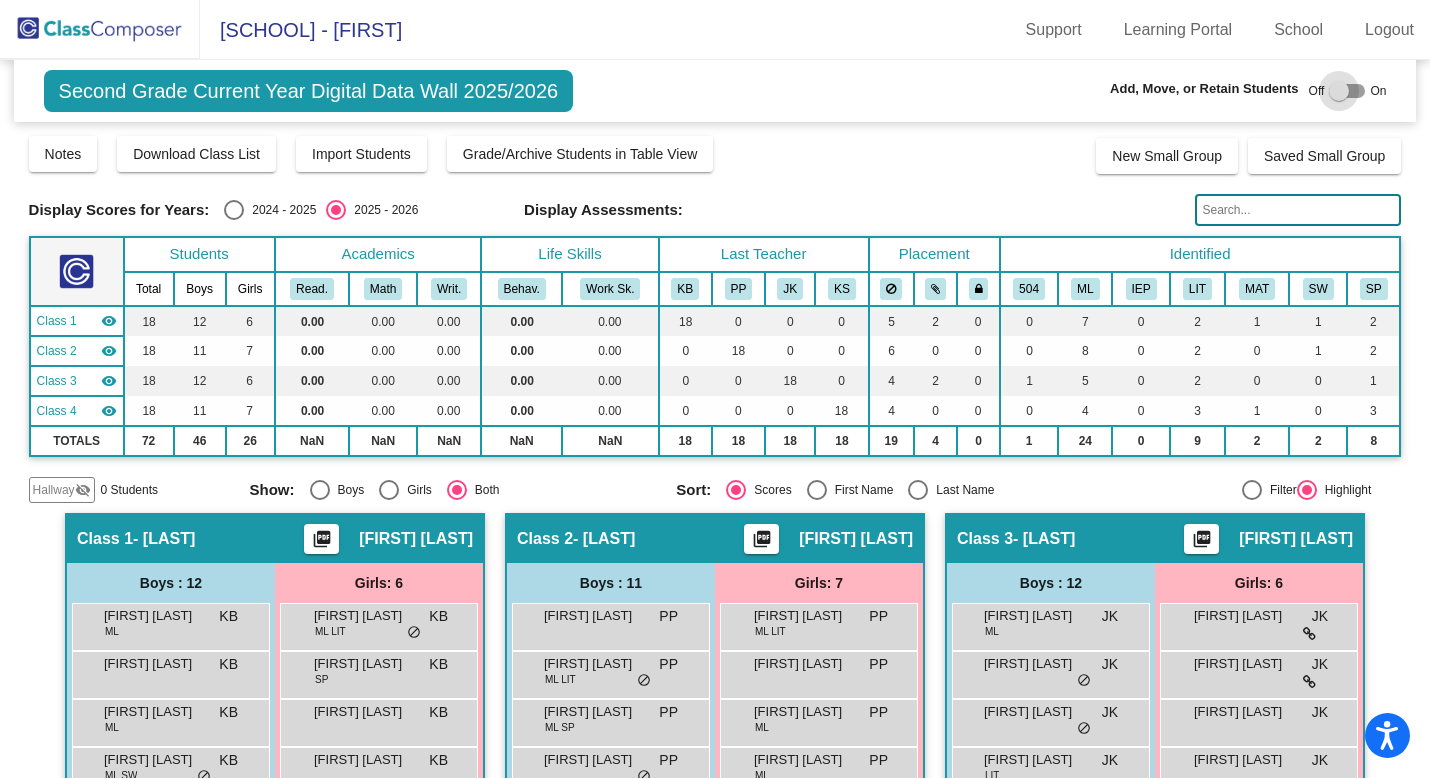 click at bounding box center (1339, 91) 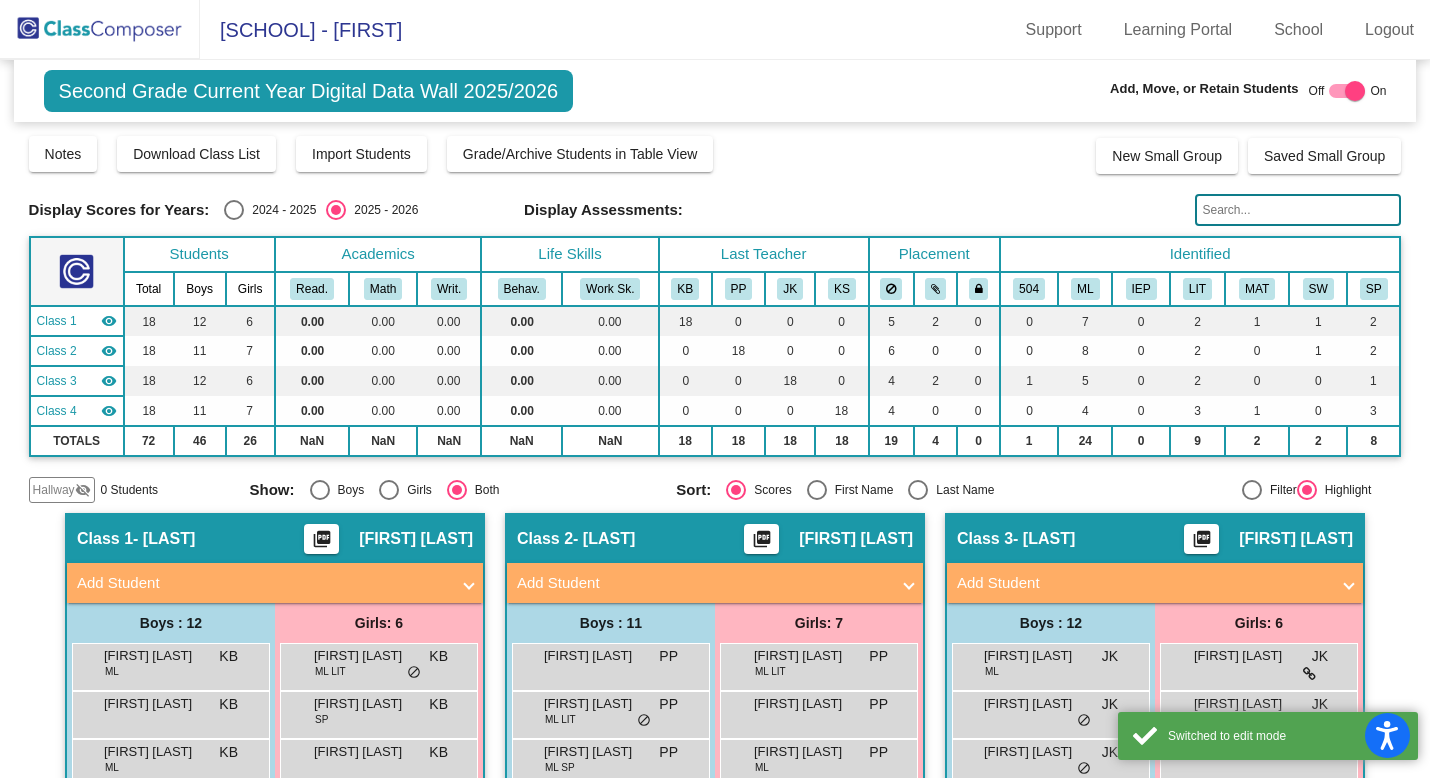 click on "Add Student" at bounding box center [703, 583] 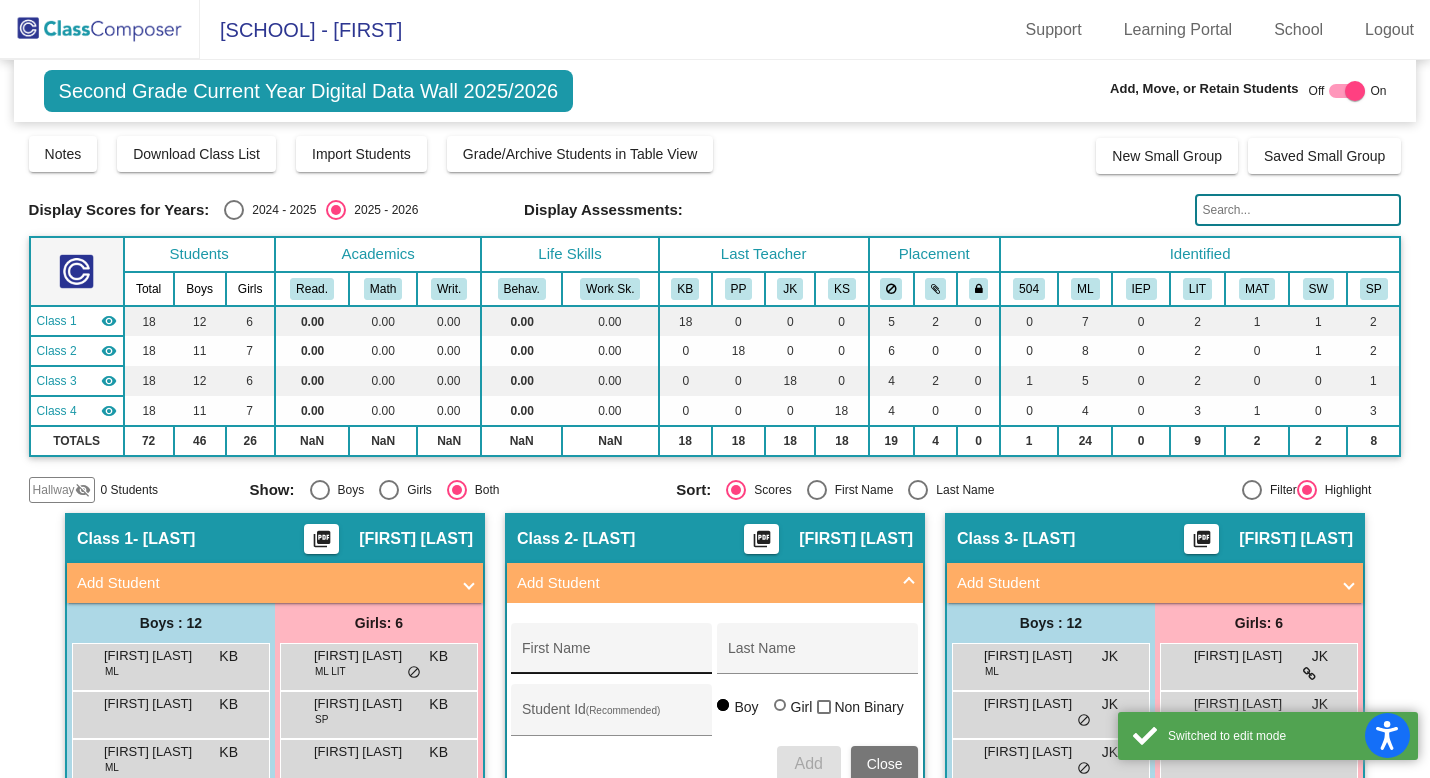 click on "First Name" at bounding box center [612, 656] 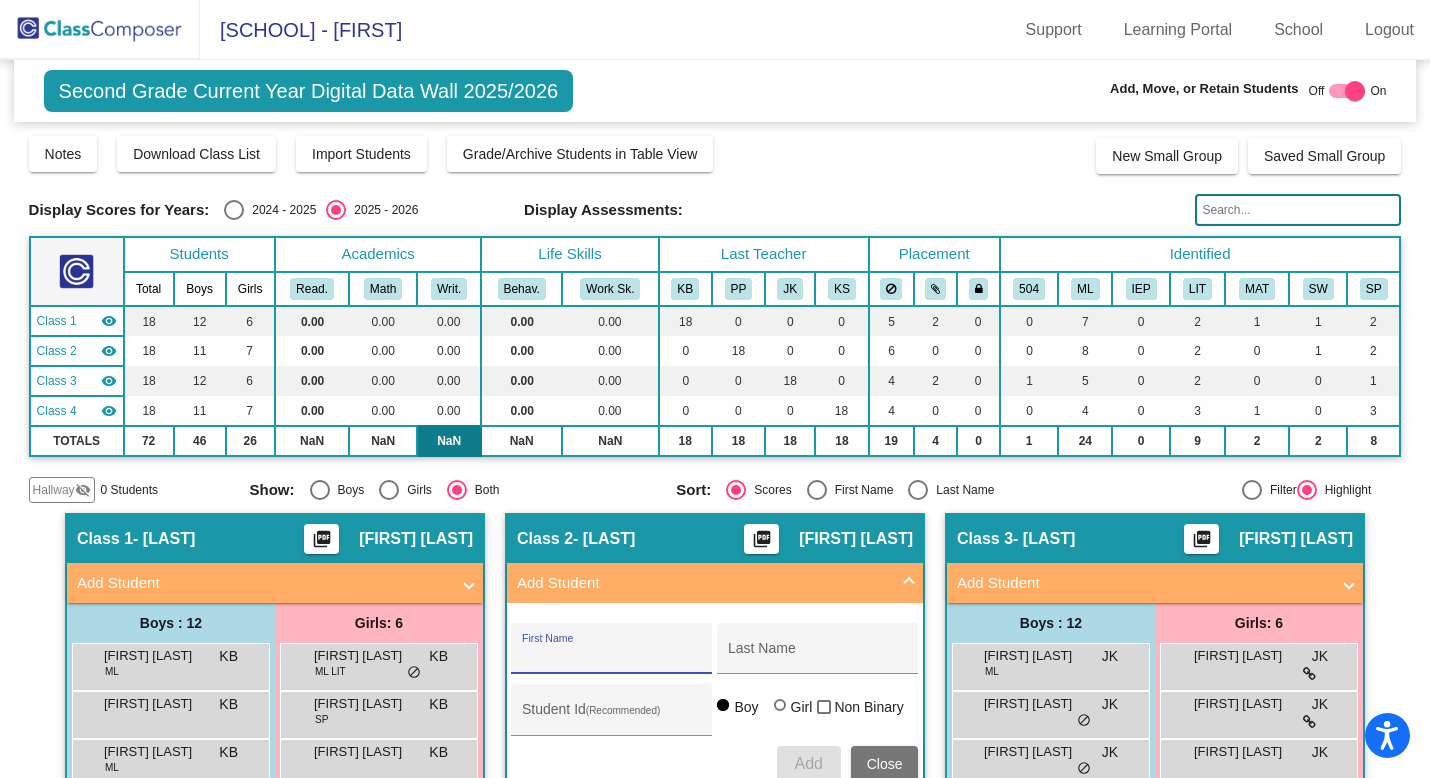 paste on "[FIRST]" 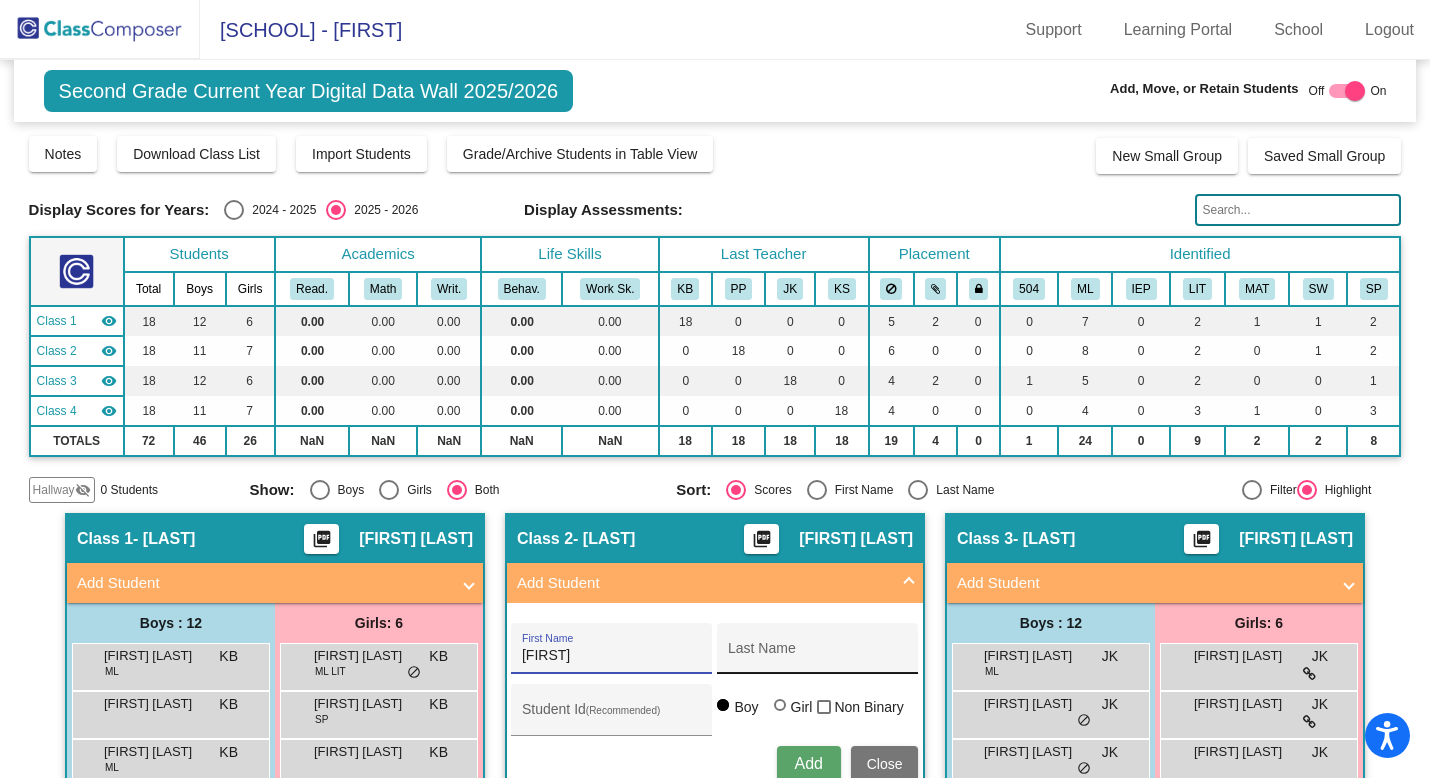type on "[FIRST]" 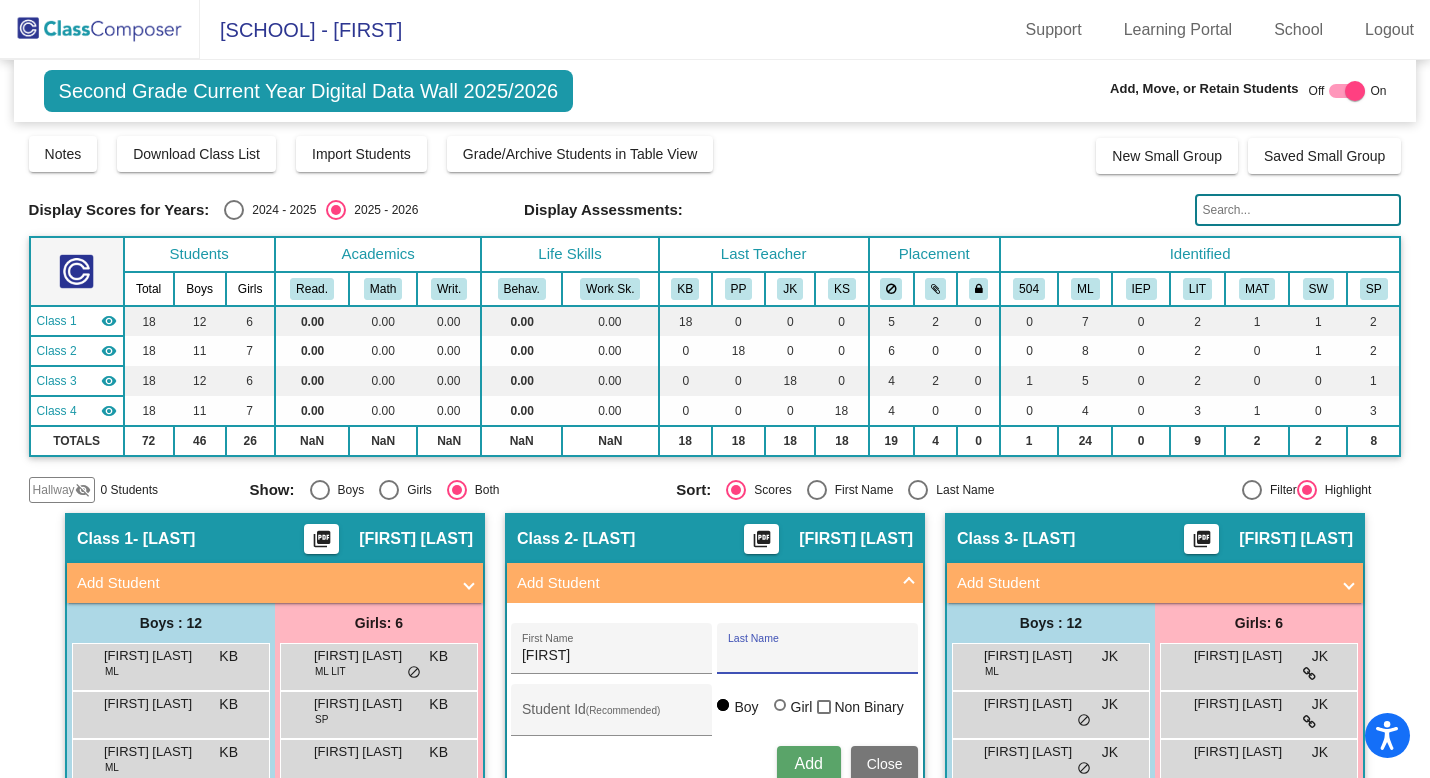 paste on "[FIRST]" 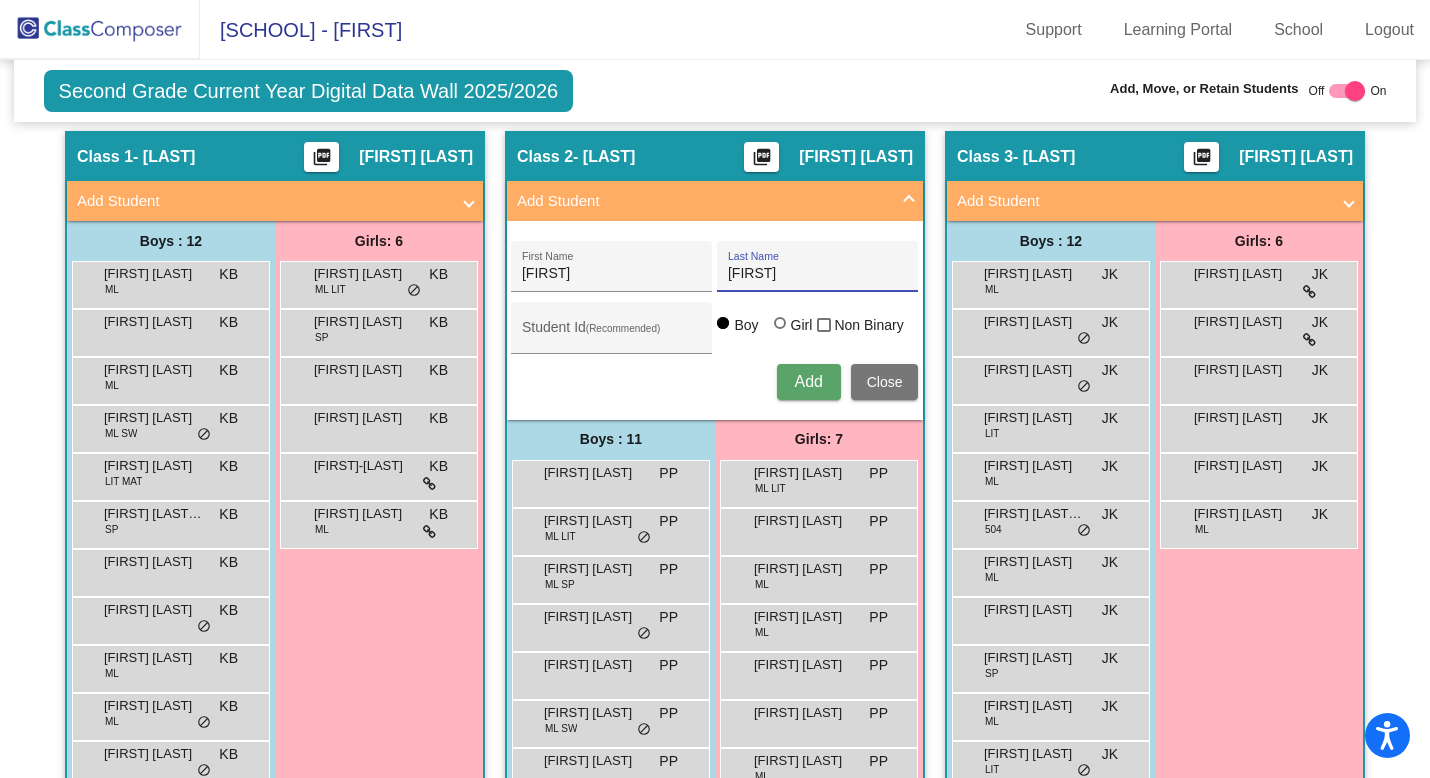 scroll, scrollTop: 436, scrollLeft: 0, axis: vertical 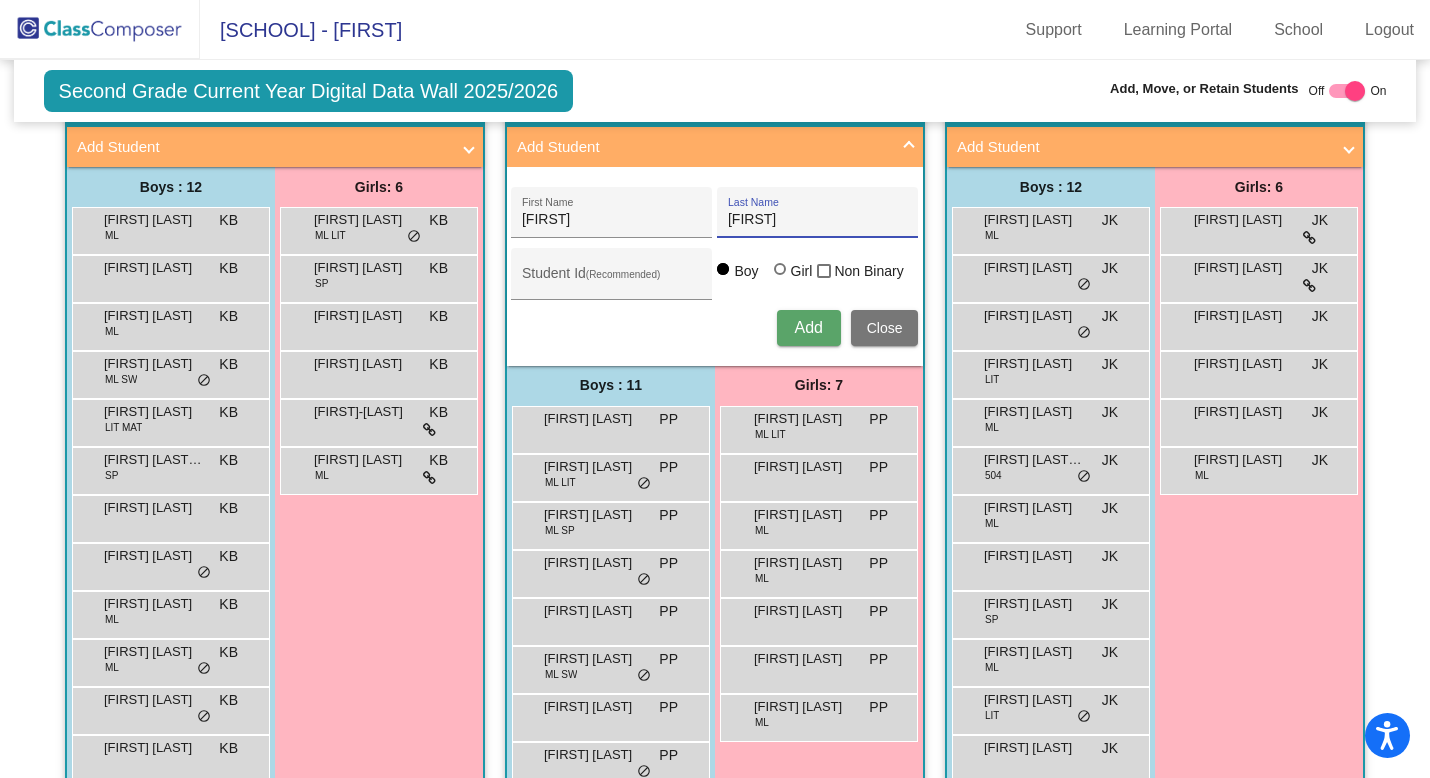 type on "[FIRST]" 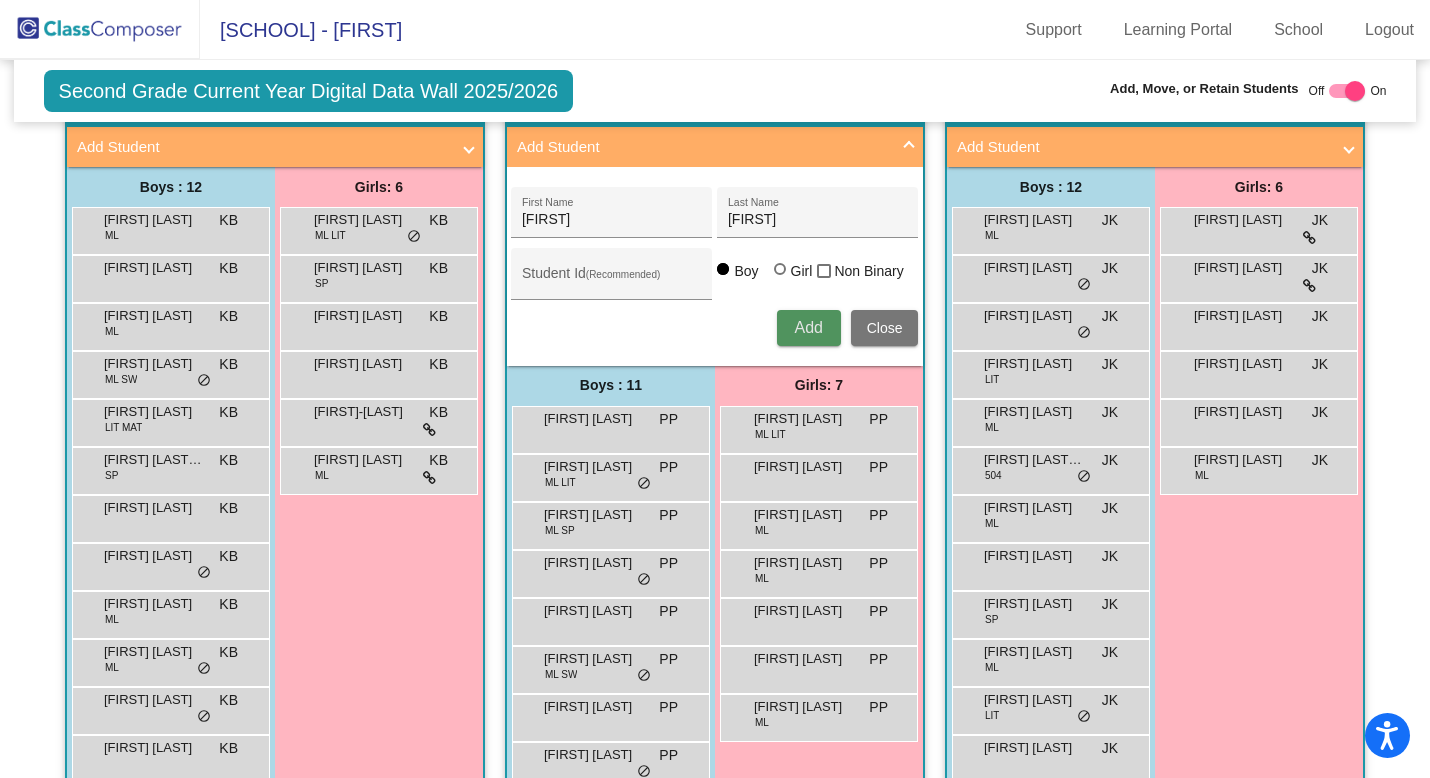 click on "Add" at bounding box center [808, 327] 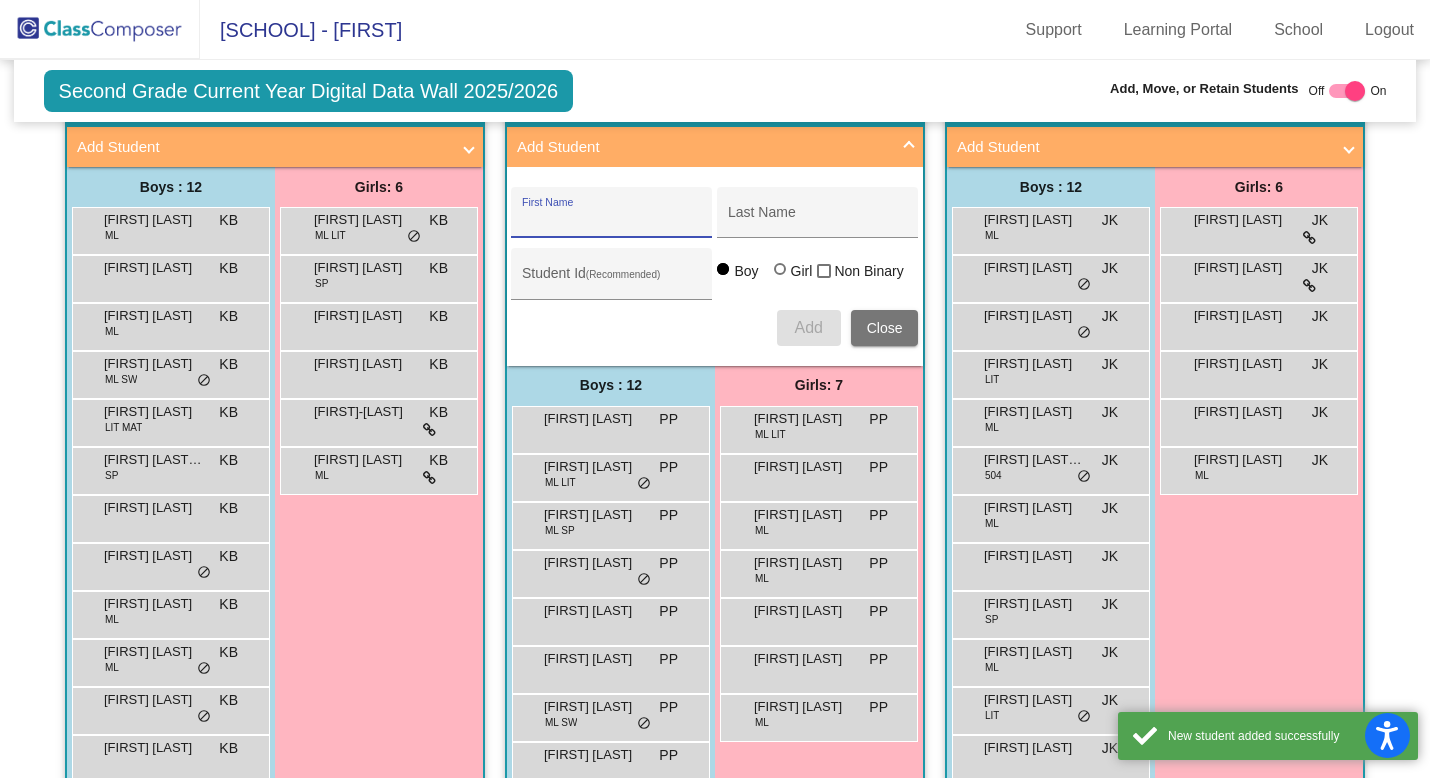 click on "Close" at bounding box center (885, 328) 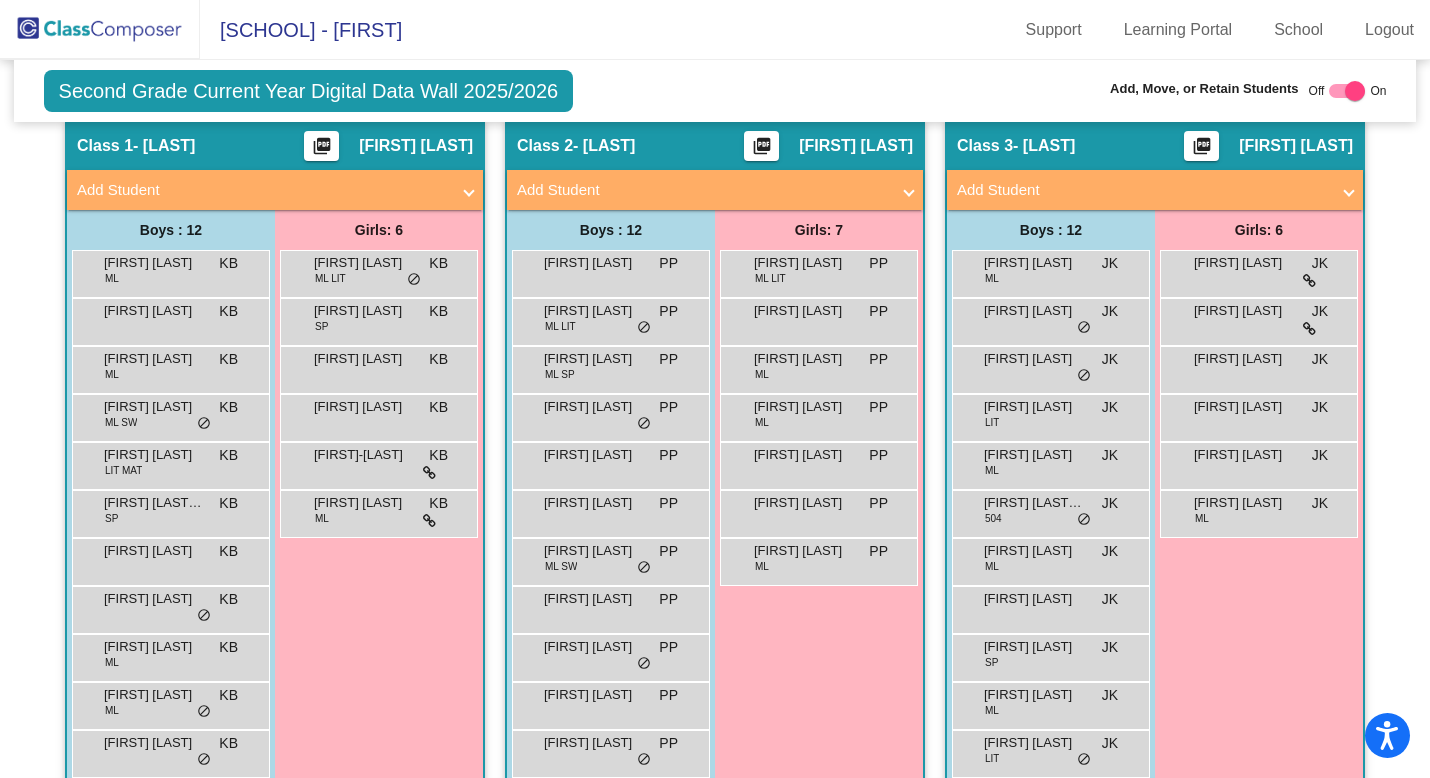 scroll, scrollTop: 392, scrollLeft: 0, axis: vertical 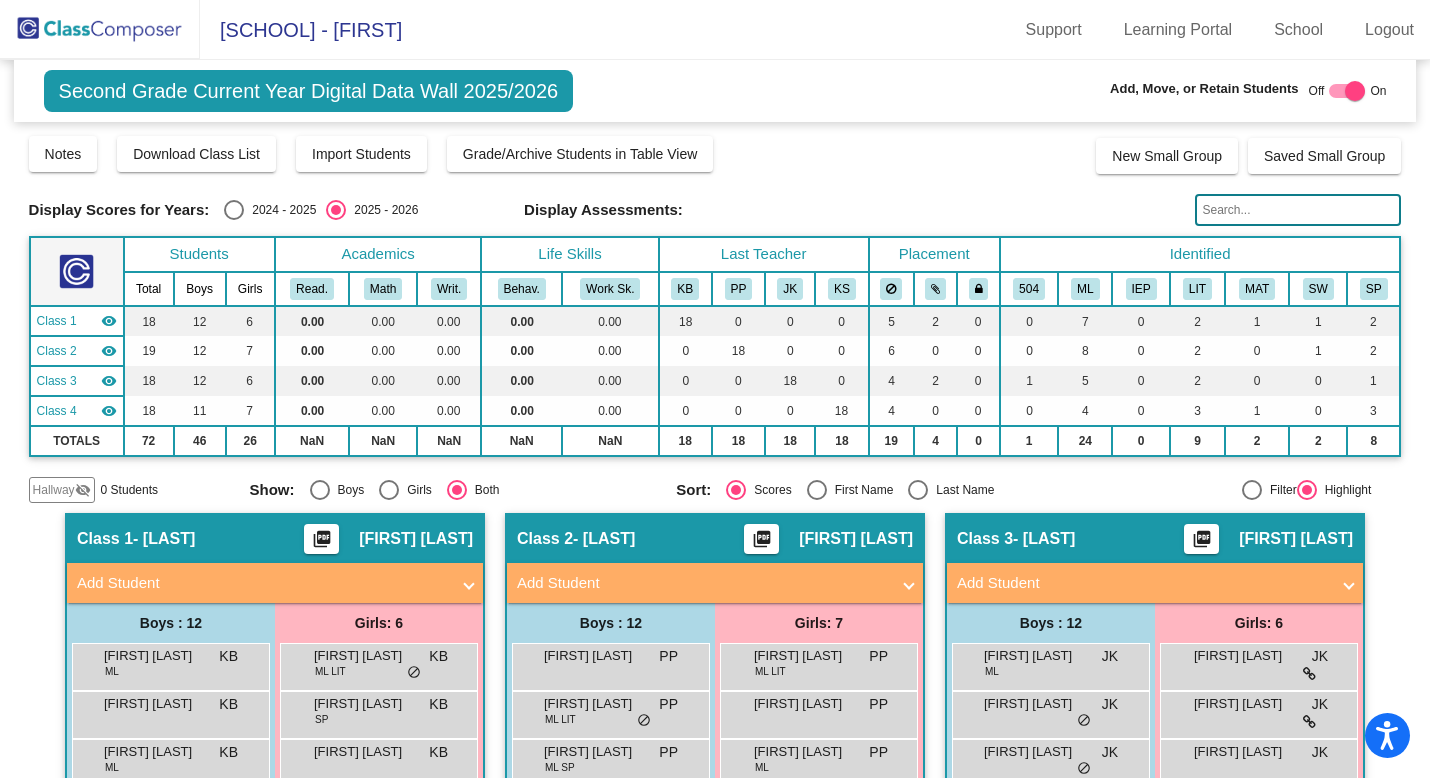 click 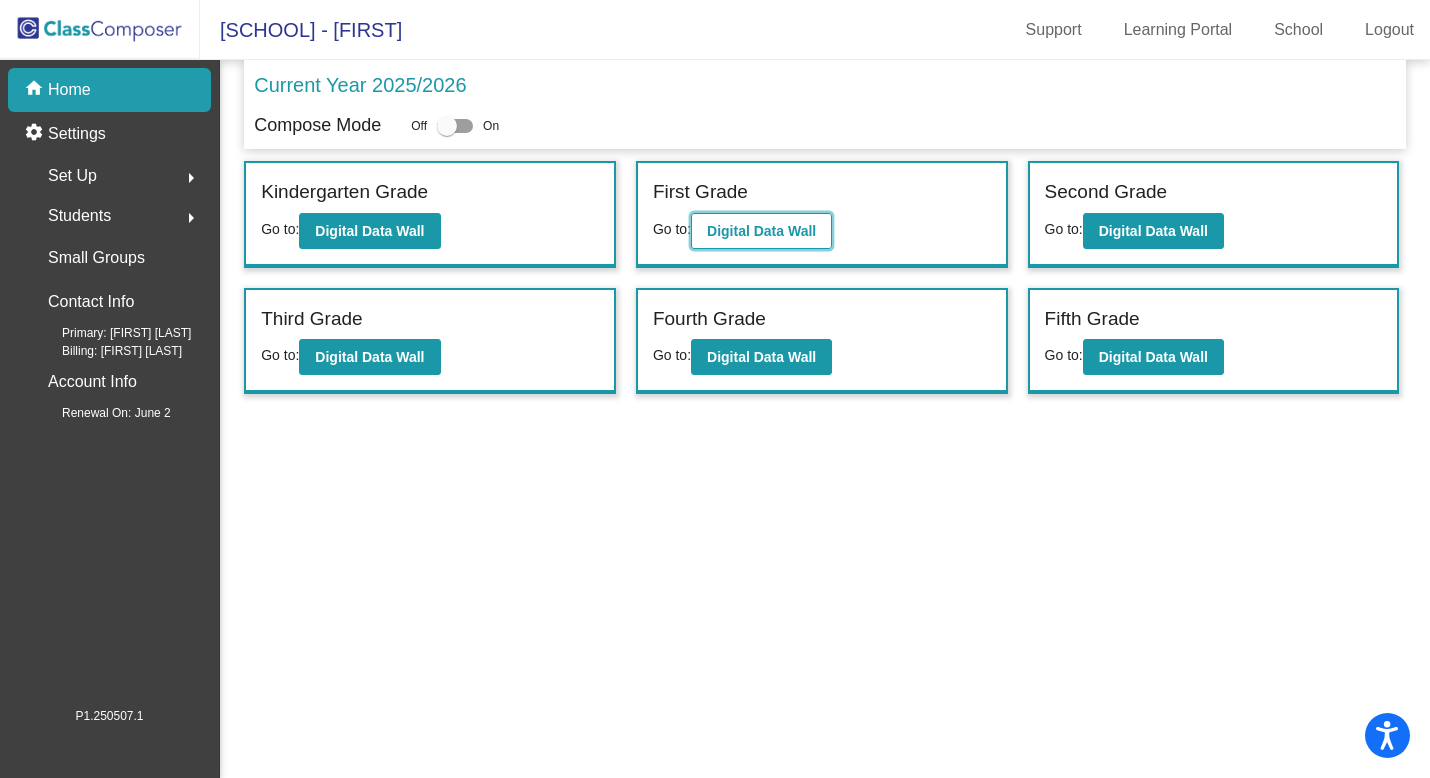 click on "Digital Data Wall" 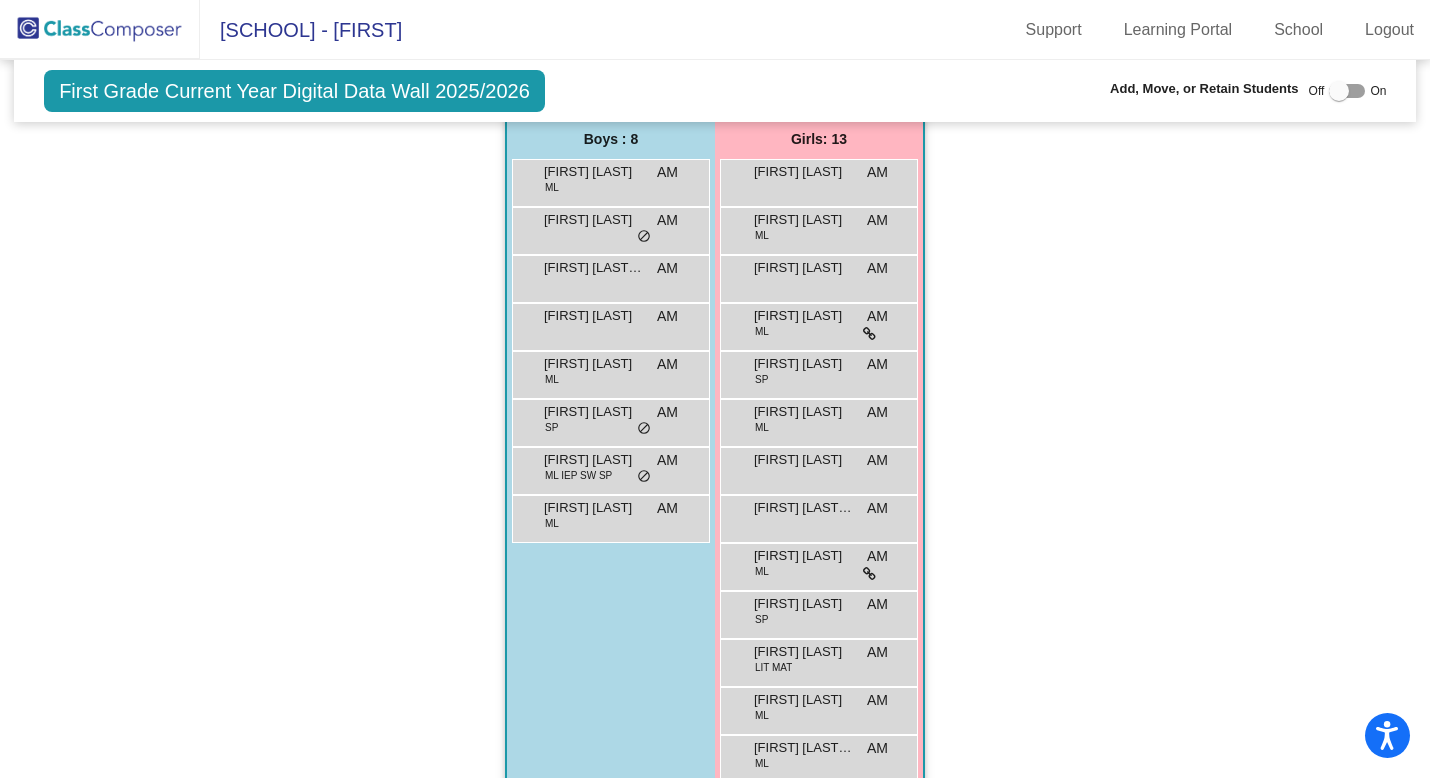 scroll, scrollTop: 1226, scrollLeft: 0, axis: vertical 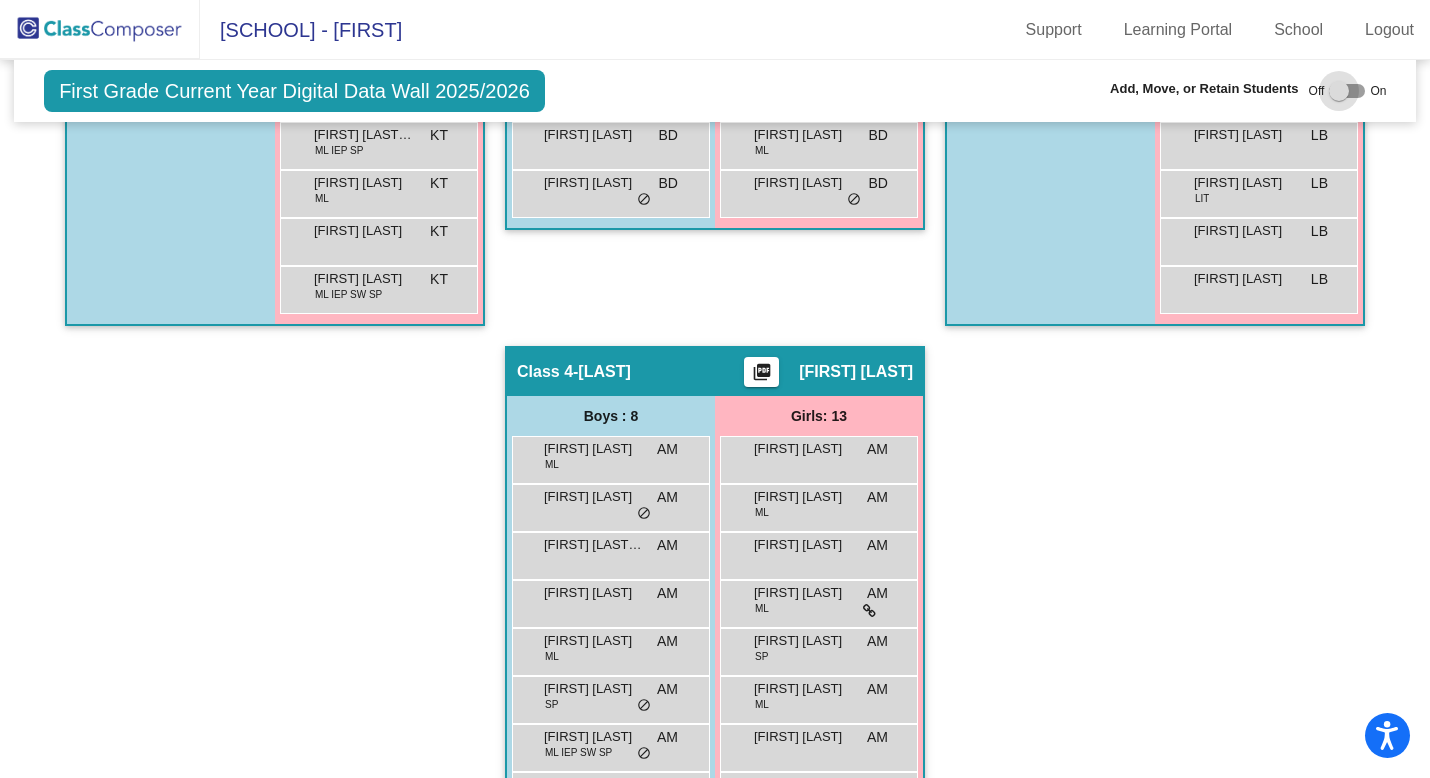 click at bounding box center (1347, 91) 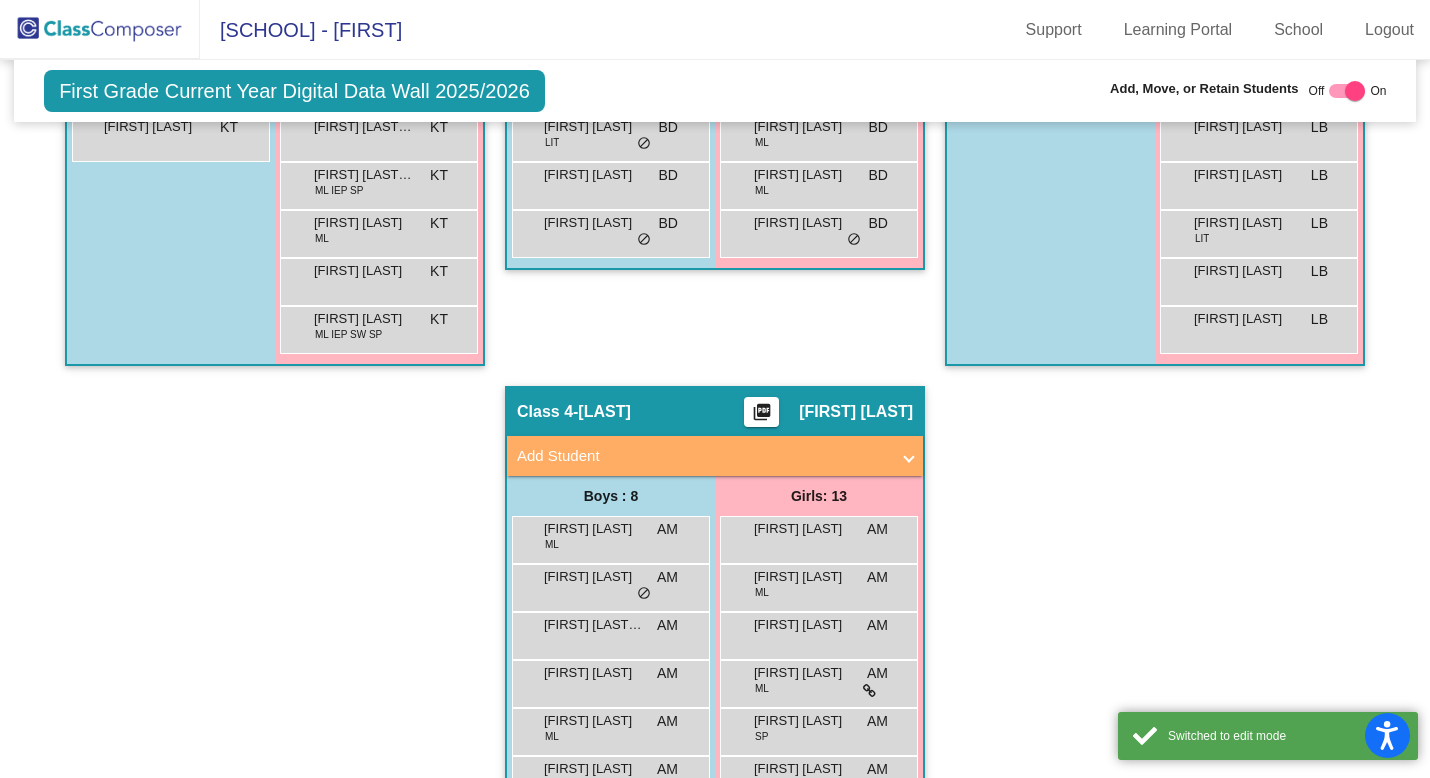 scroll, scrollTop: 953, scrollLeft: 0, axis: vertical 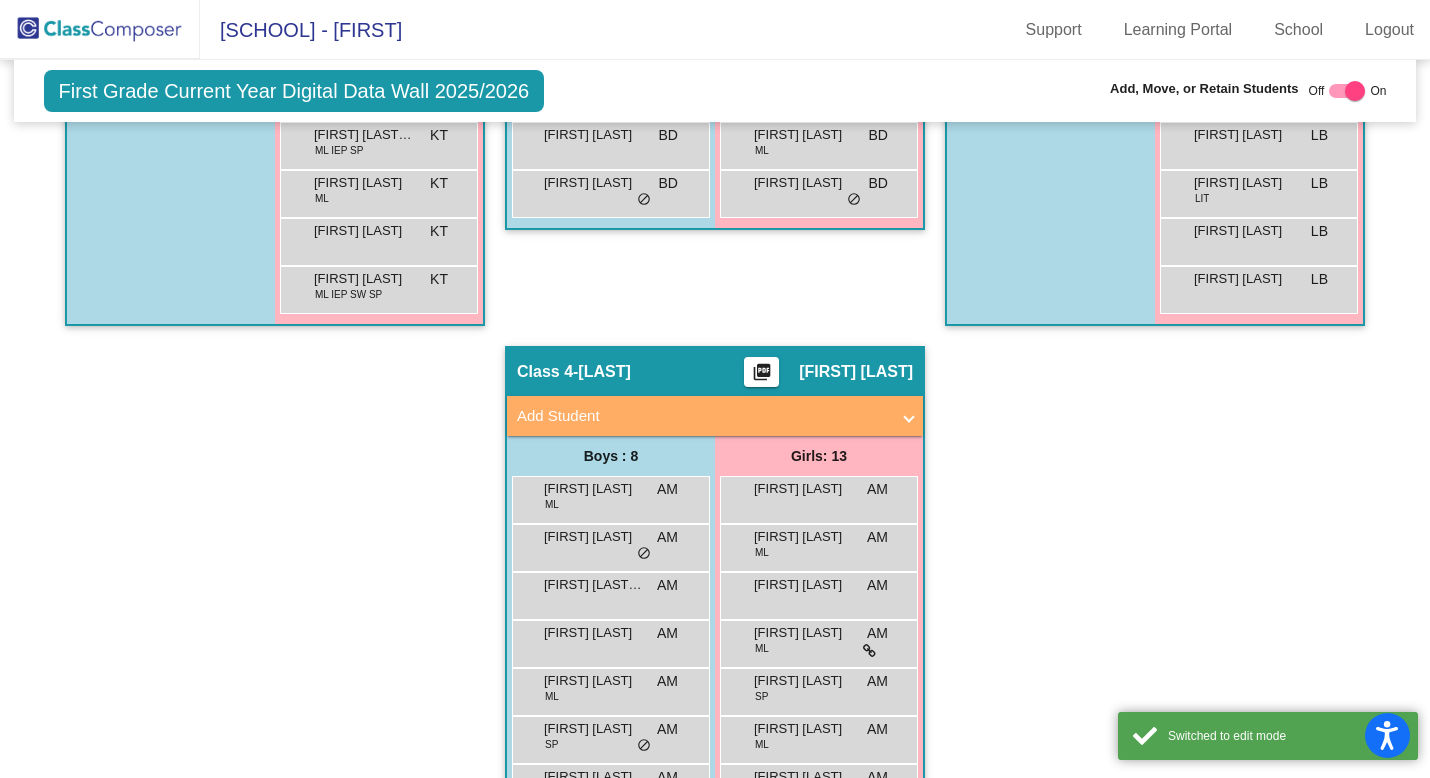 click on "Add Student" at bounding box center (703, 416) 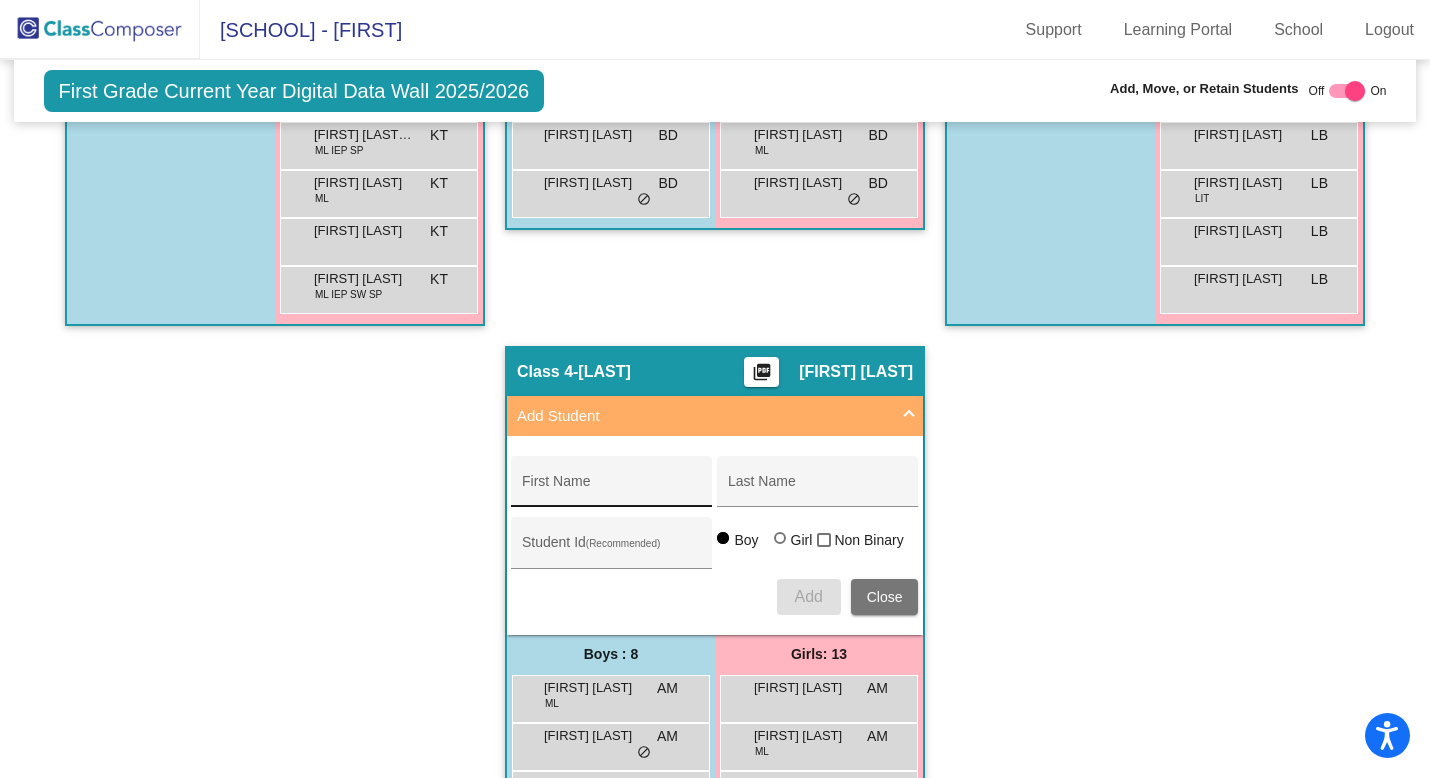 click on "First Name" at bounding box center [612, 489] 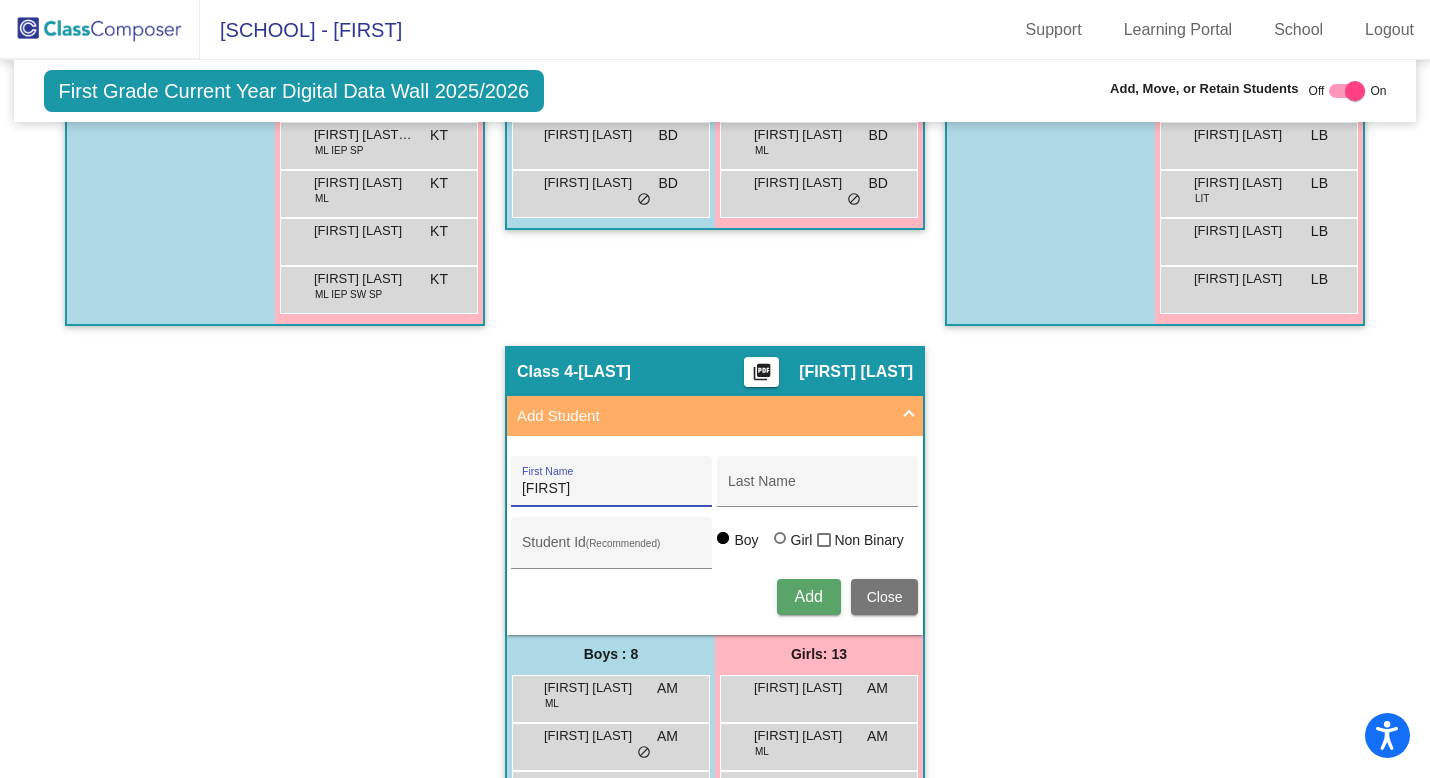 type on "[FIRST]" 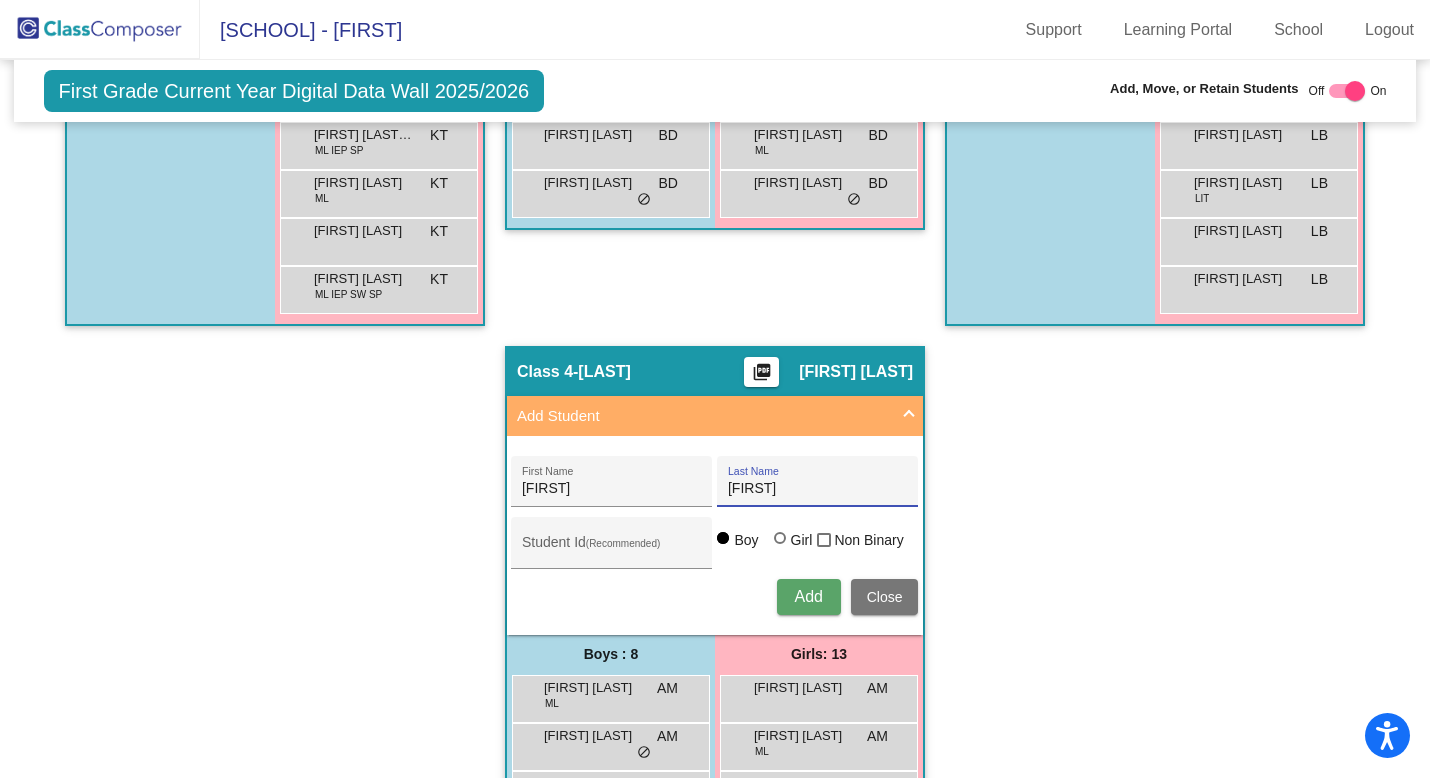 type on "[FIRST]" 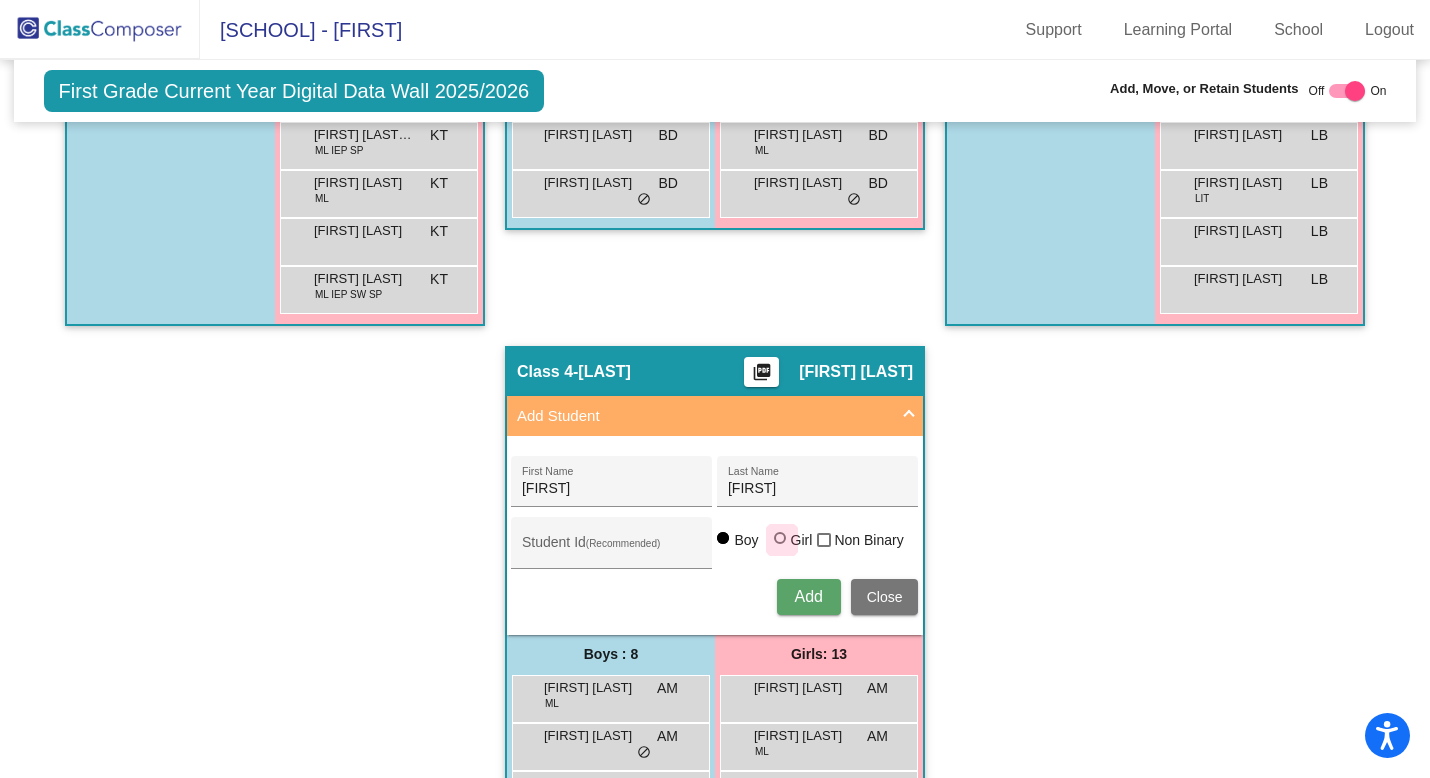 click at bounding box center (780, 538) 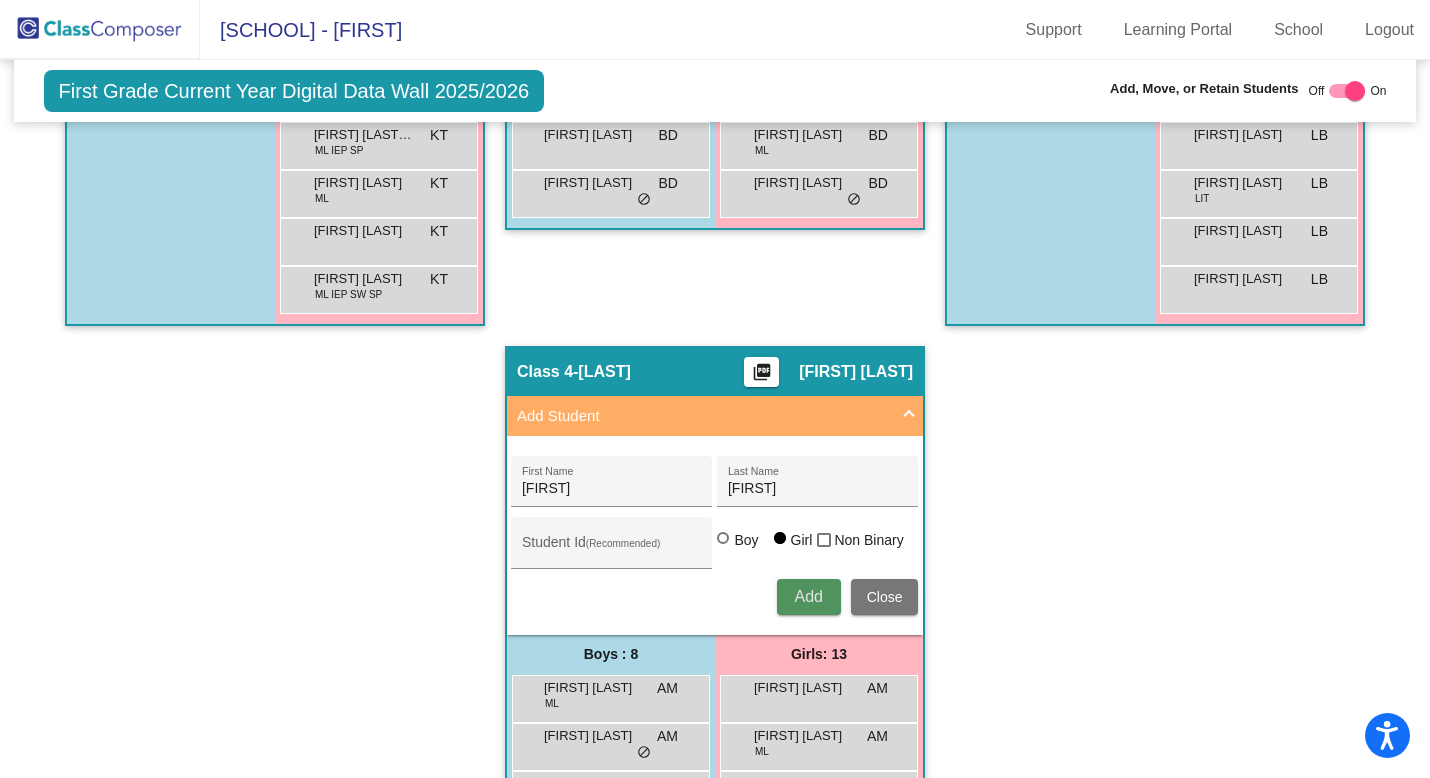 click on "Add" at bounding box center (808, 596) 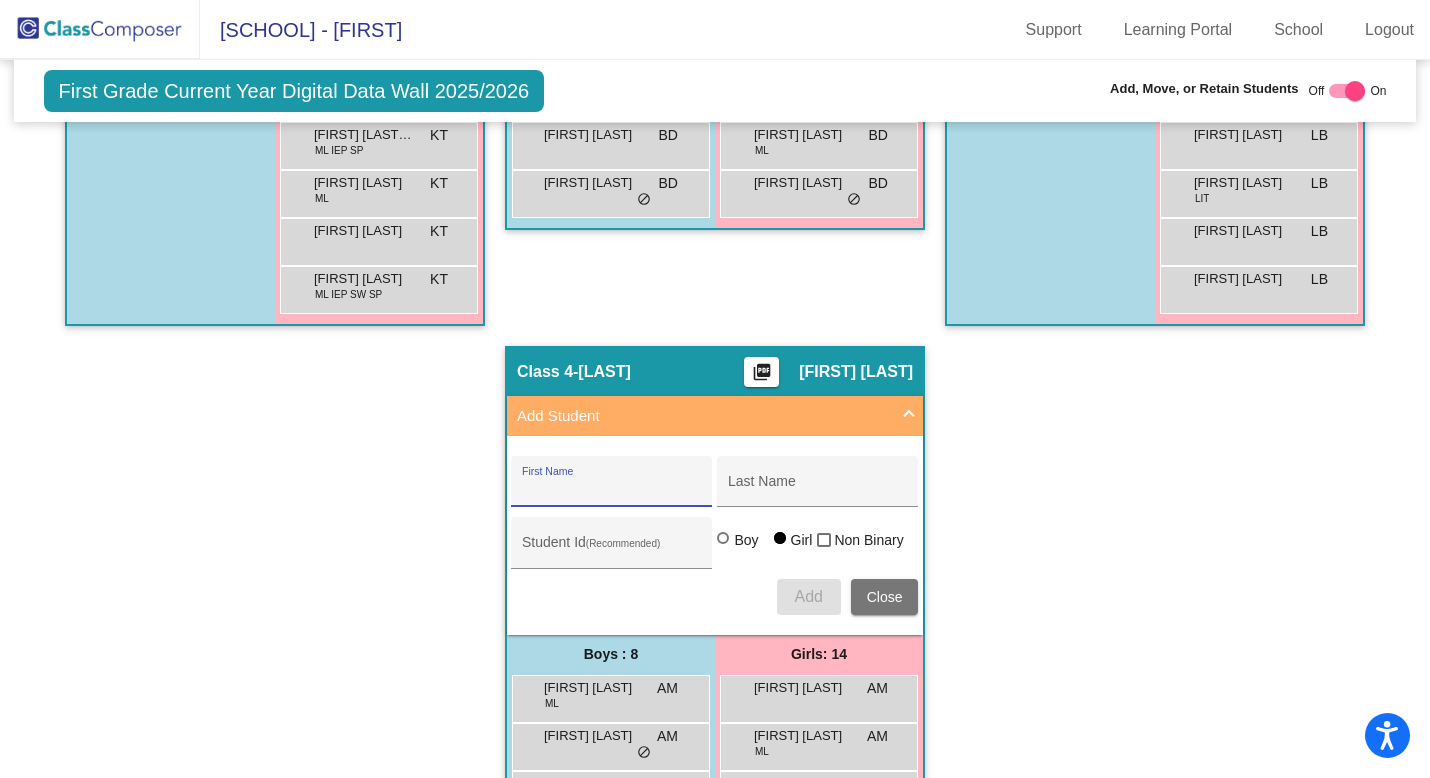 click on "Add Student" at bounding box center (703, 416) 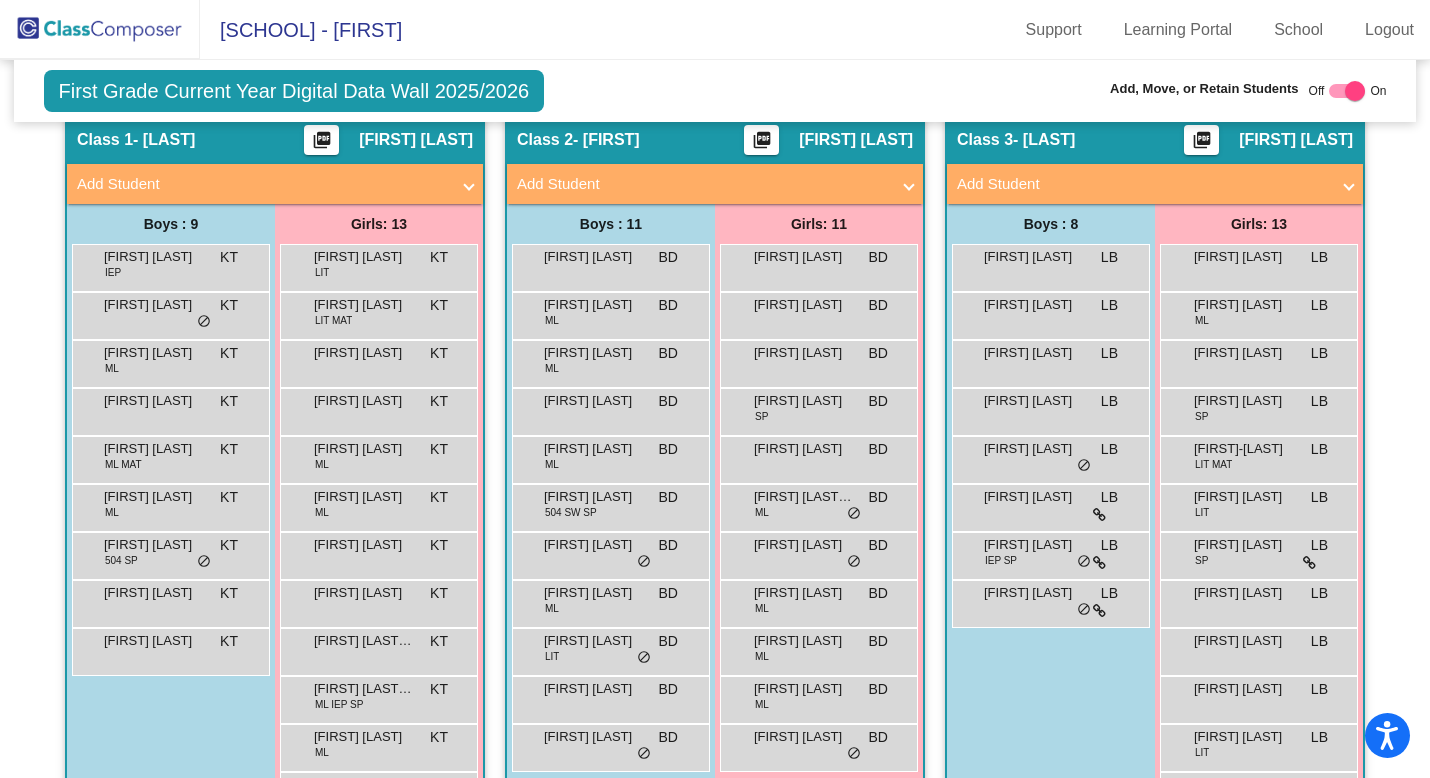 scroll, scrollTop: 0, scrollLeft: 0, axis: both 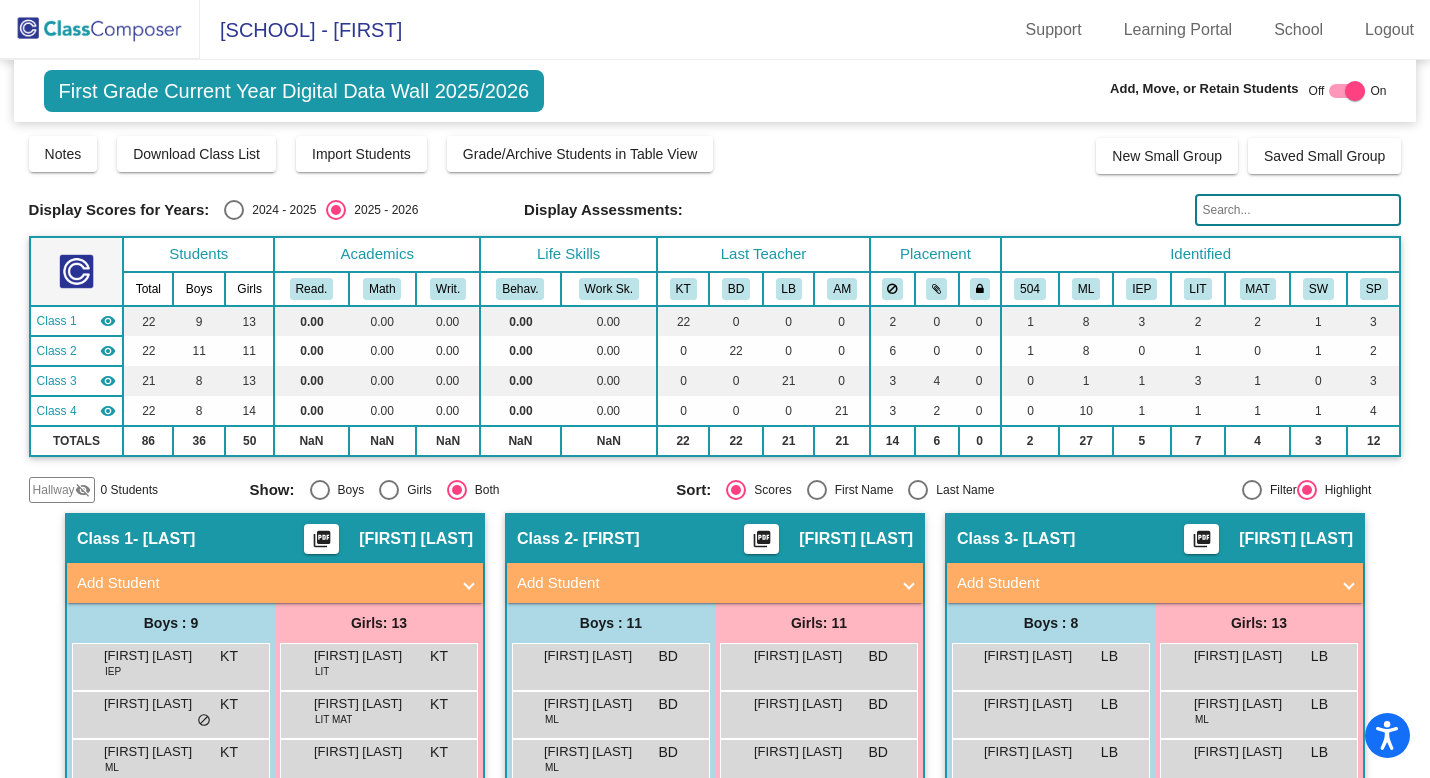 click 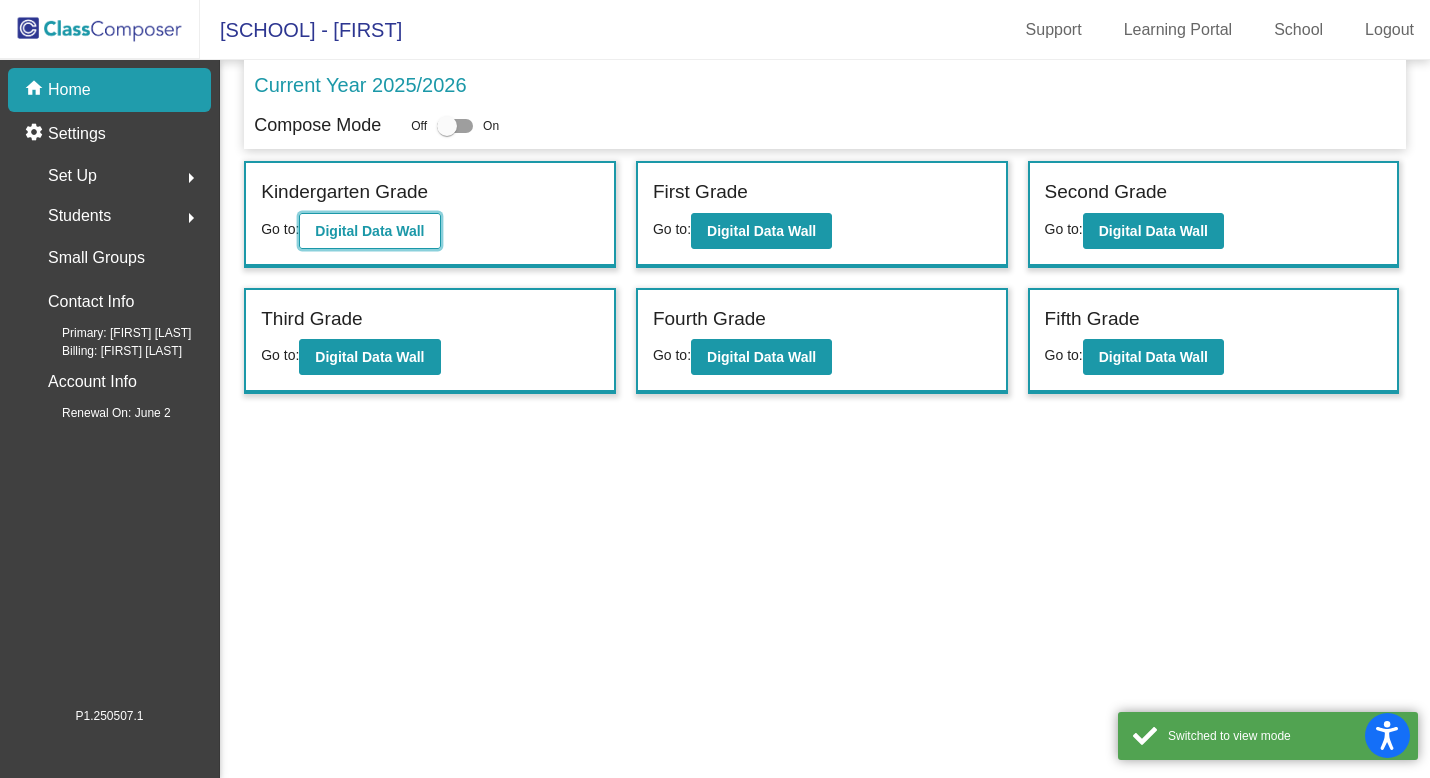 click on "Digital Data Wall" 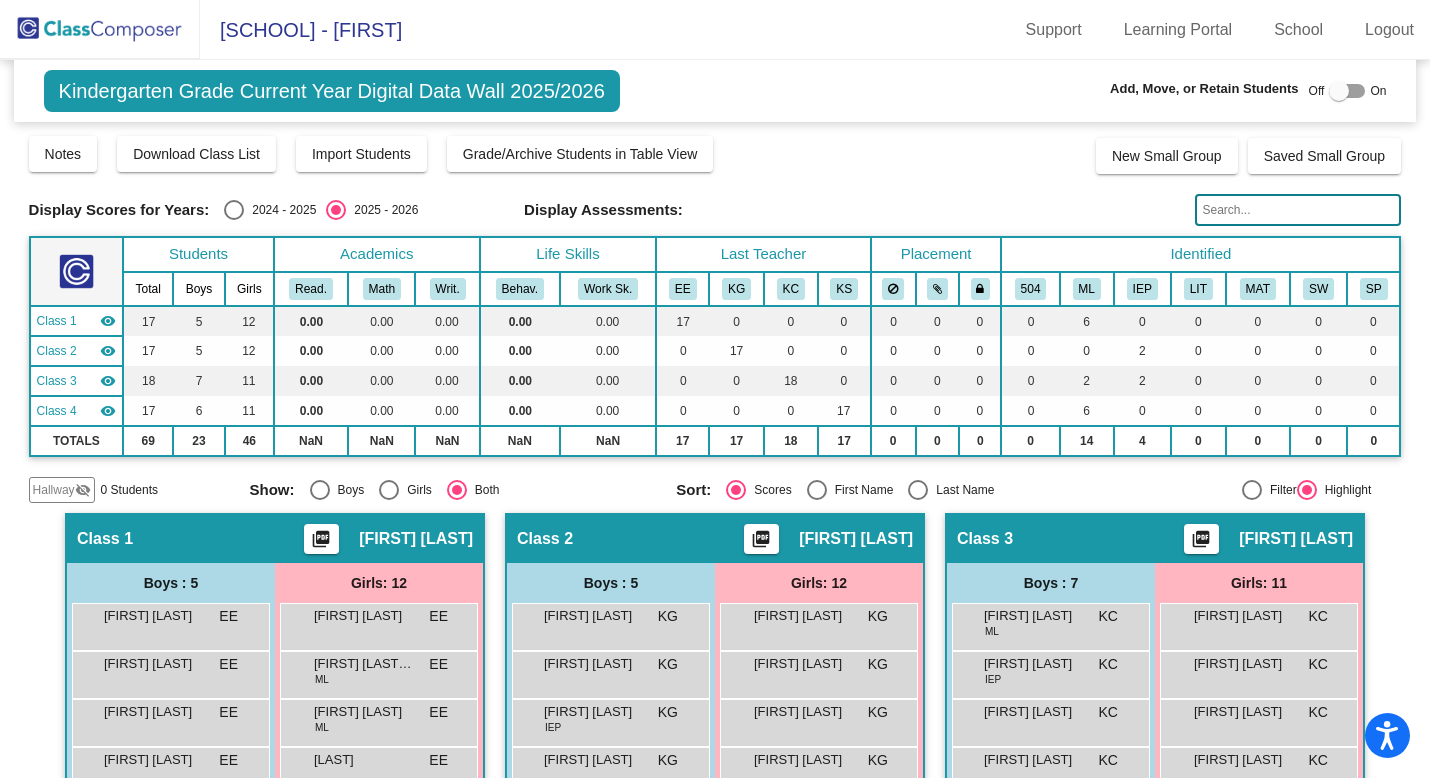 click 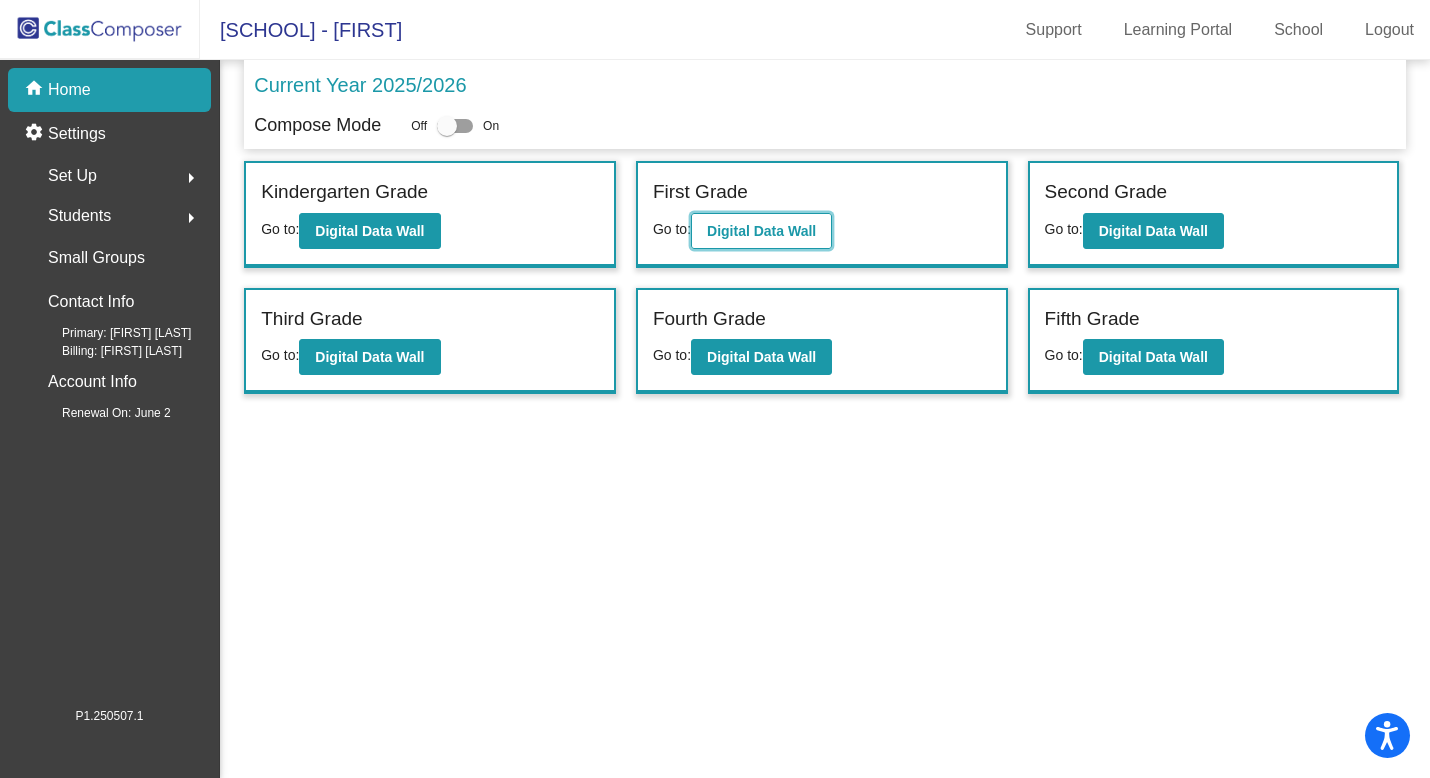 click on "Digital Data Wall" 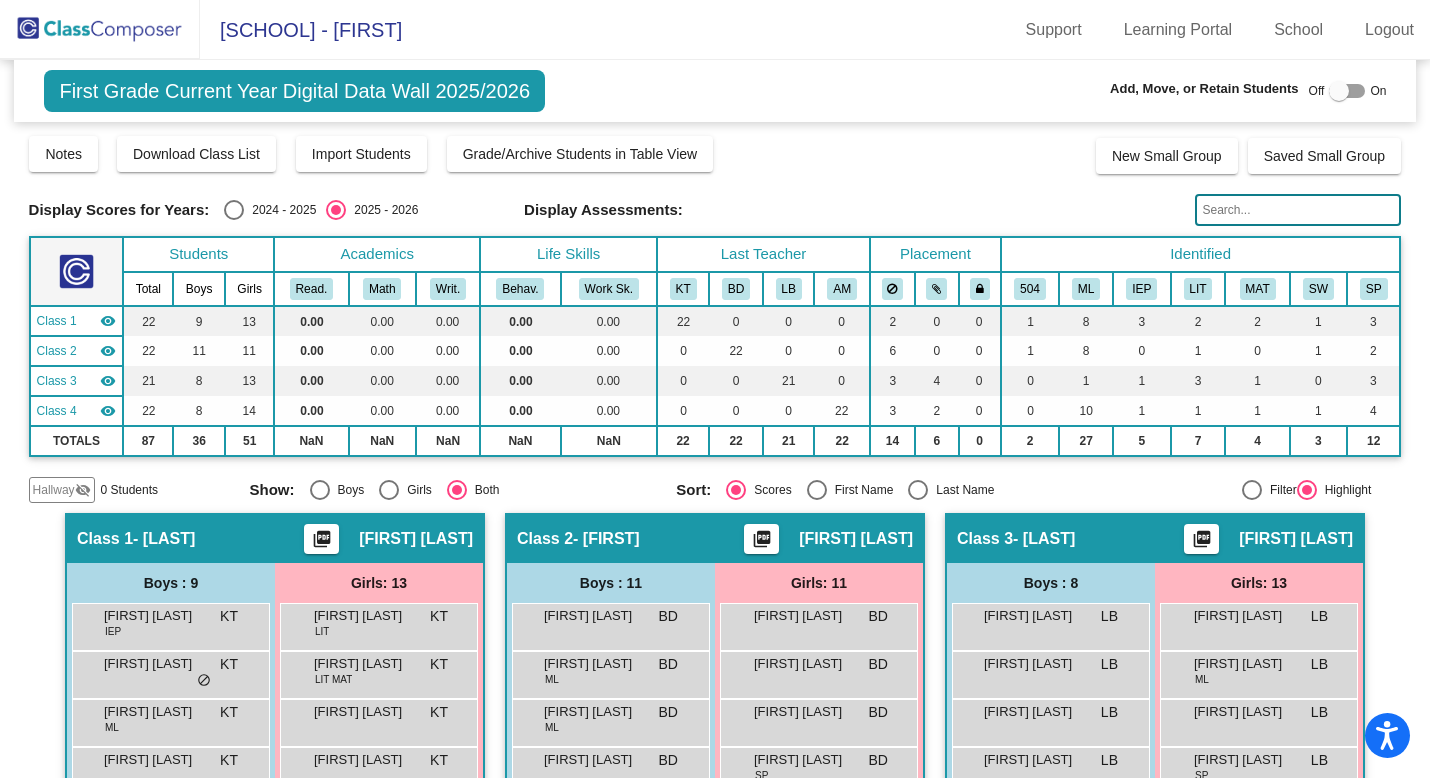 click 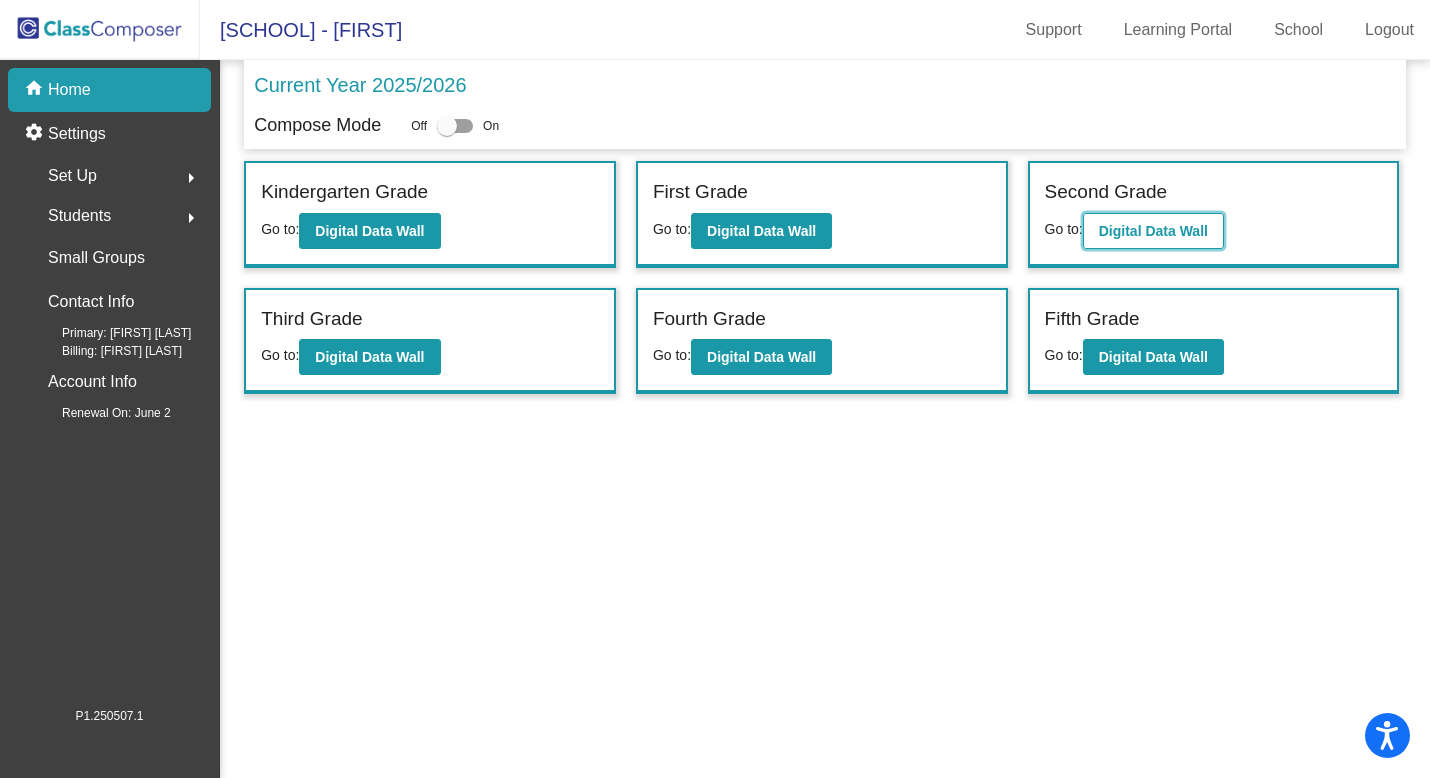 click on "Digital Data Wall" 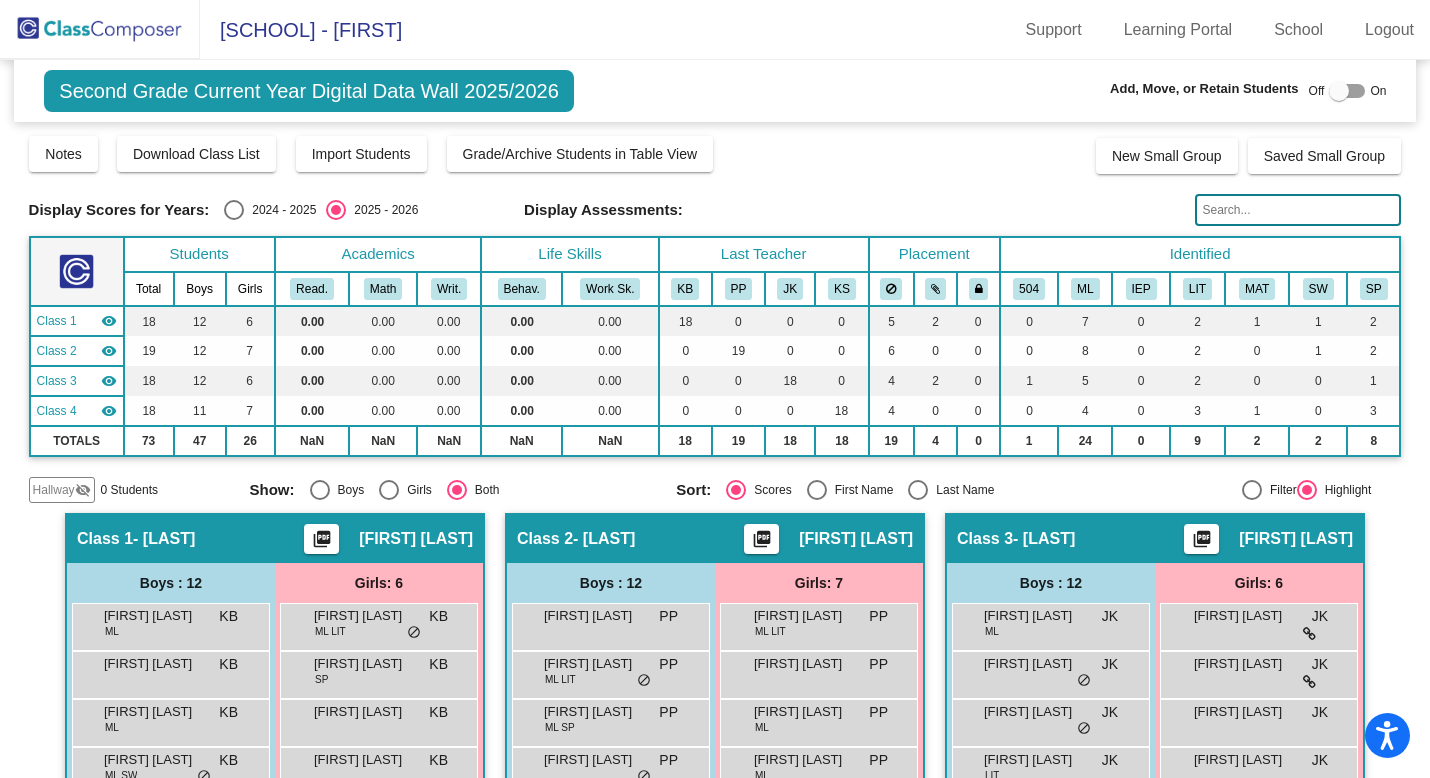 click 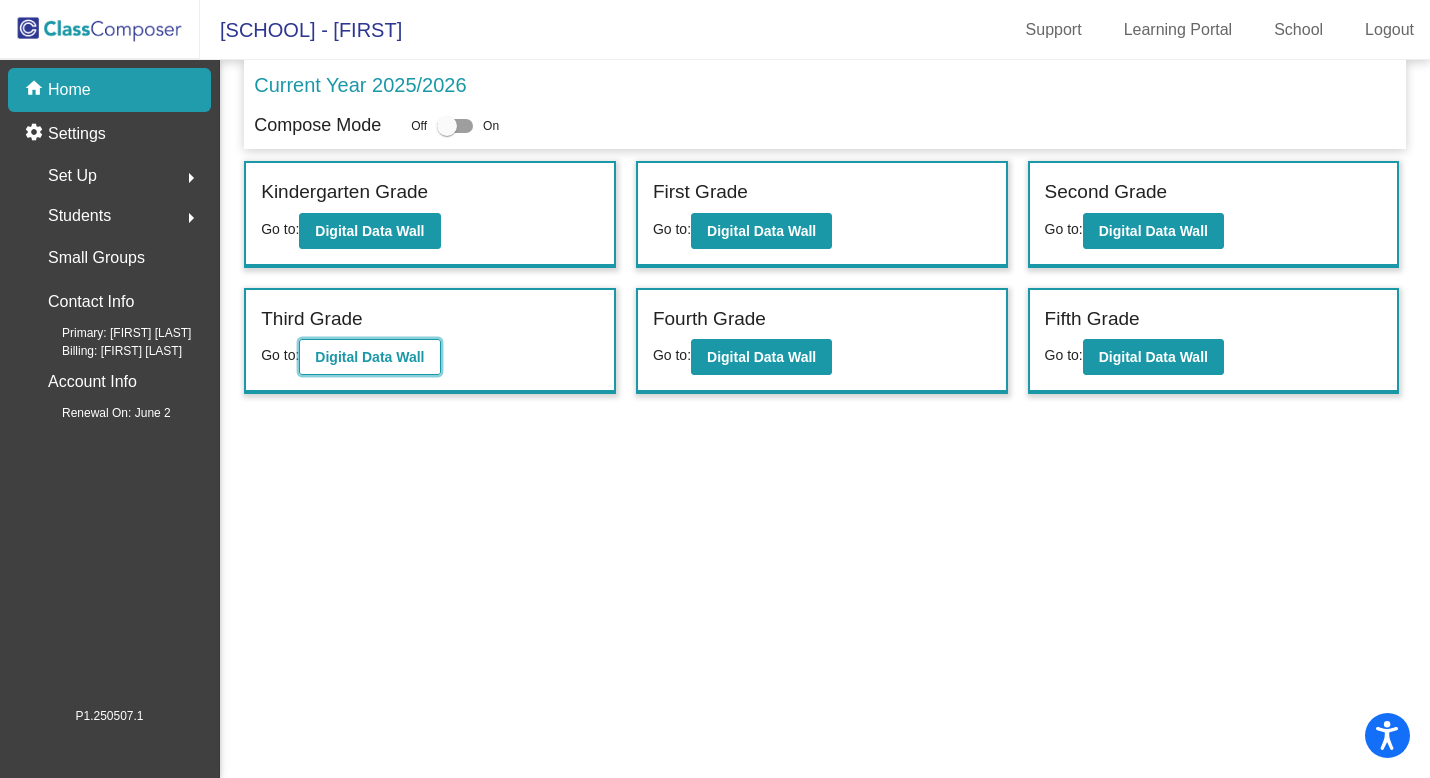 click on "Digital Data Wall" 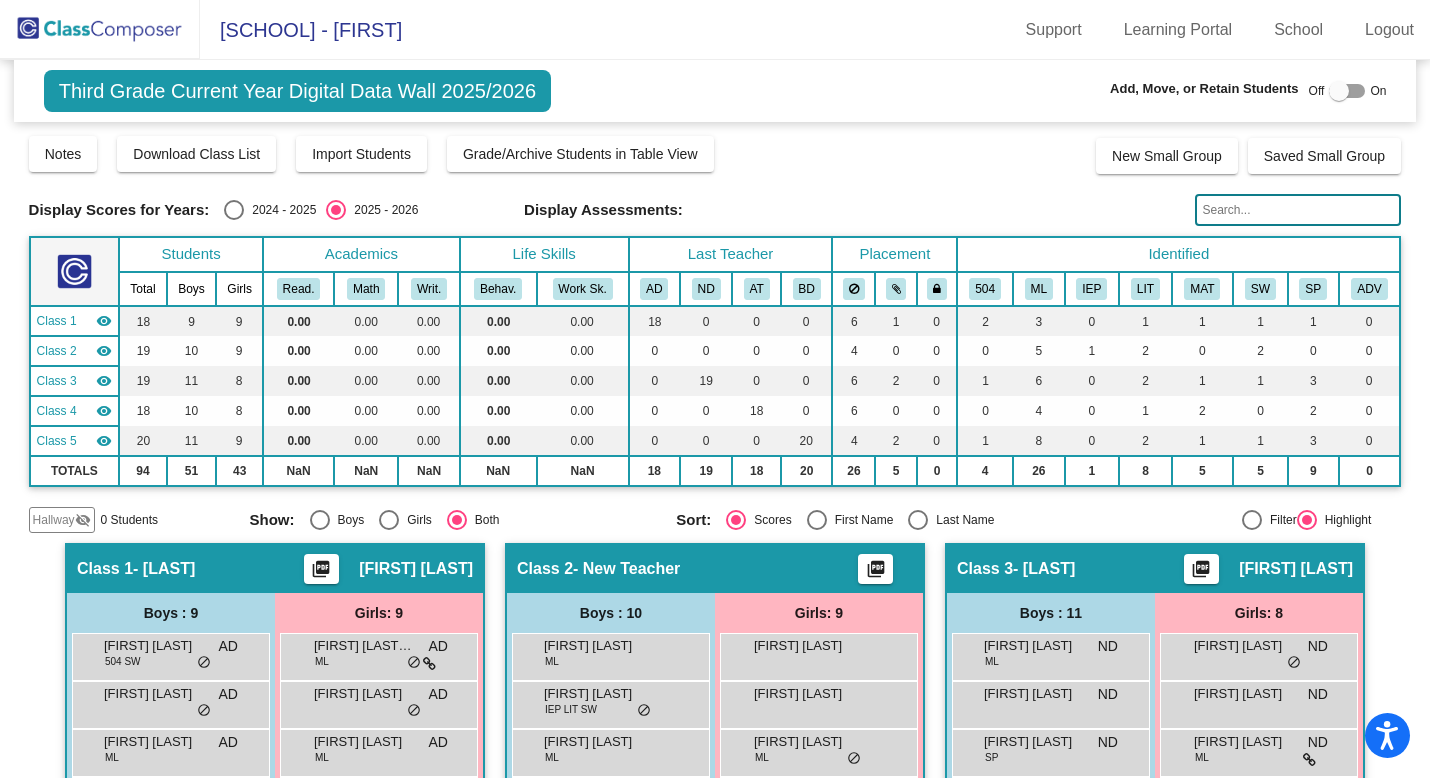 click 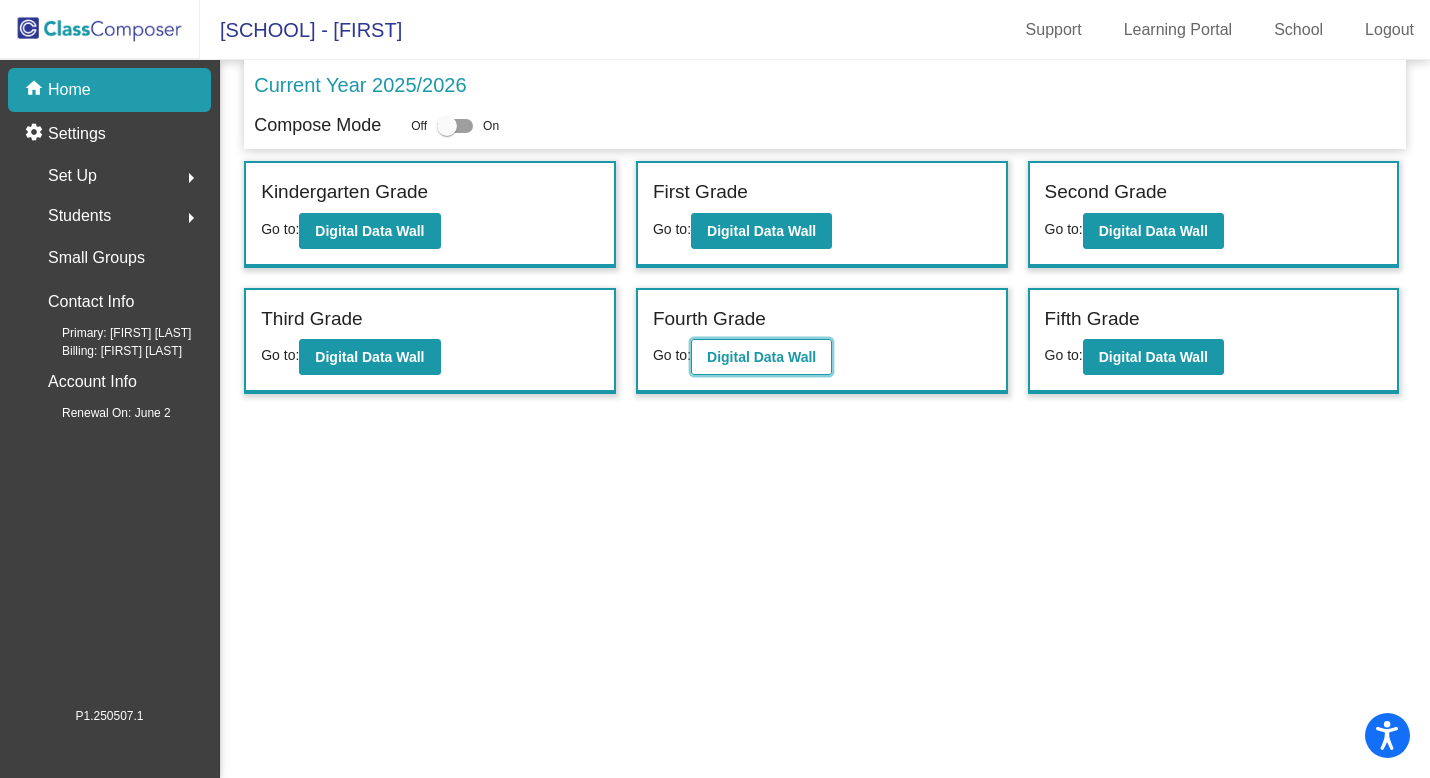 click on "Digital Data Wall" 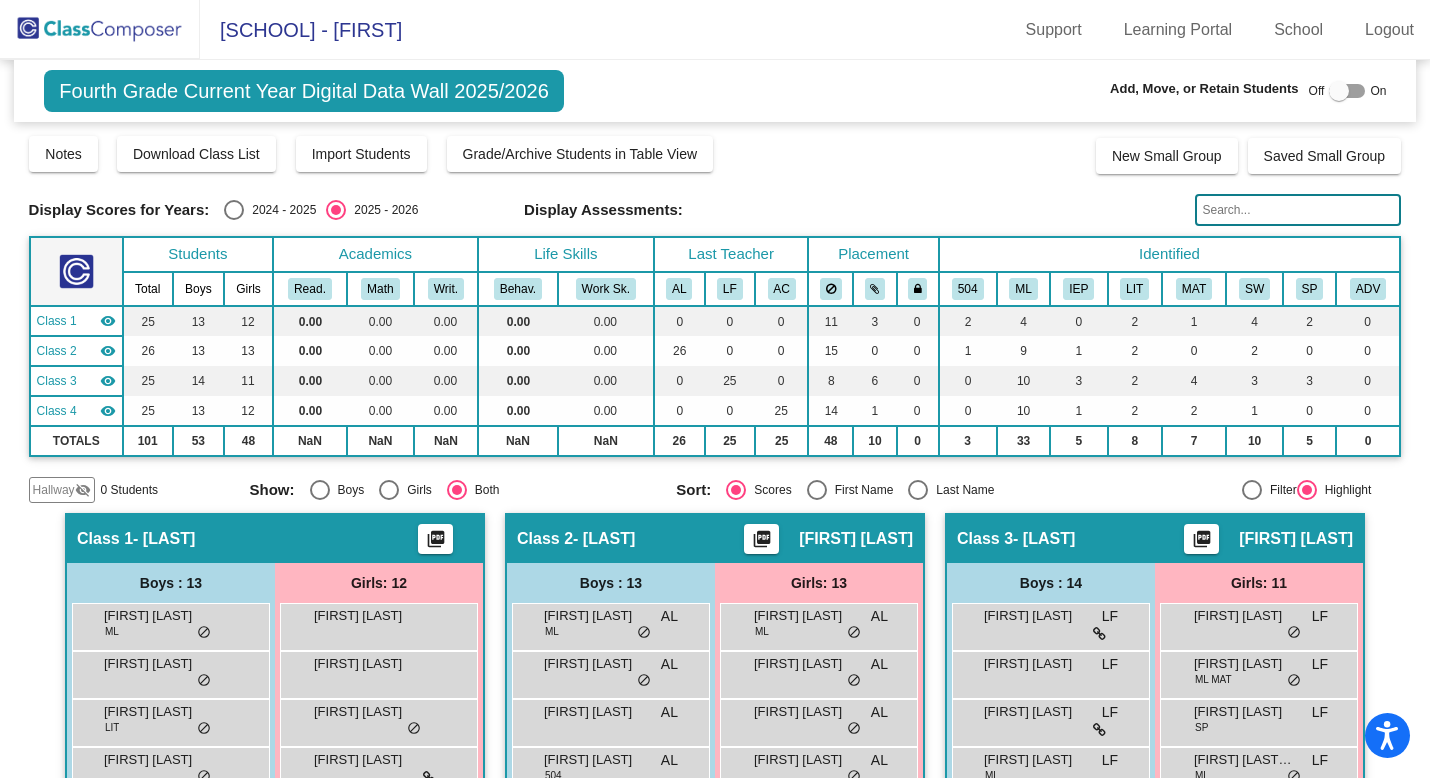 click 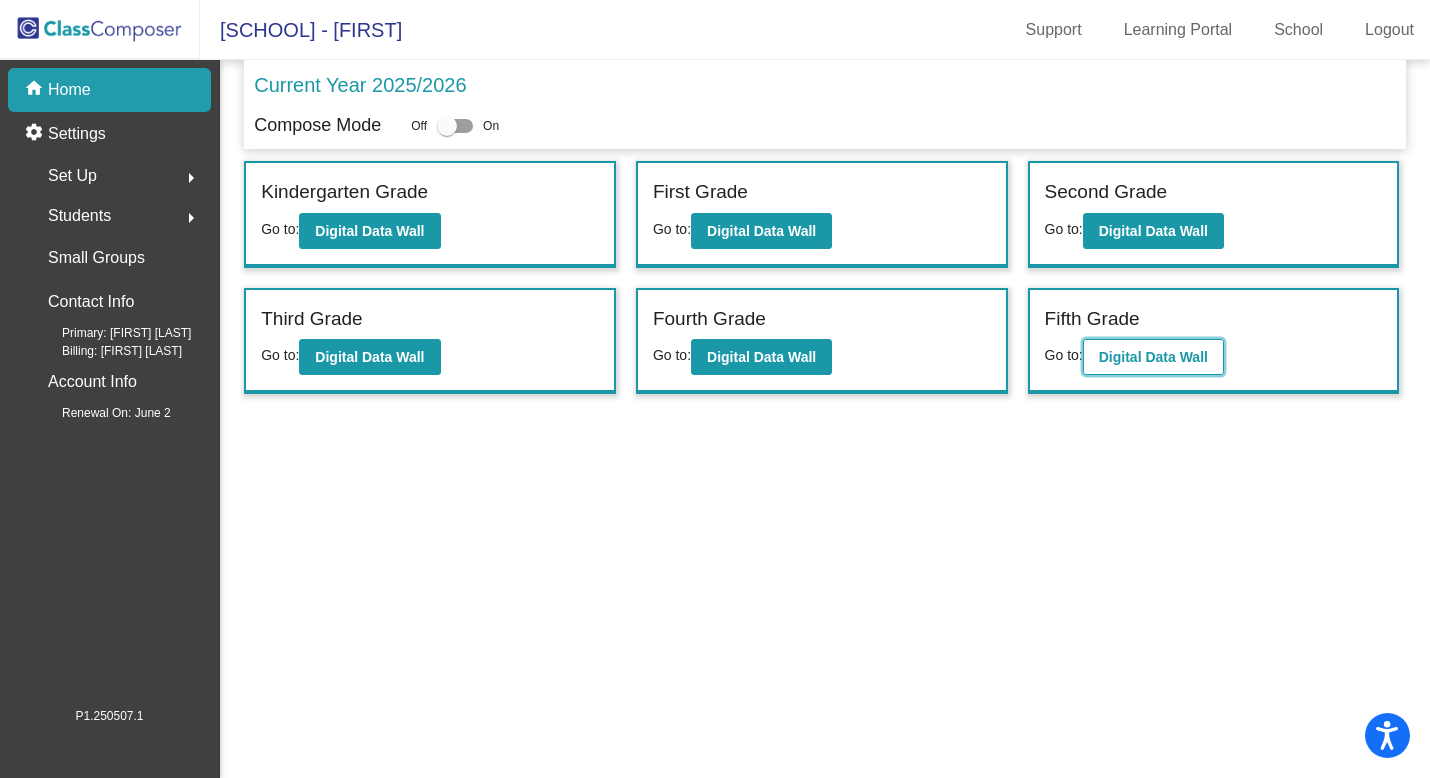 click on "Digital Data Wall" 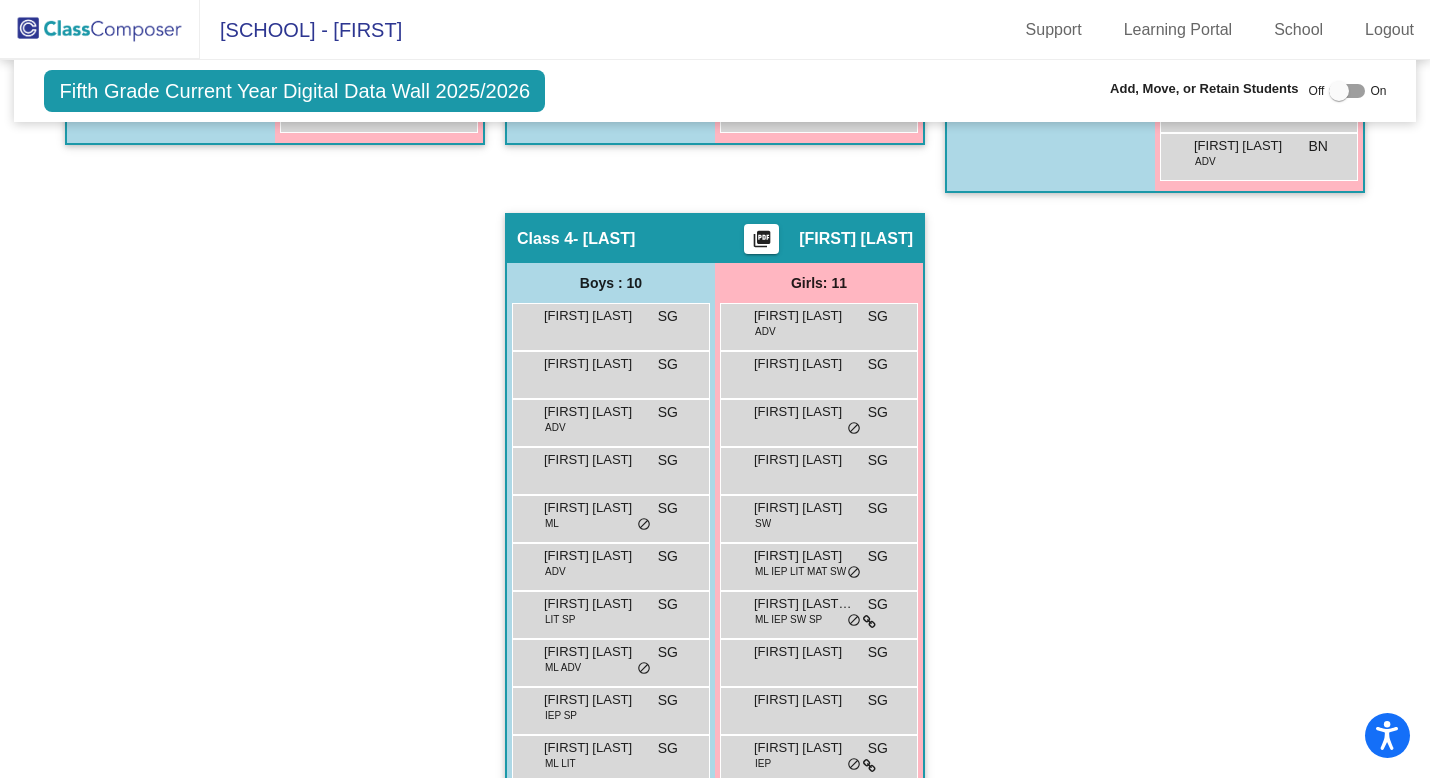 scroll, scrollTop: 1082, scrollLeft: 0, axis: vertical 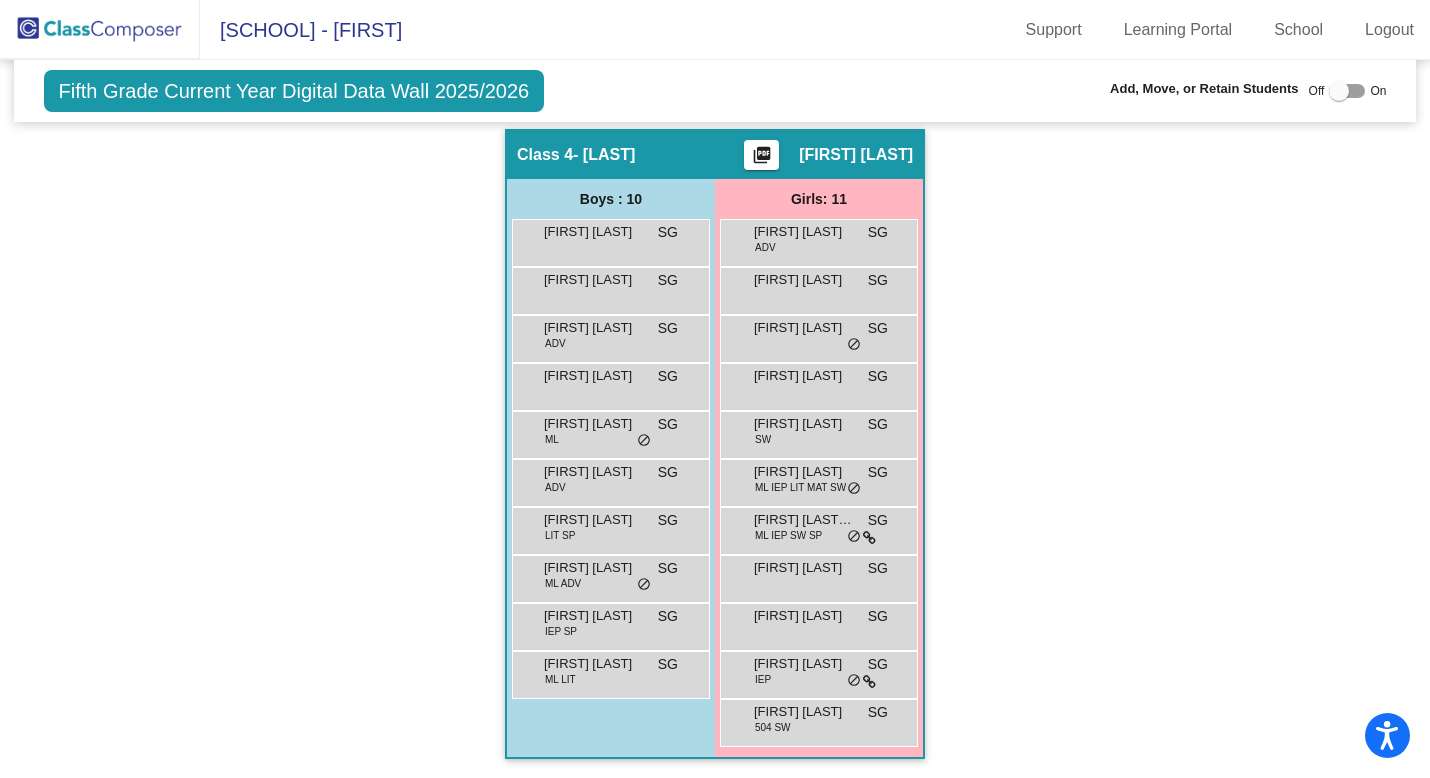 click 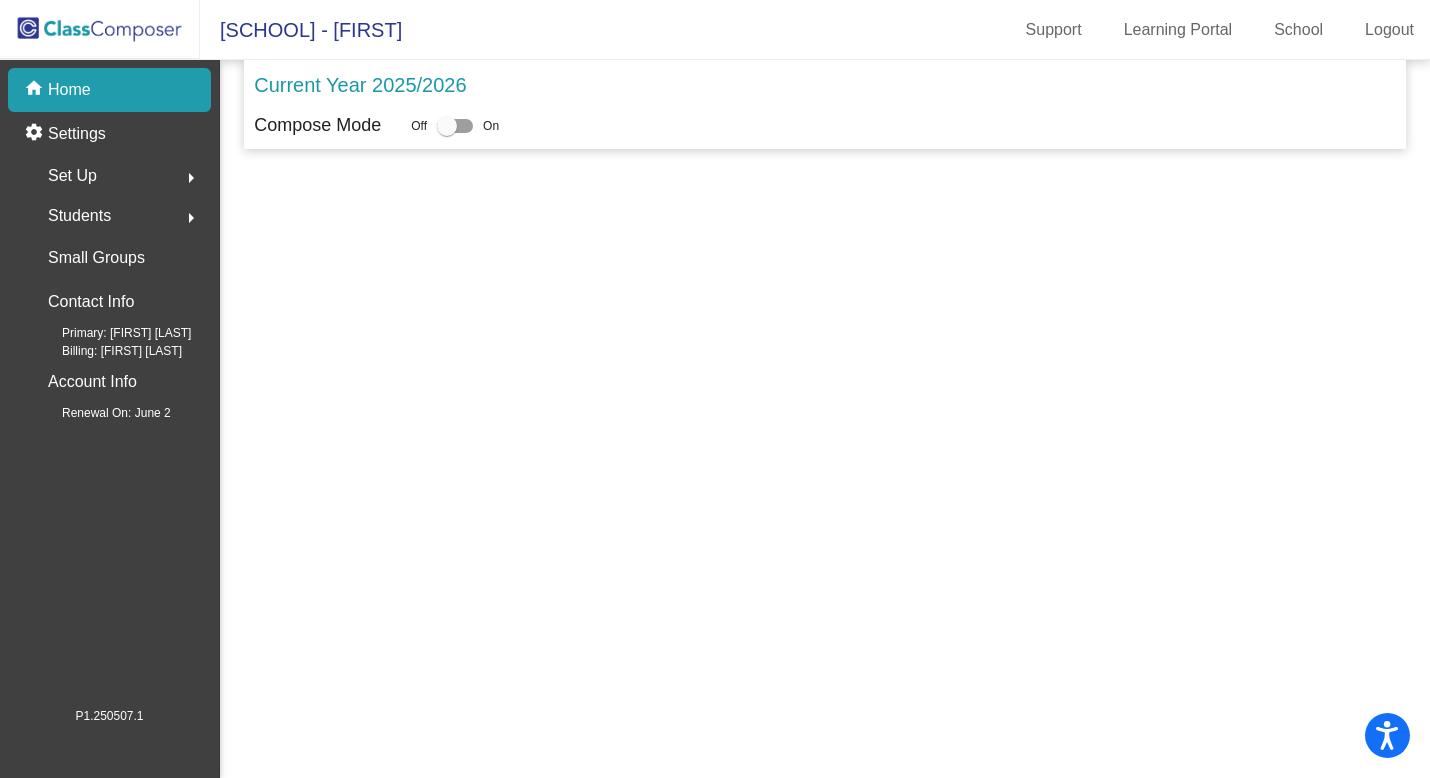 scroll, scrollTop: 0, scrollLeft: 0, axis: both 